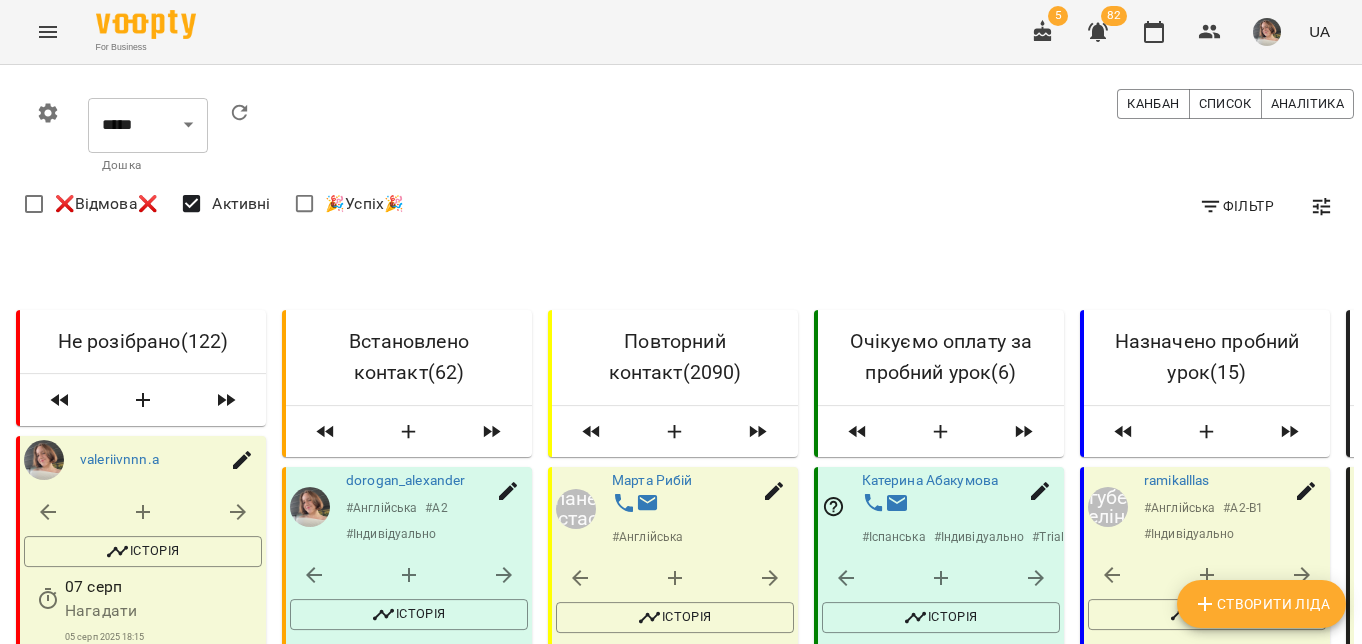 scroll, scrollTop: 0, scrollLeft: 0, axis: both 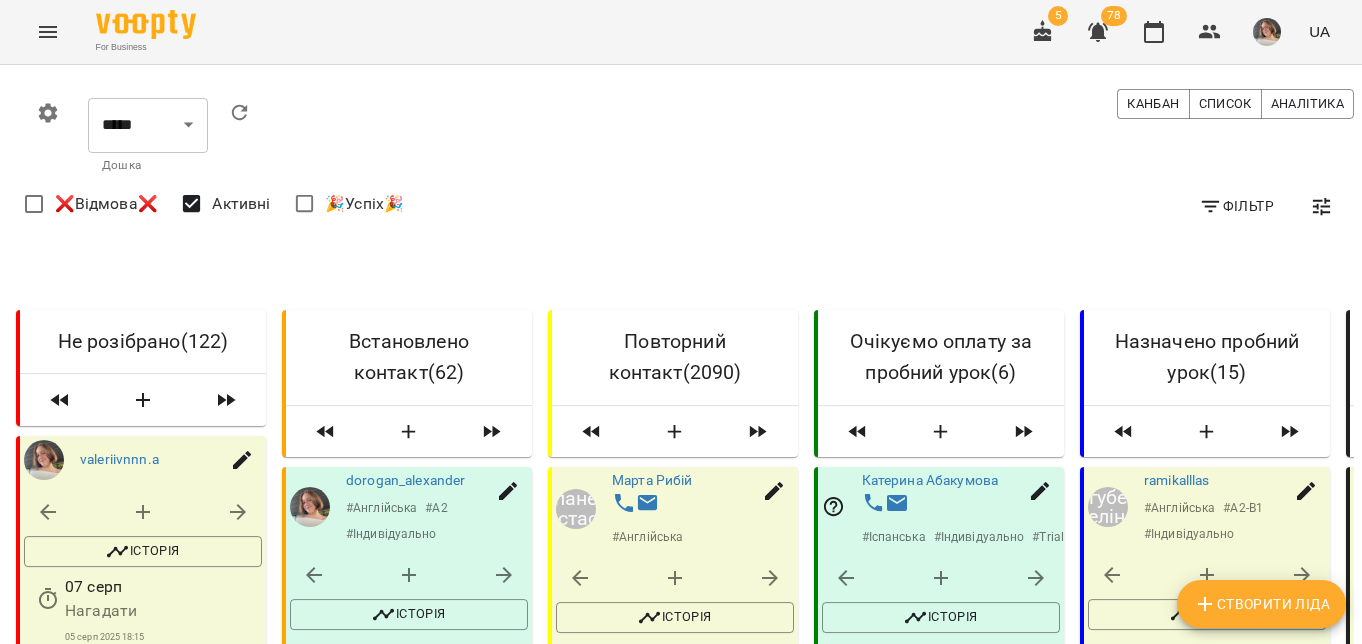 click on "Створити Ліда" at bounding box center (1261, 604) 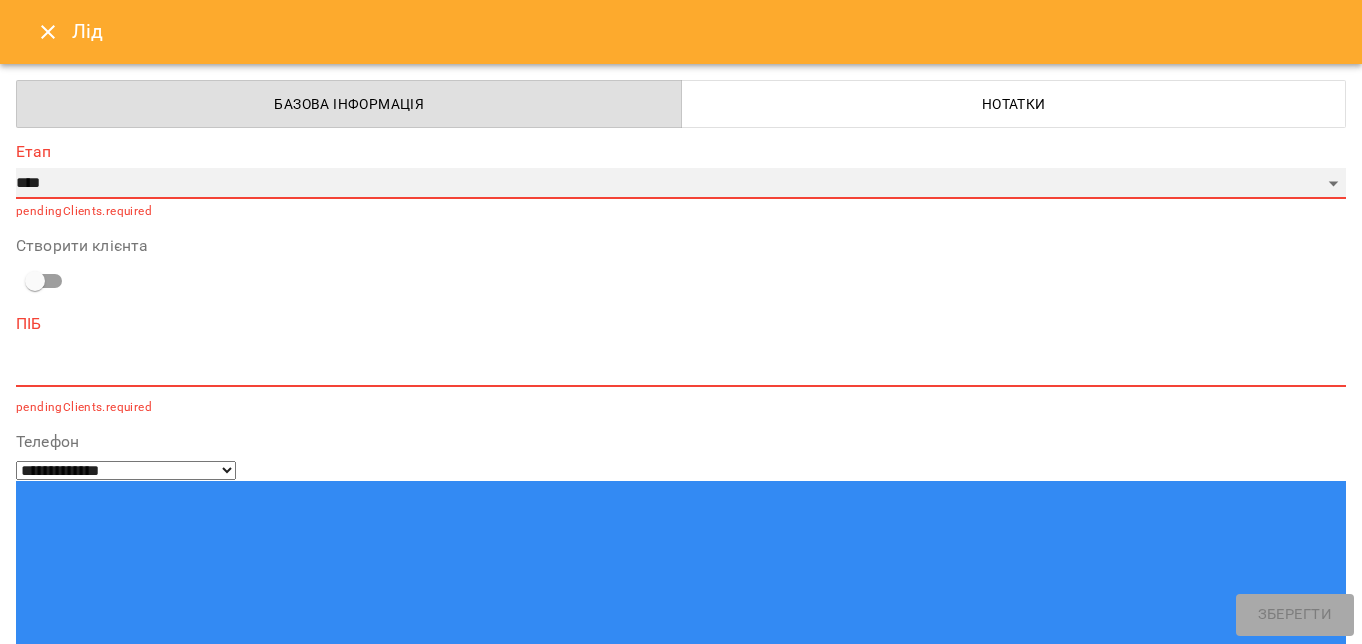 click on "**********" at bounding box center [681, 184] 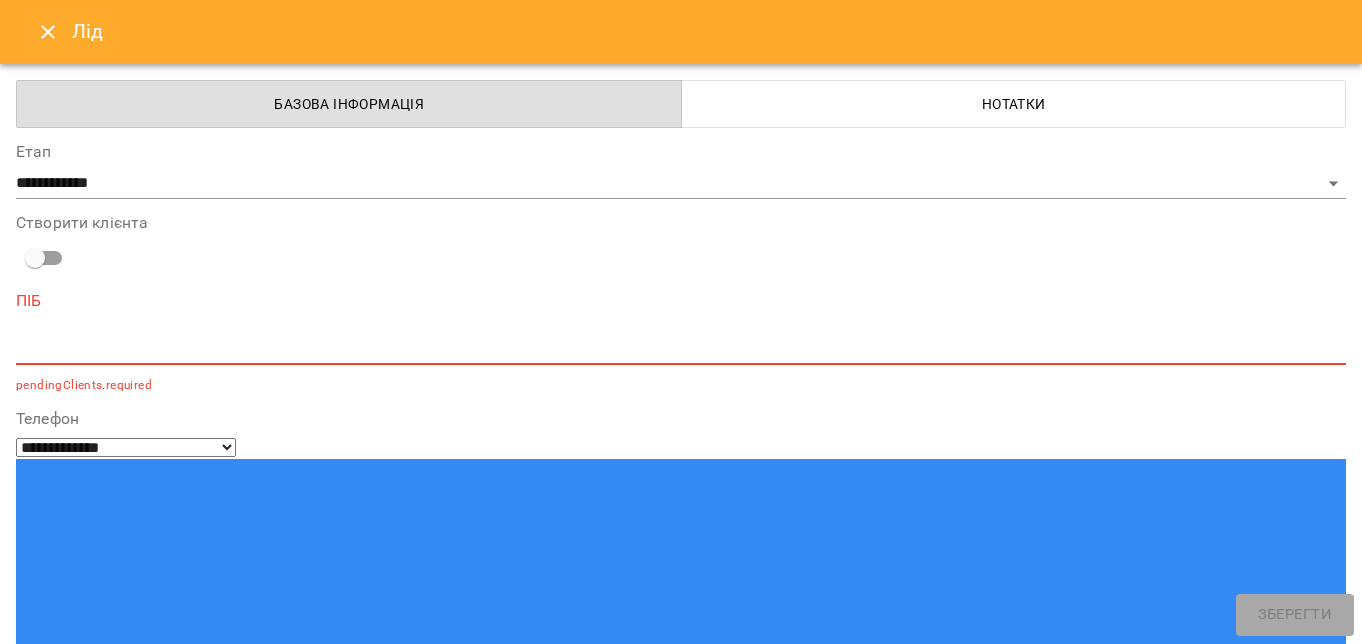 click on "*" at bounding box center (681, 349) 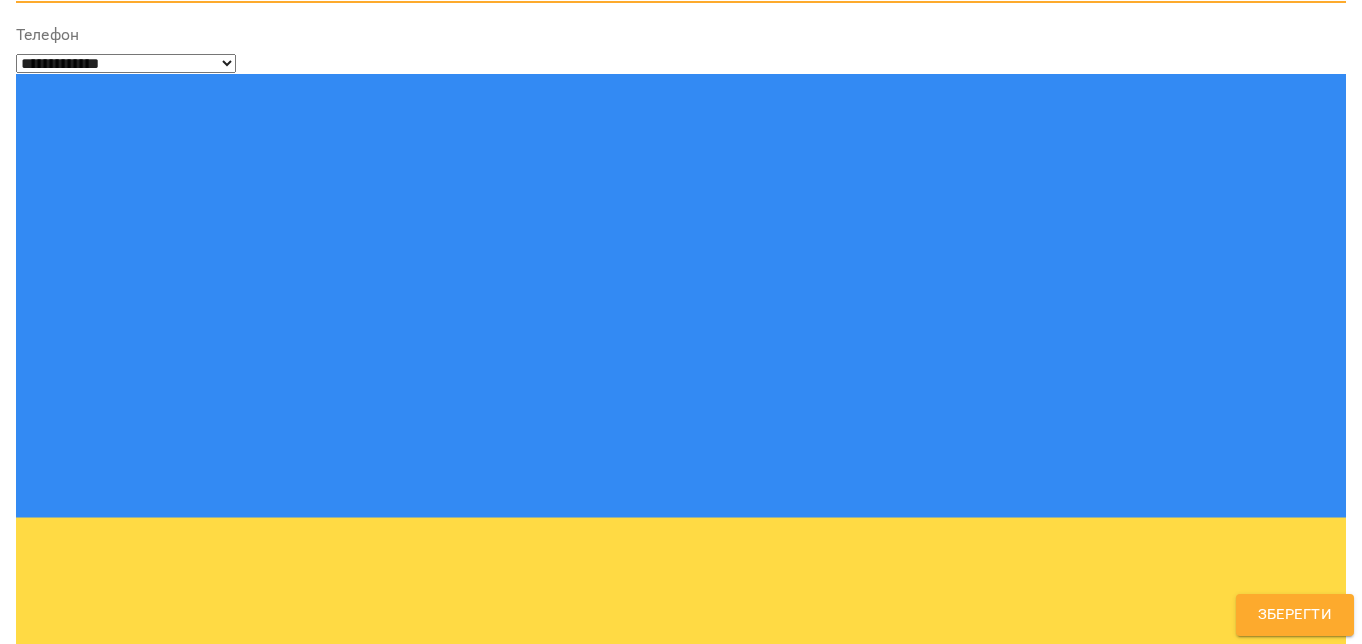 scroll, scrollTop: 363, scrollLeft: 0, axis: vertical 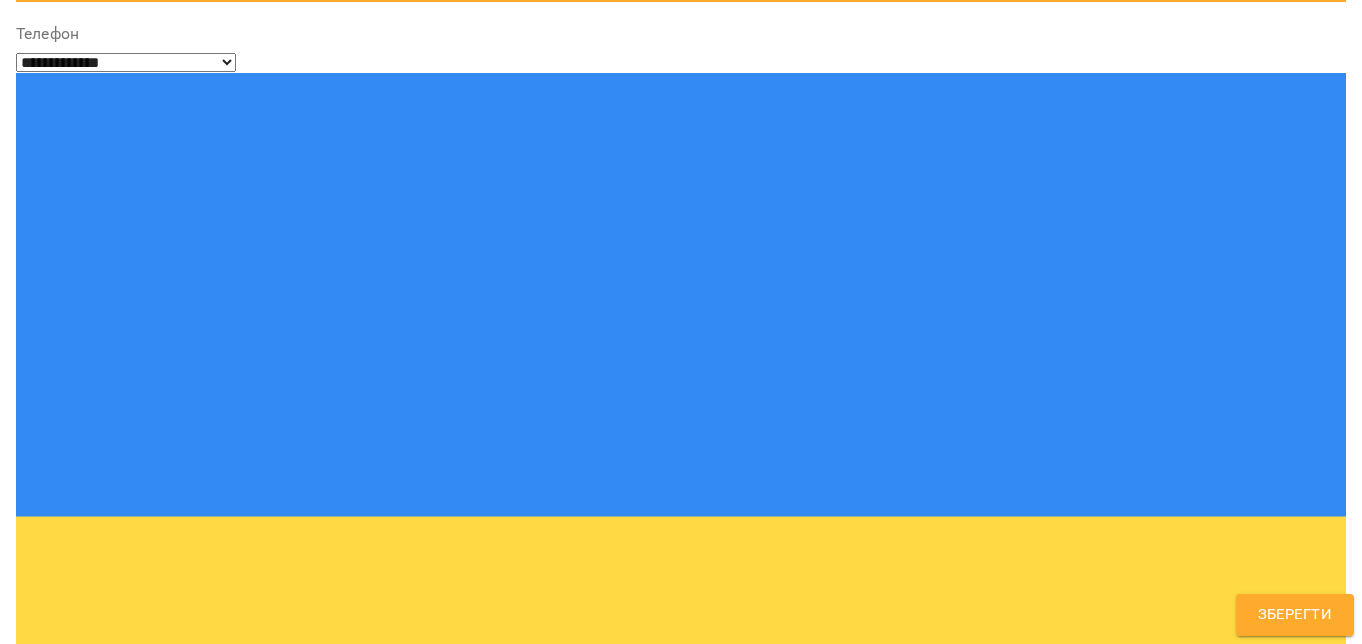 type on "**********" 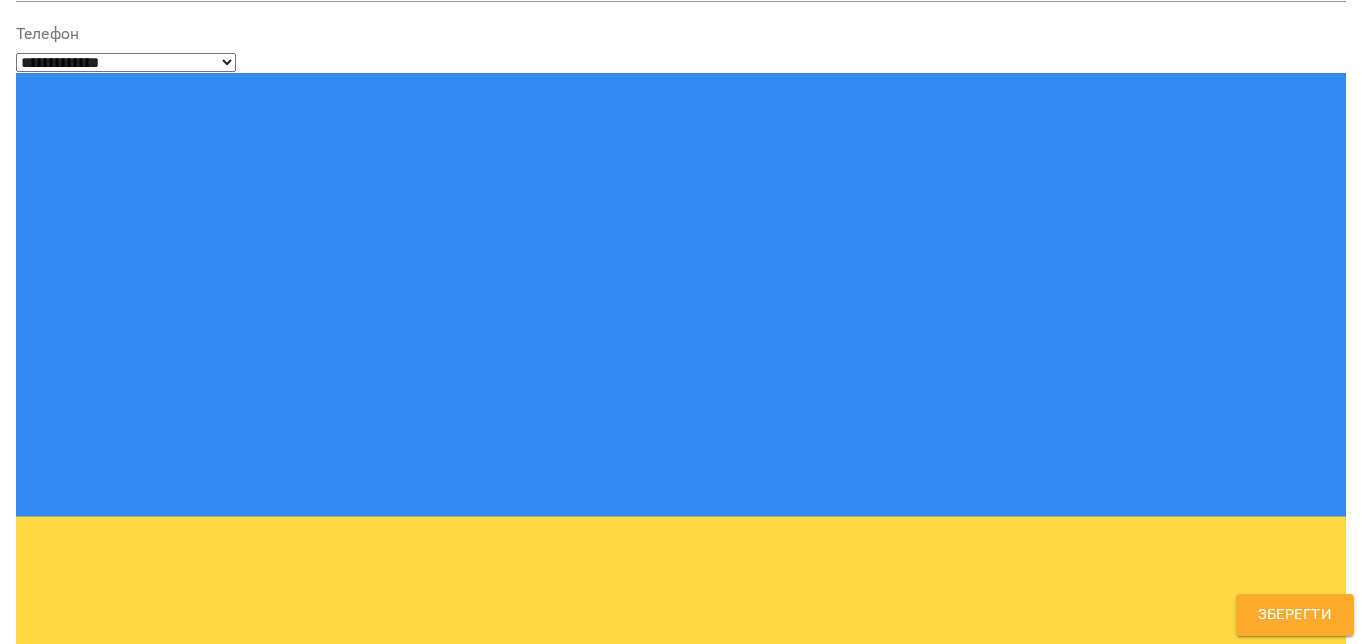 scroll, scrollTop: 164, scrollLeft: 0, axis: vertical 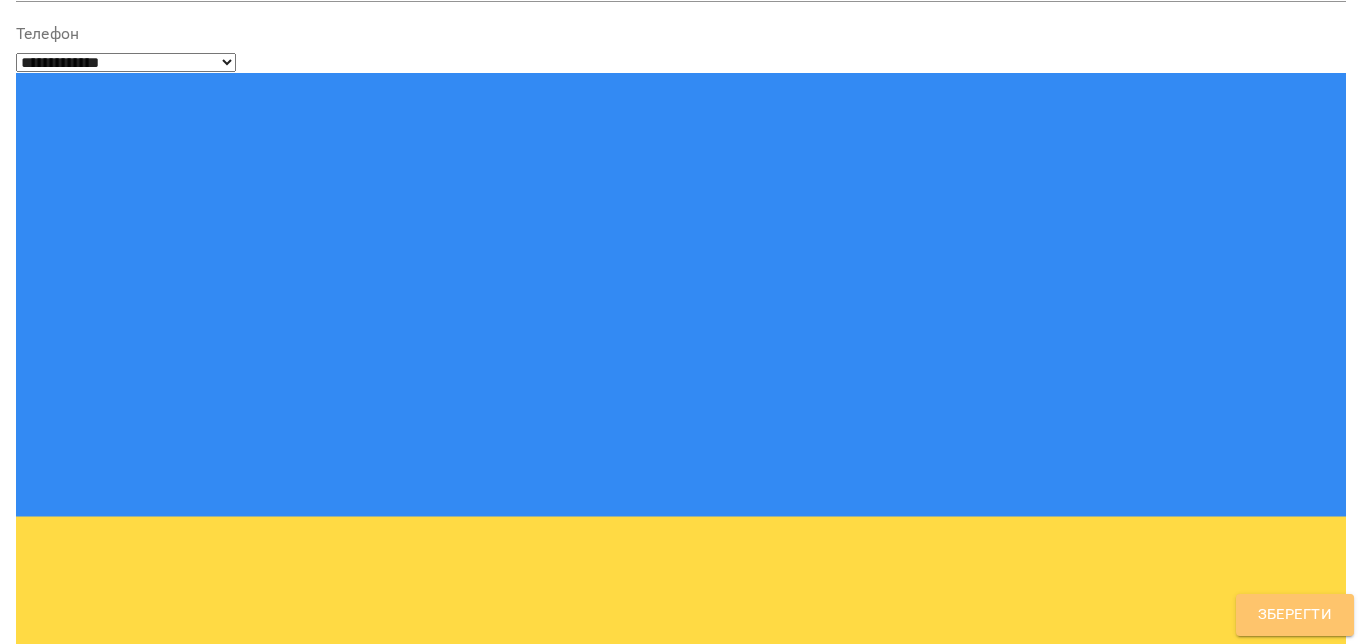 click on "Зберегти" at bounding box center (1295, 615) 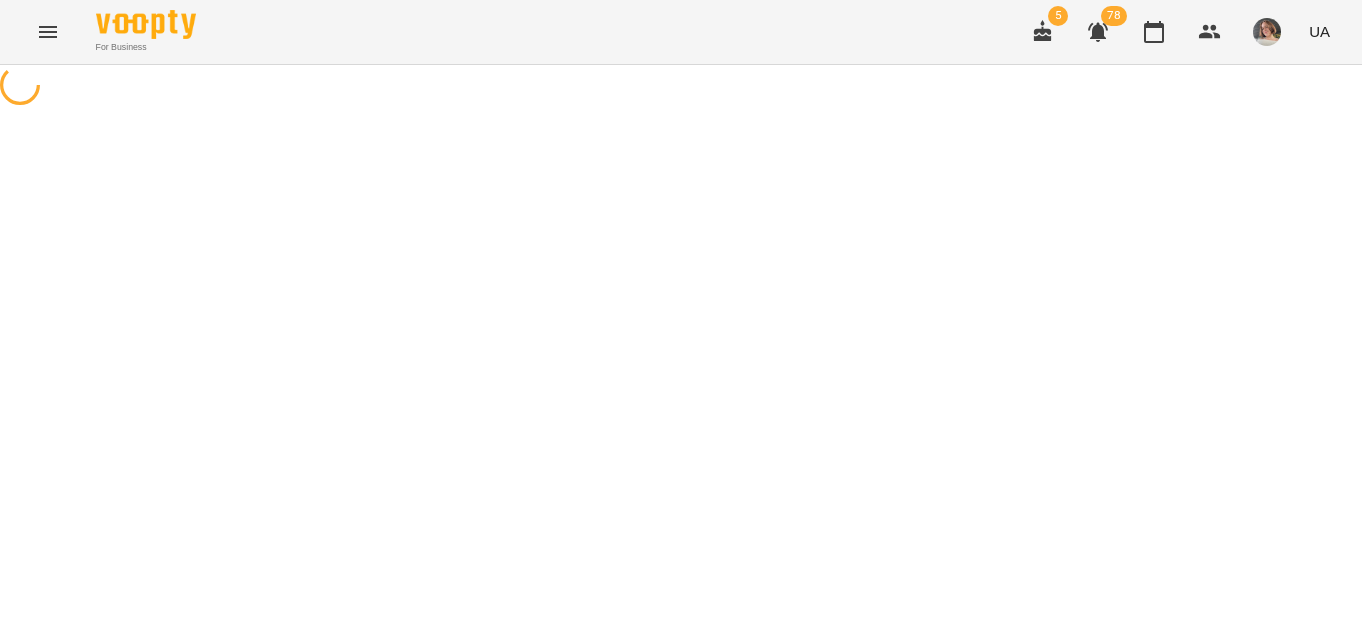 scroll, scrollTop: 0, scrollLeft: 0, axis: both 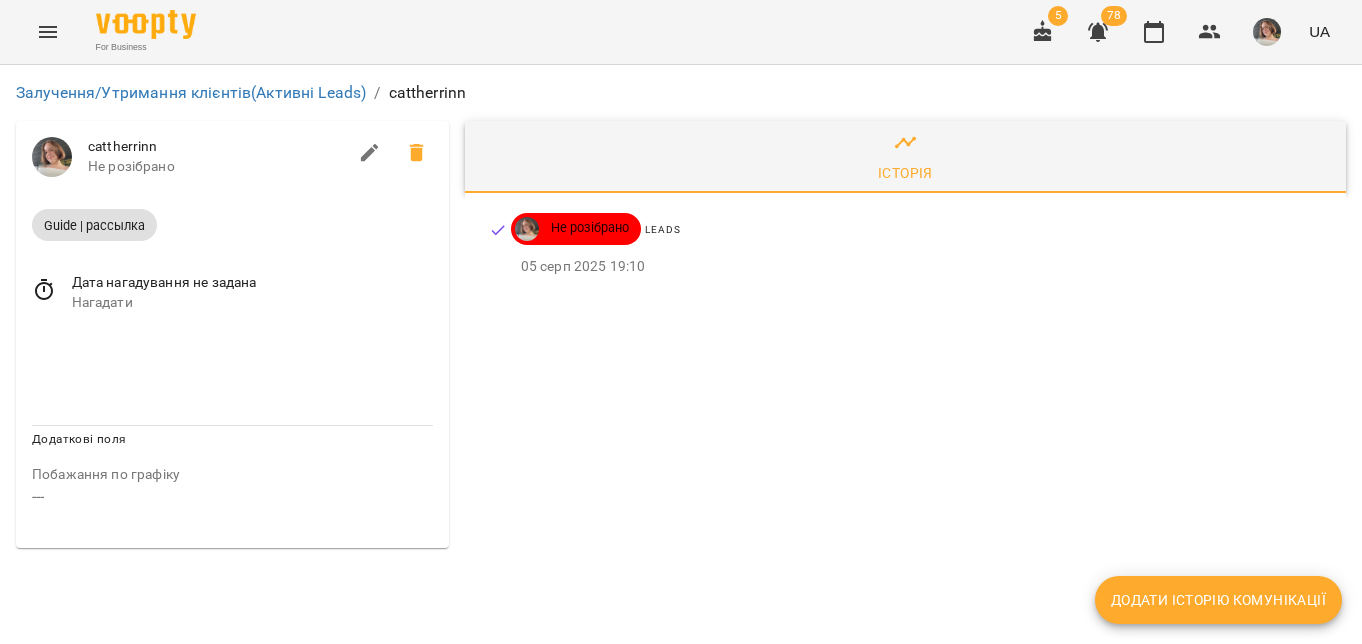click 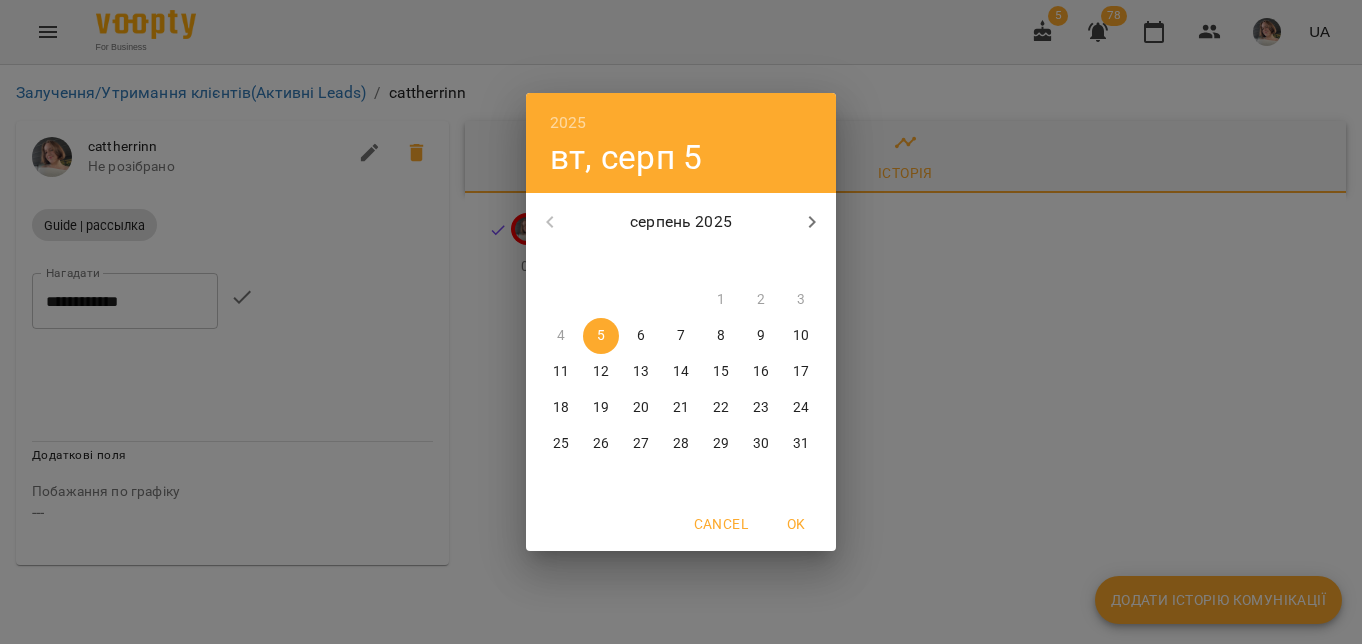 click on "7" at bounding box center (681, 336) 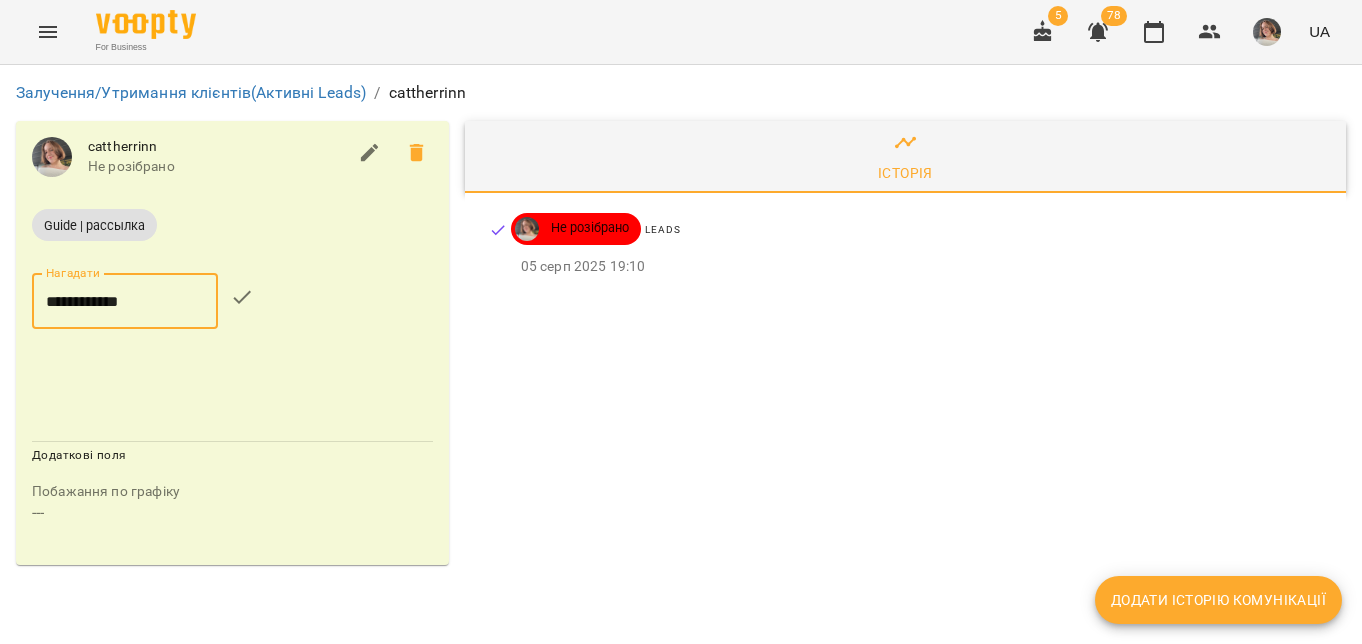 click 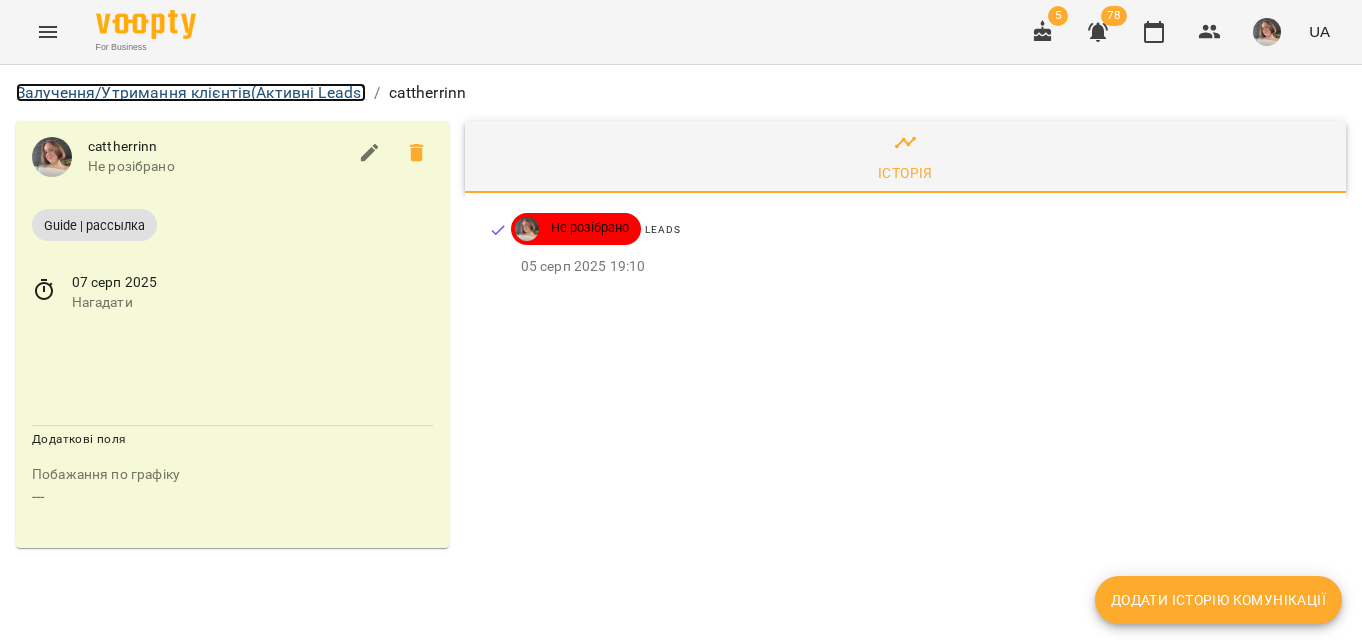 click on "Залучення/Утримання клієнтів (Активні Leads)" at bounding box center [191, 92] 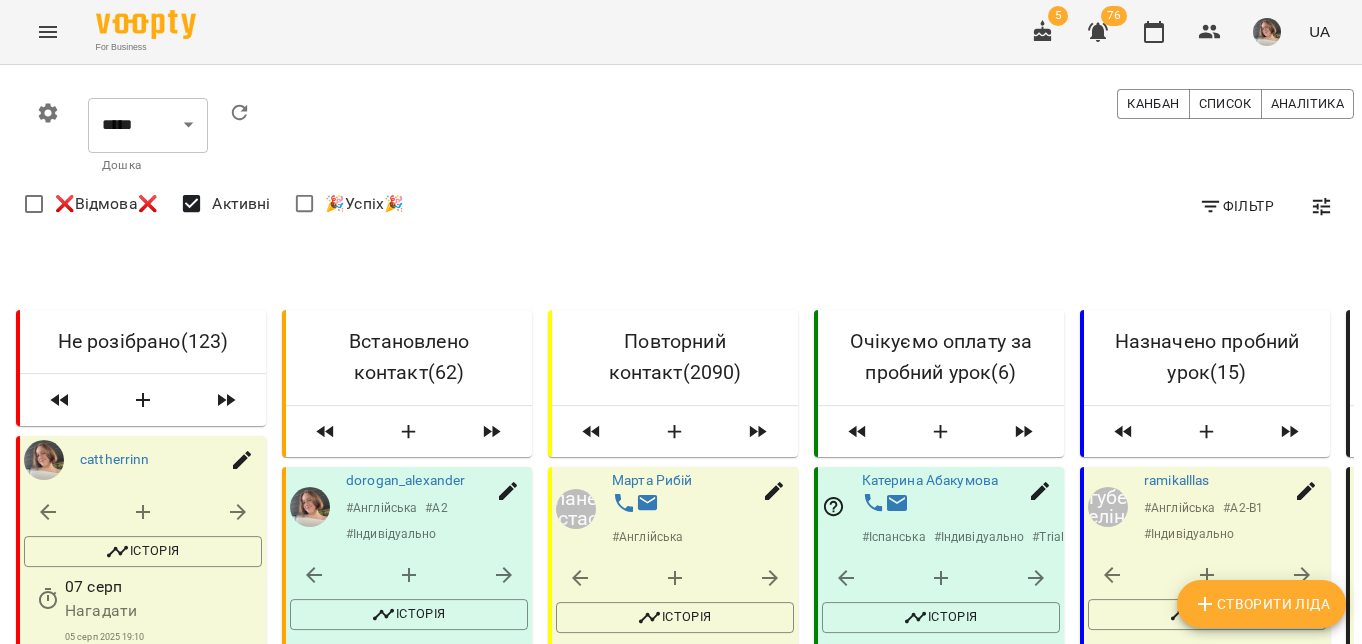 click on "Створити Ліда" at bounding box center [1261, 604] 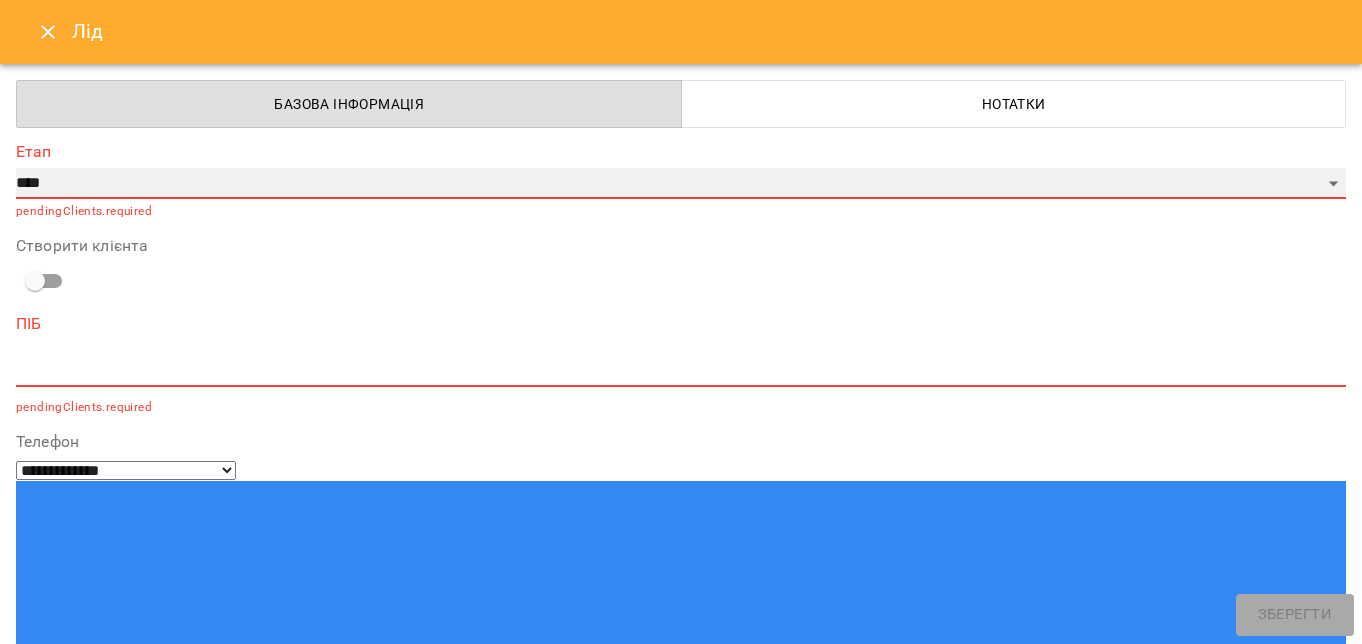 click on "**********" at bounding box center [681, 184] 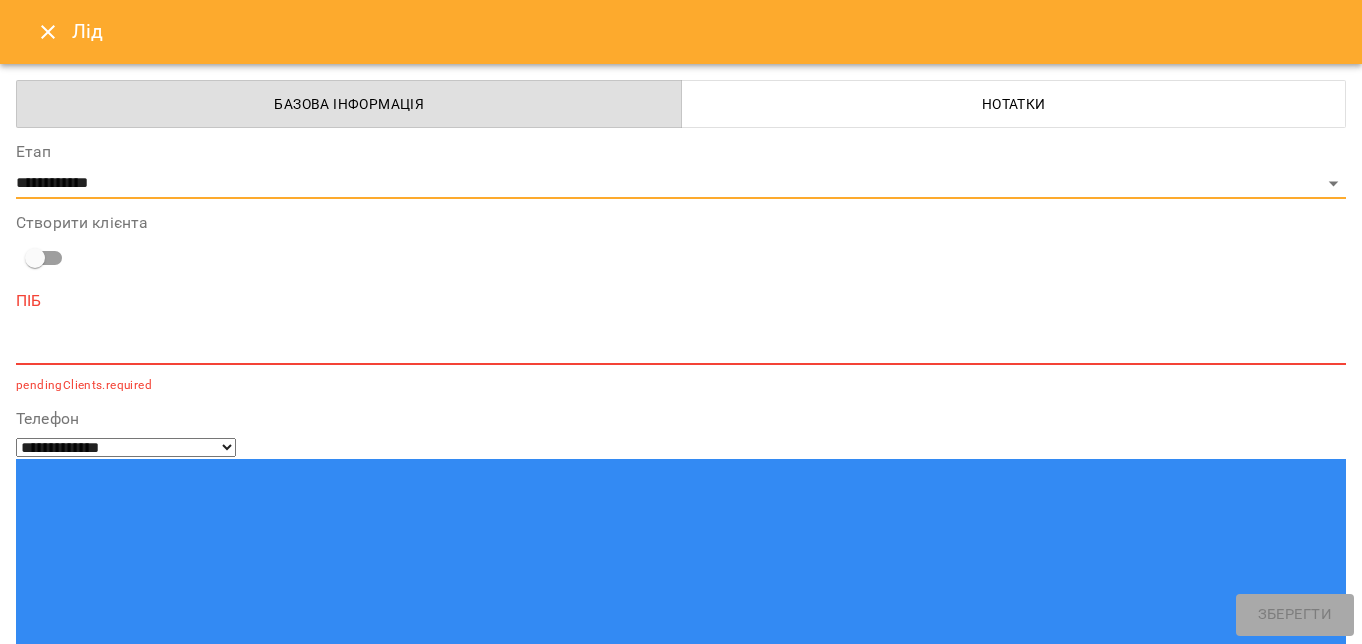 click on "*" at bounding box center (681, 349) 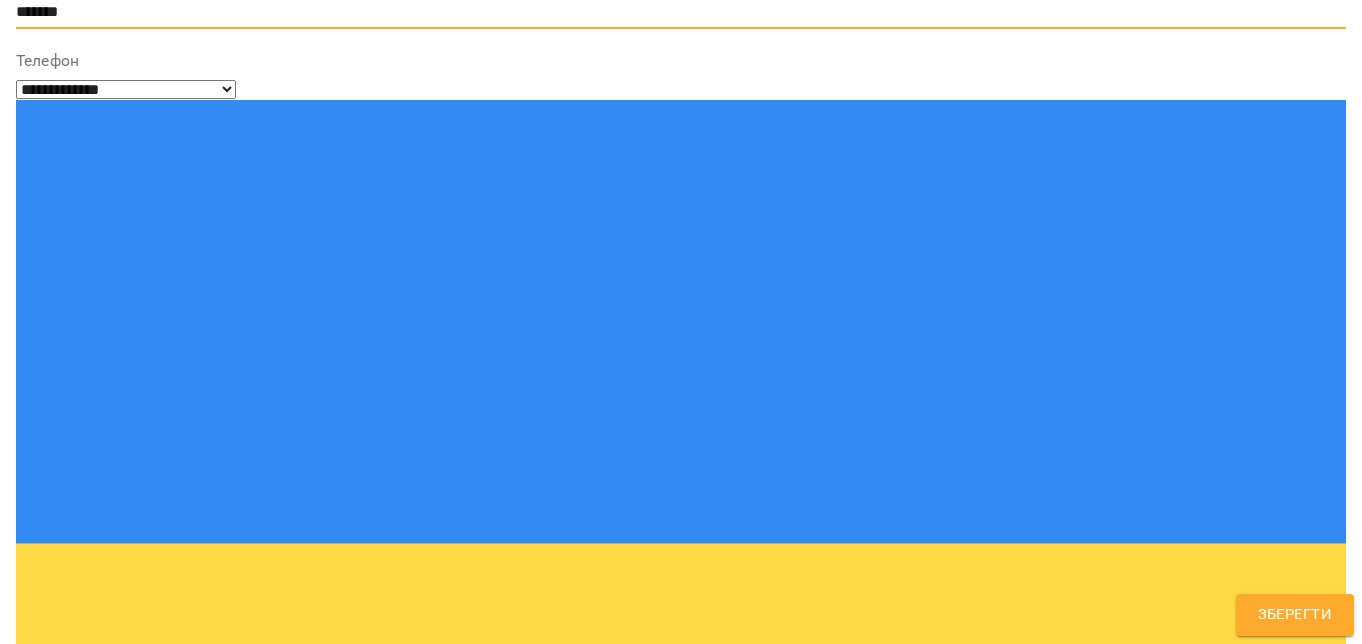 scroll, scrollTop: 365, scrollLeft: 0, axis: vertical 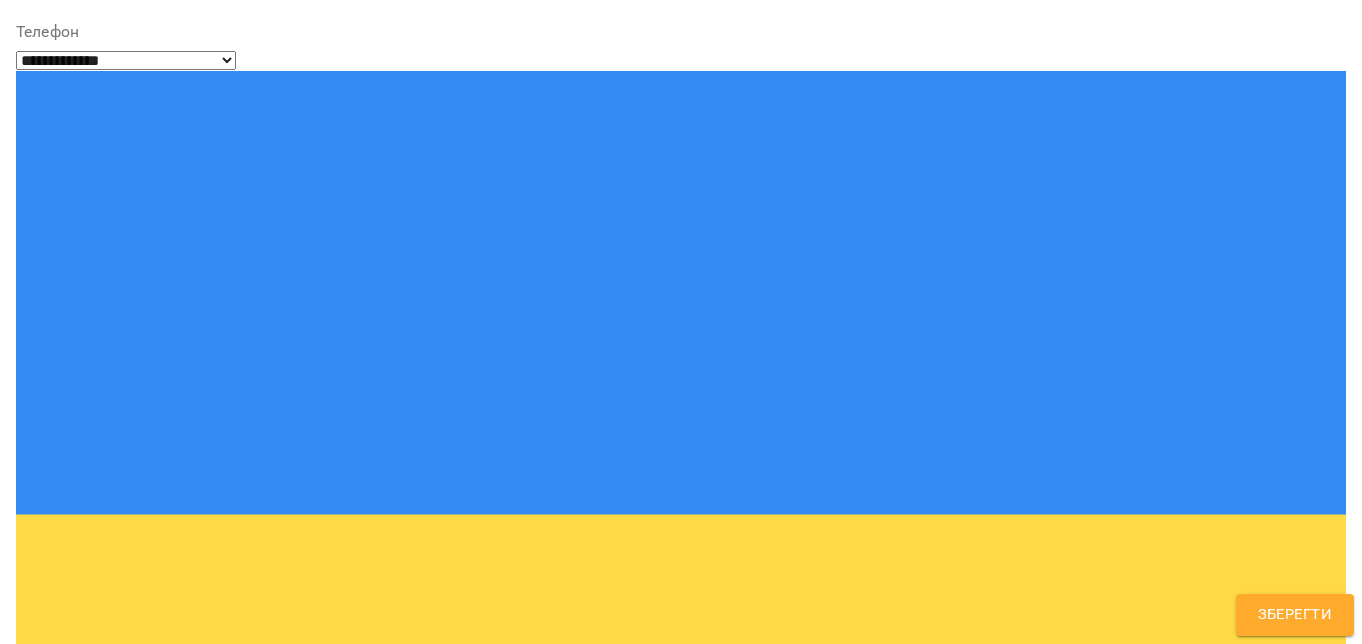 type on "*******" 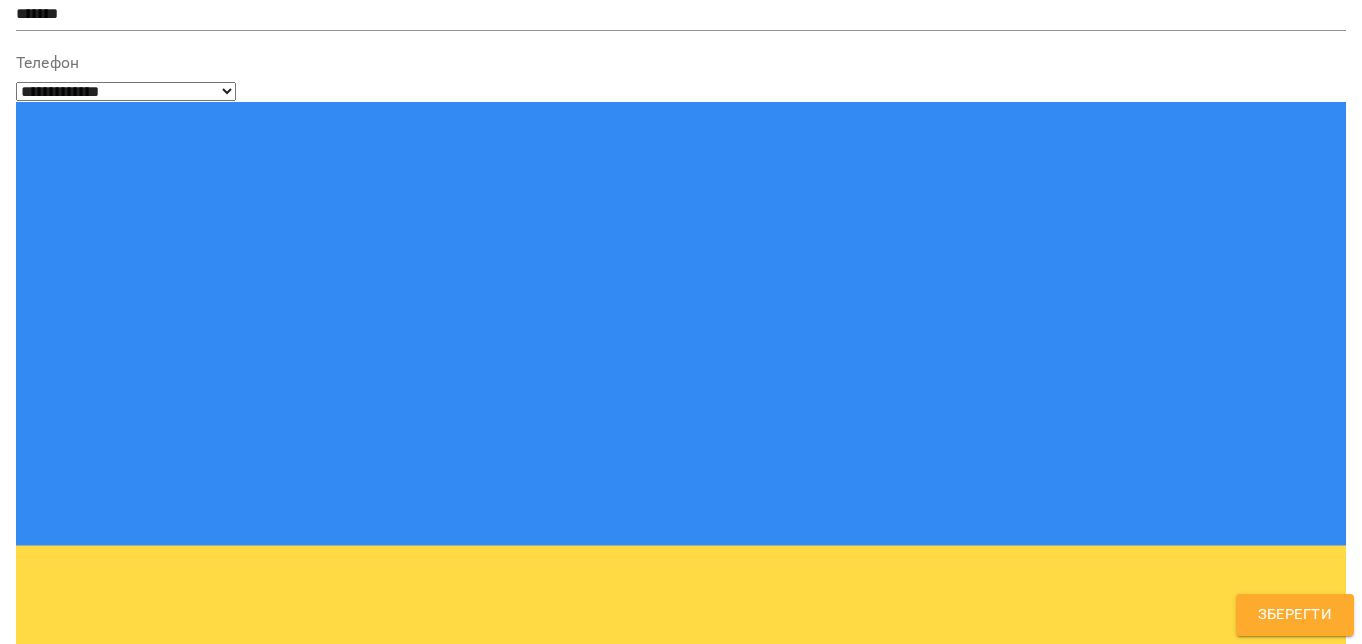 scroll, scrollTop: 3069, scrollLeft: 0, axis: vertical 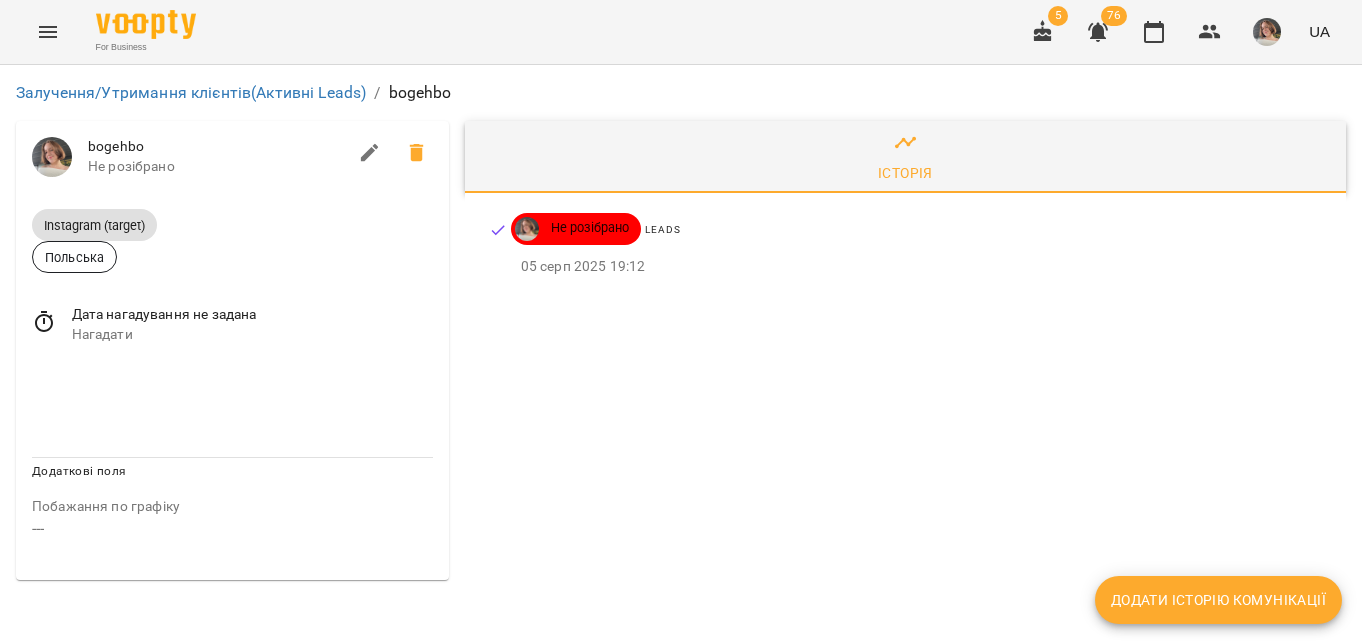 click 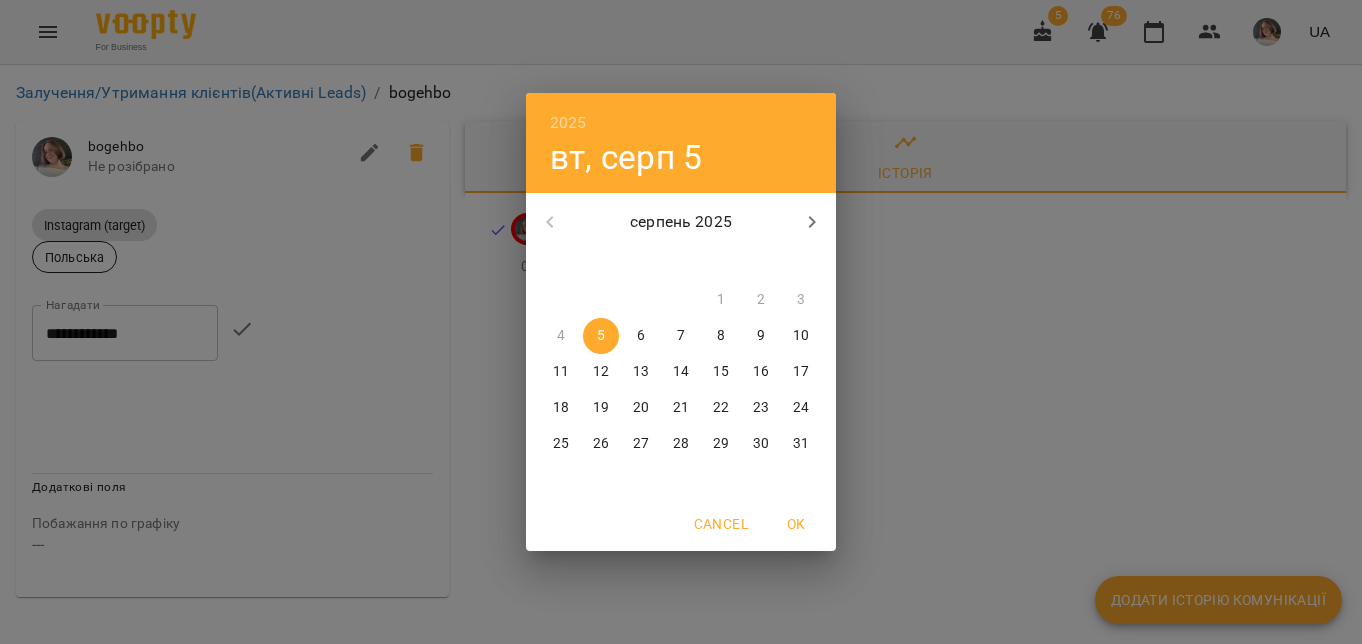 click on "7" at bounding box center (681, 336) 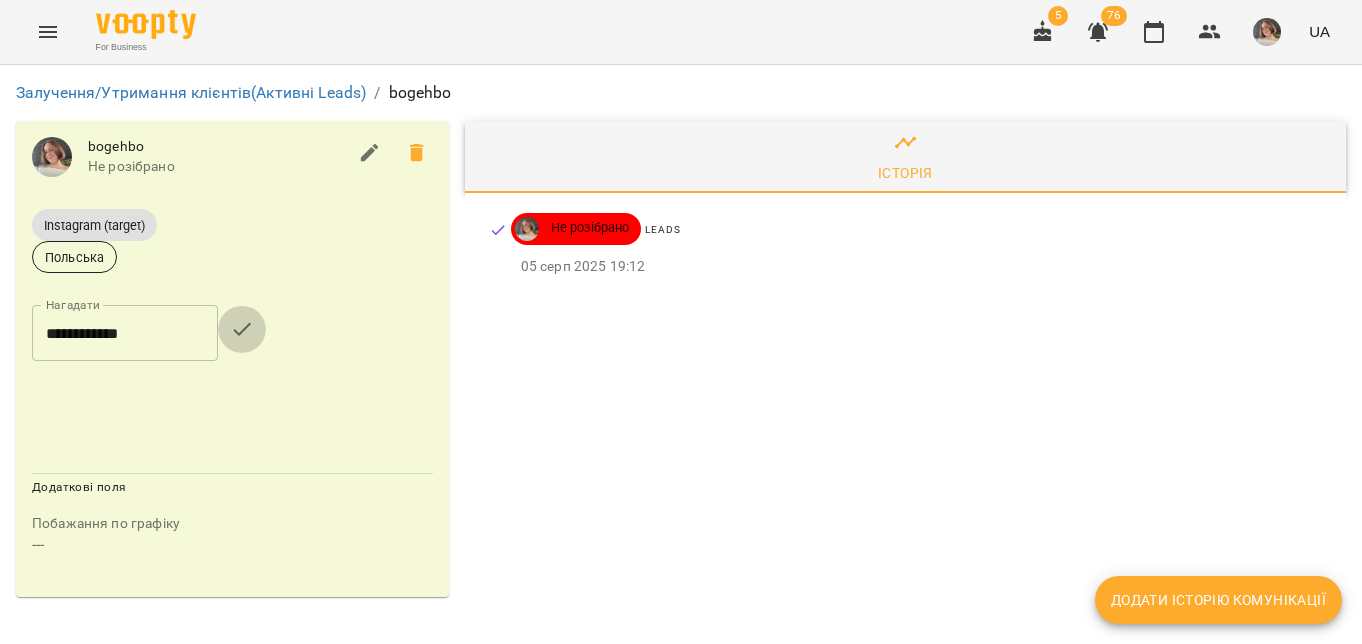 click 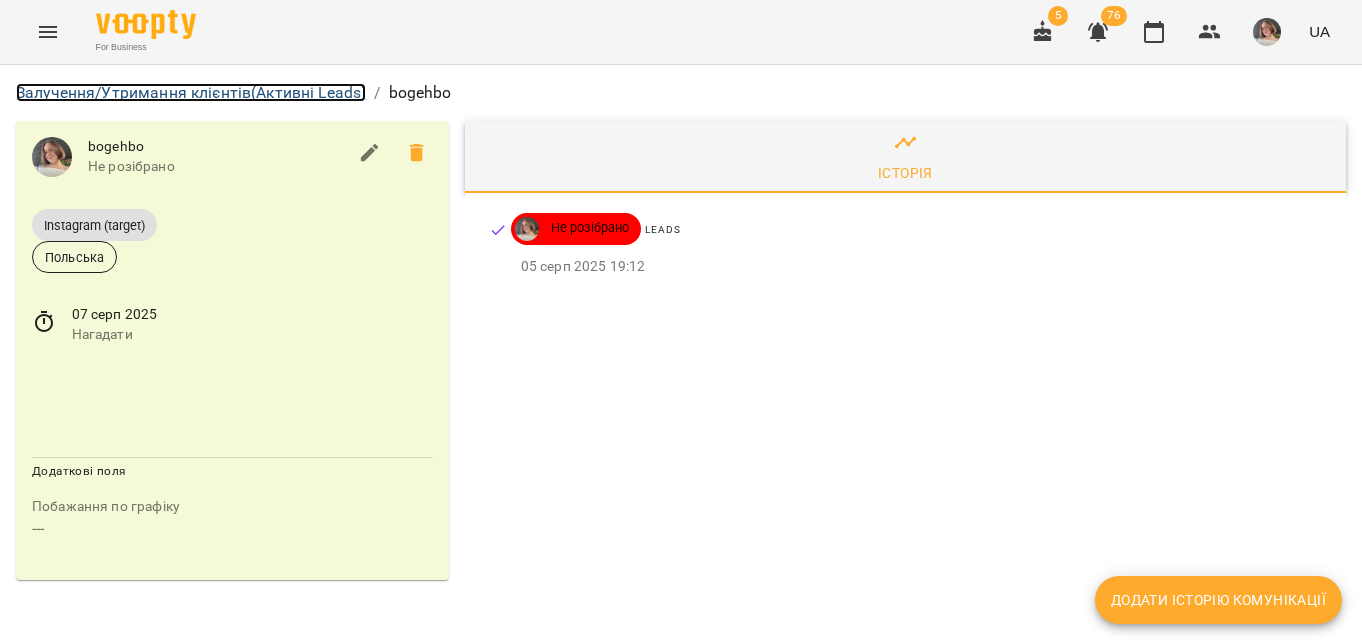 click on "Залучення/Утримання клієнтів (Активні Leads)" at bounding box center [191, 92] 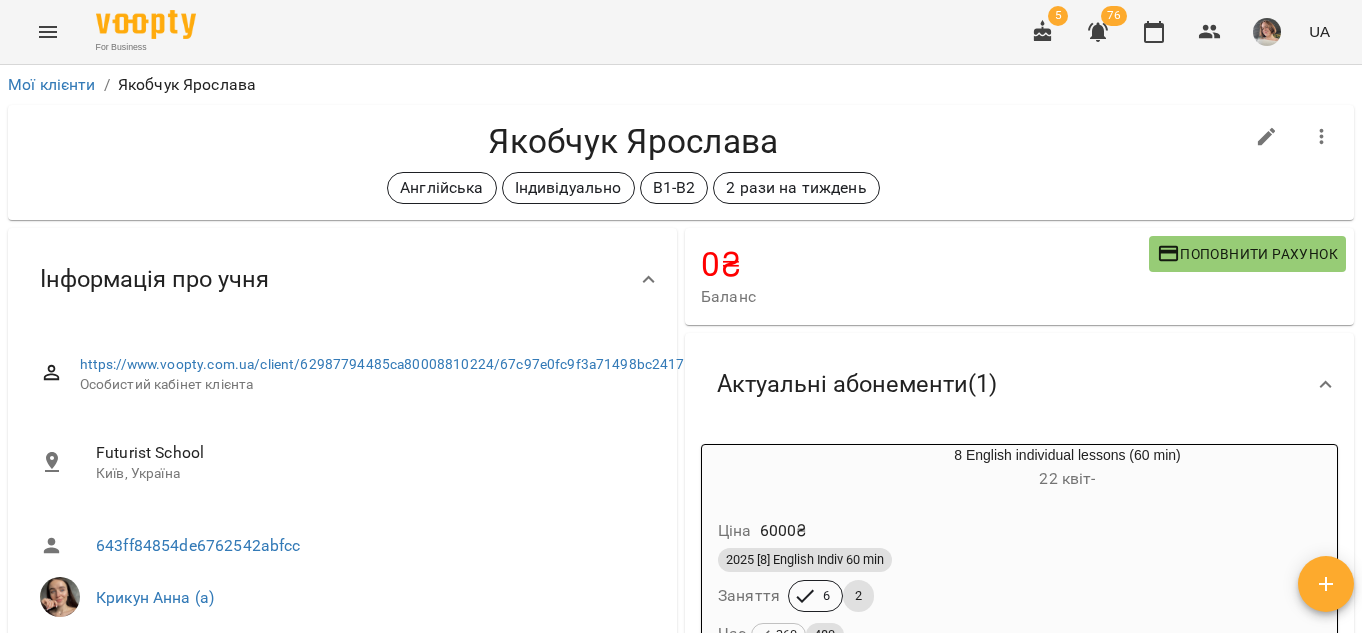 scroll, scrollTop: 0, scrollLeft: 0, axis: both 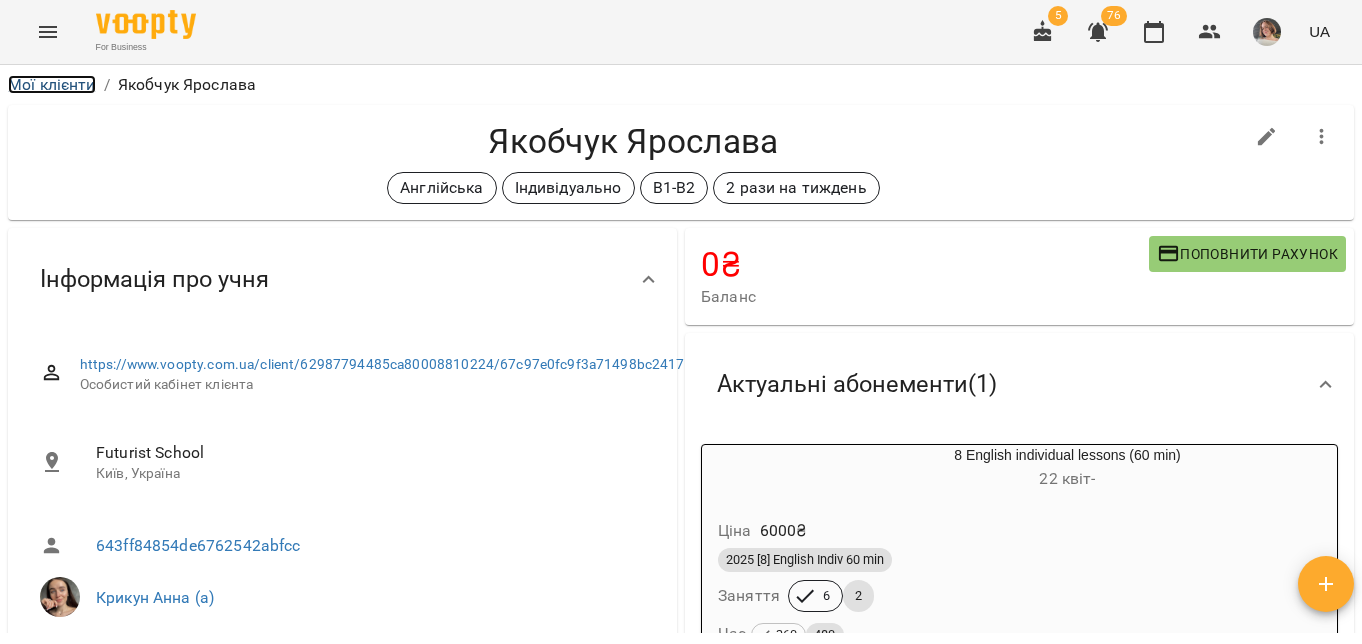 click on "Мої клієнти" at bounding box center [52, 84] 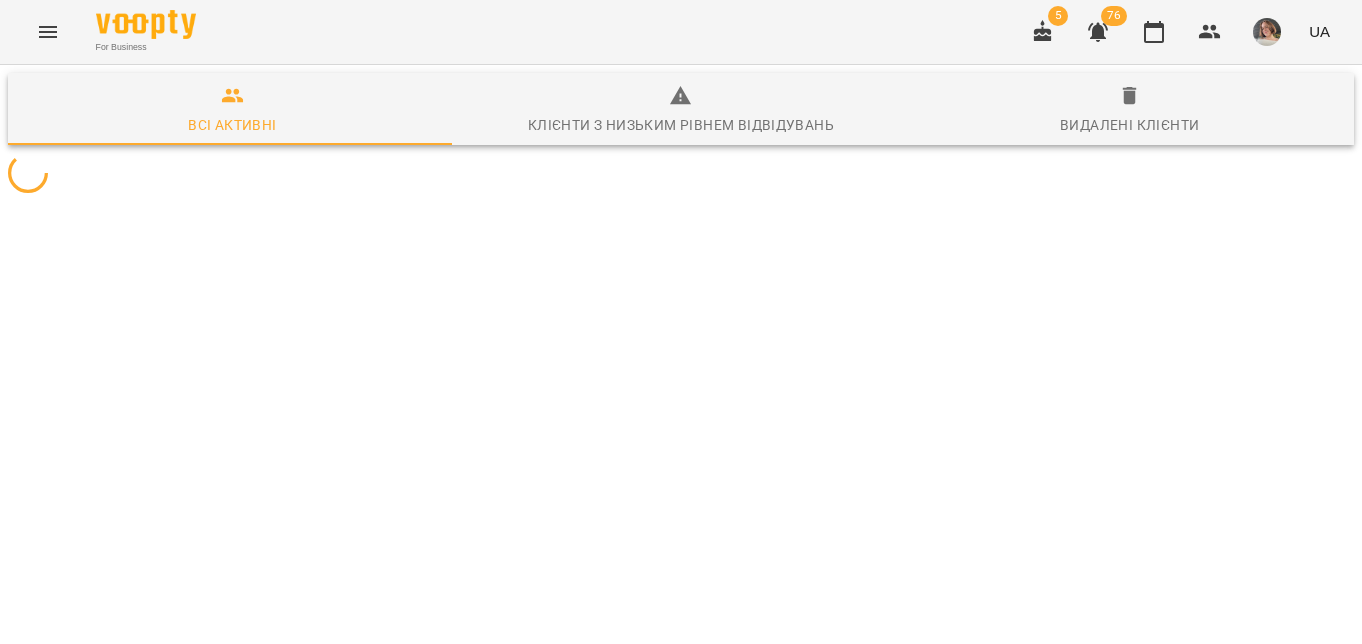 scroll, scrollTop: 0, scrollLeft: 0, axis: both 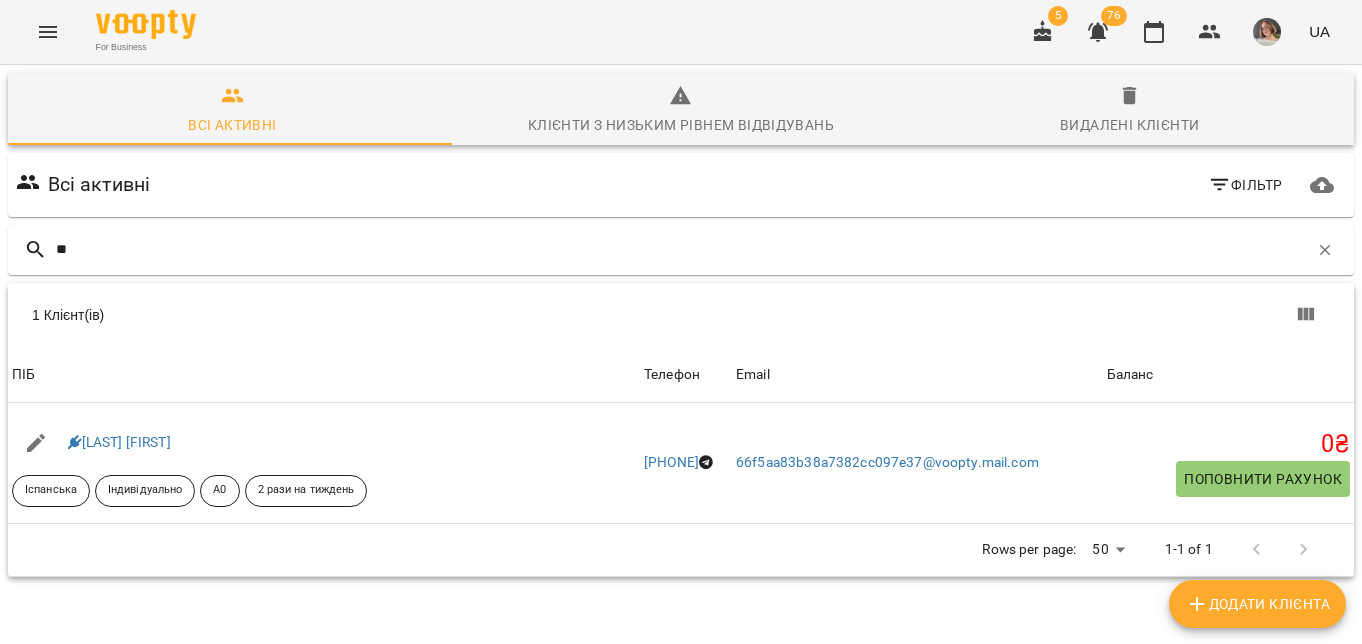 type on "*" 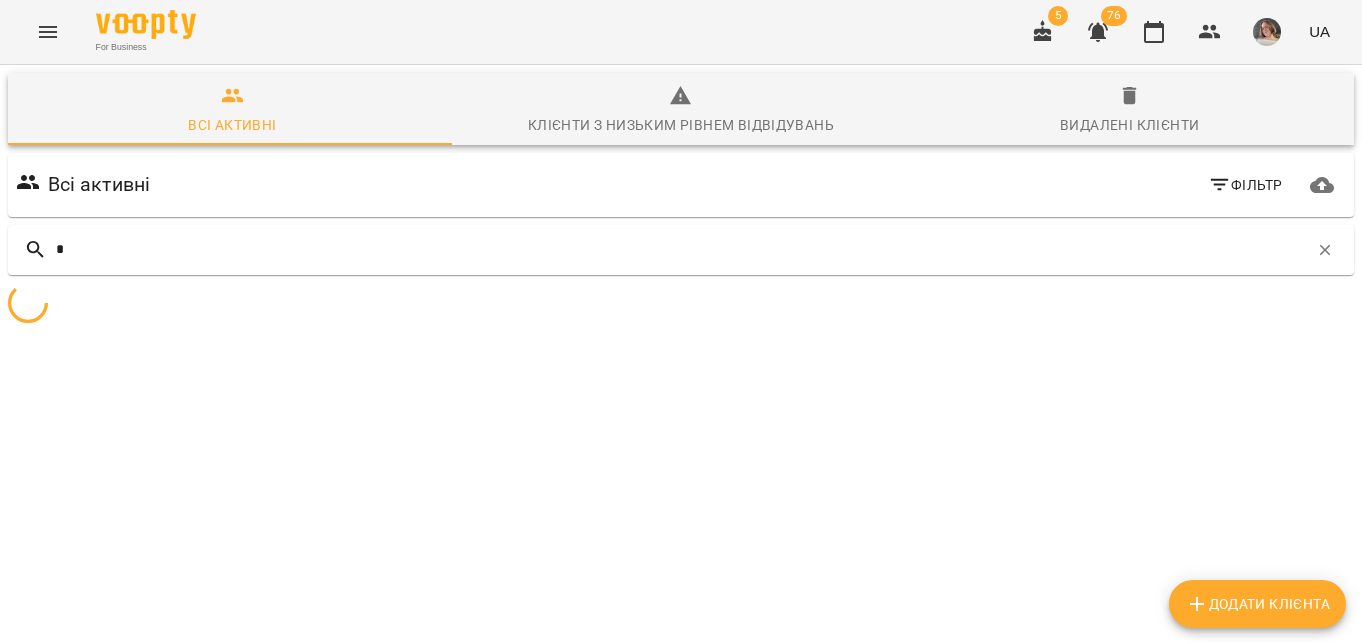 type 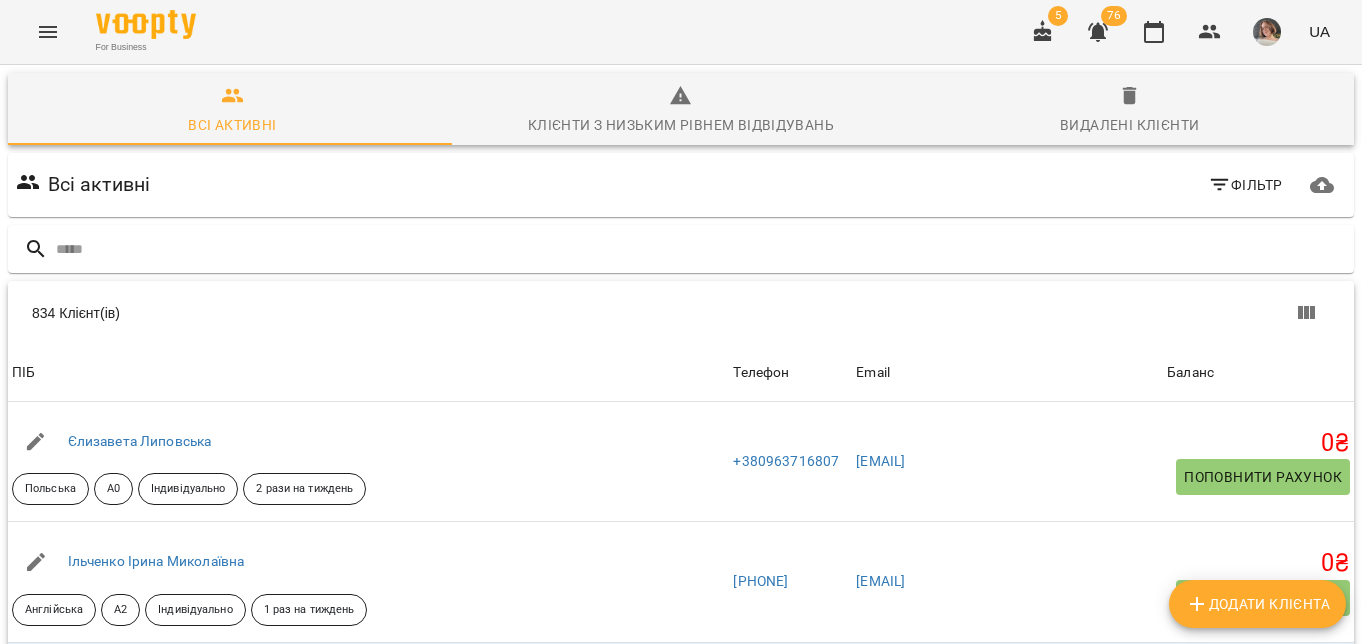click on "Всі активні" at bounding box center (232, 109) 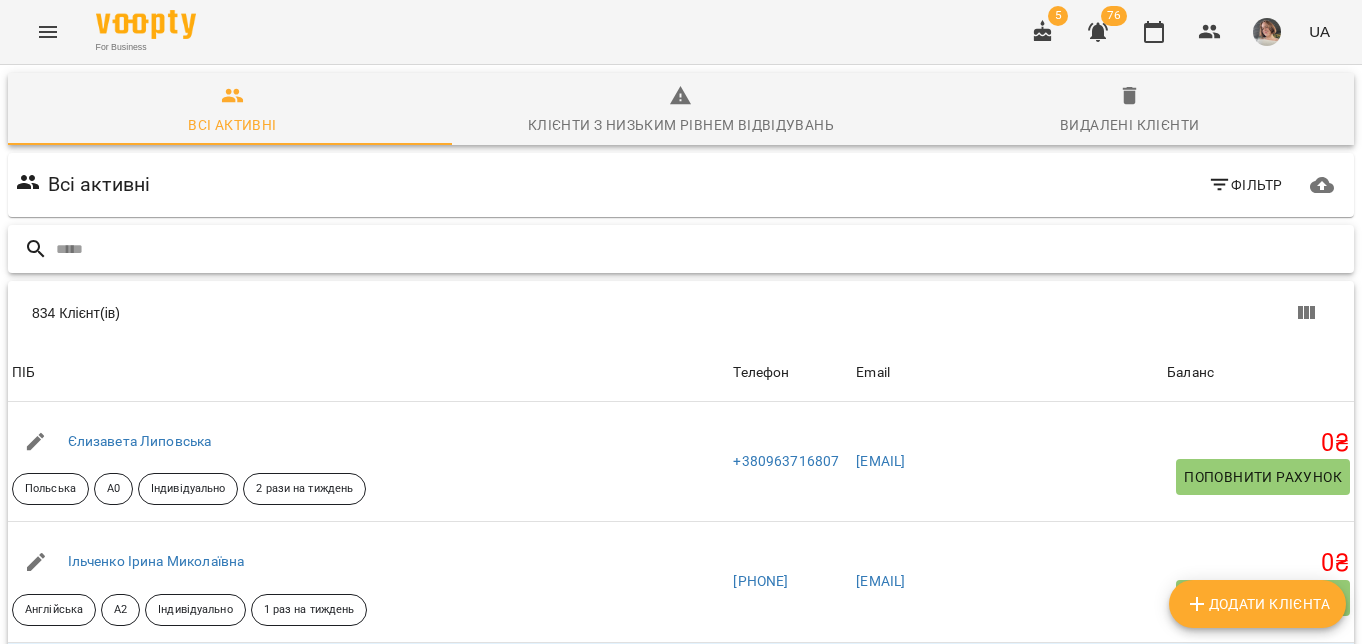 click at bounding box center (701, 249) 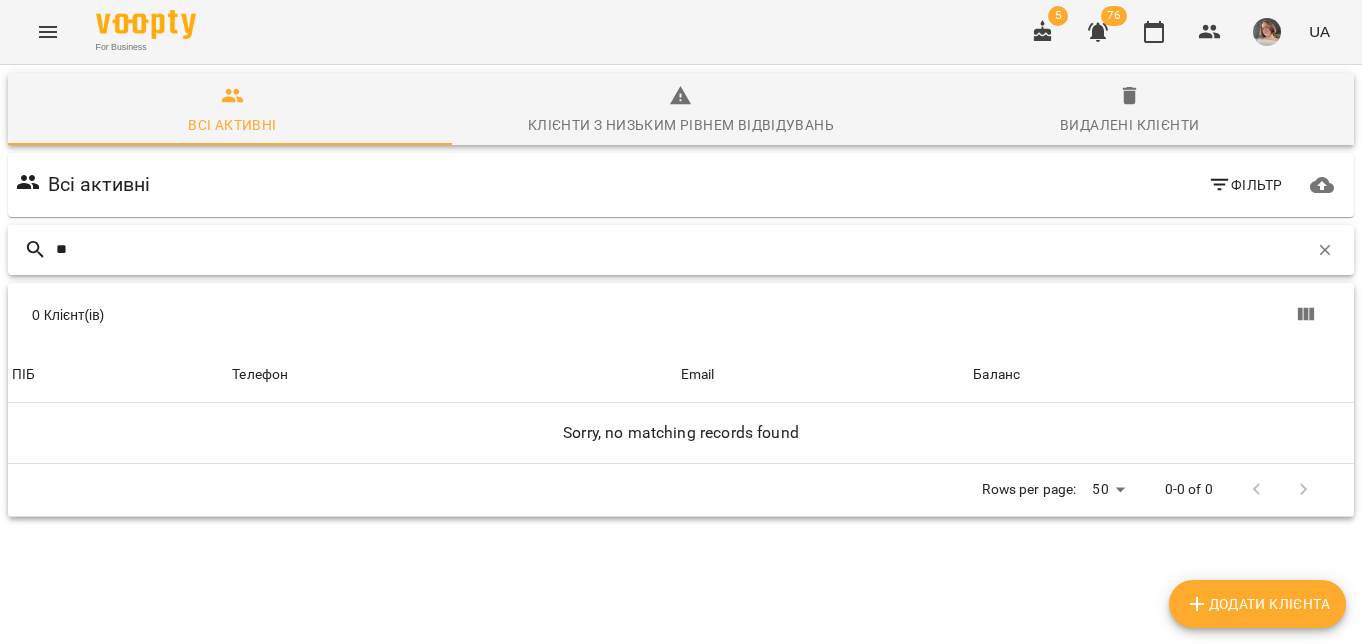 type on "*" 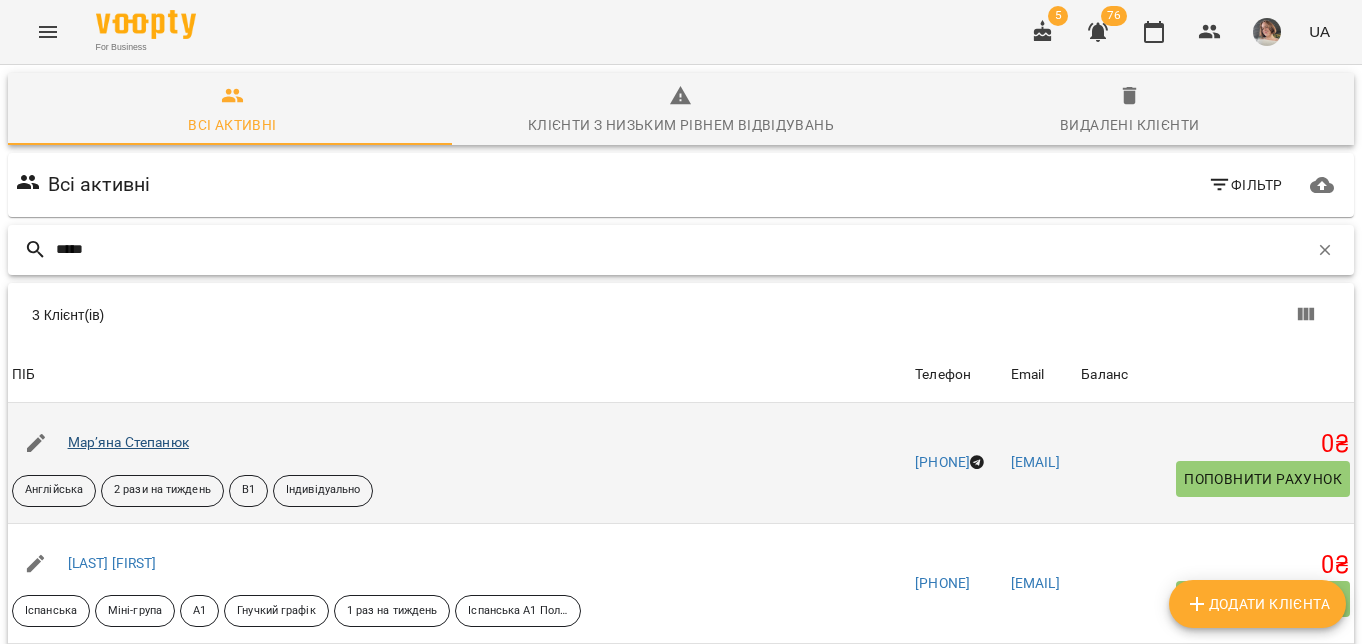 type on "*****" 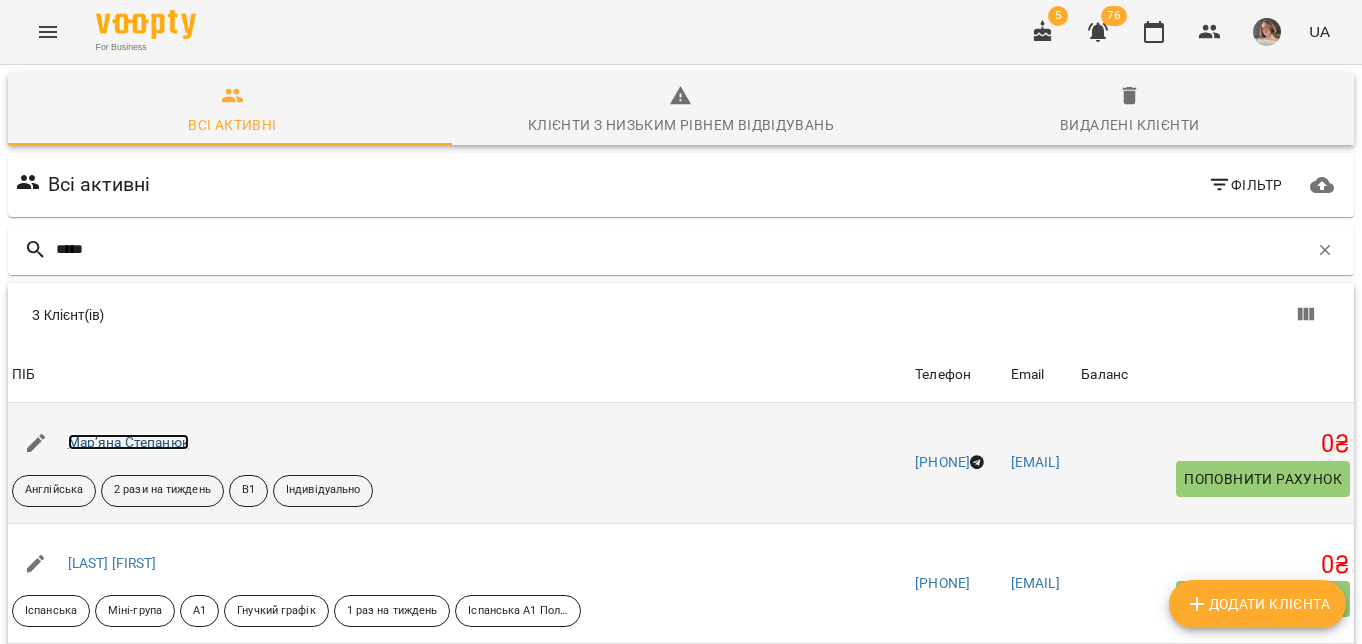 click on "Марʼяна Степанюк" at bounding box center (128, 442) 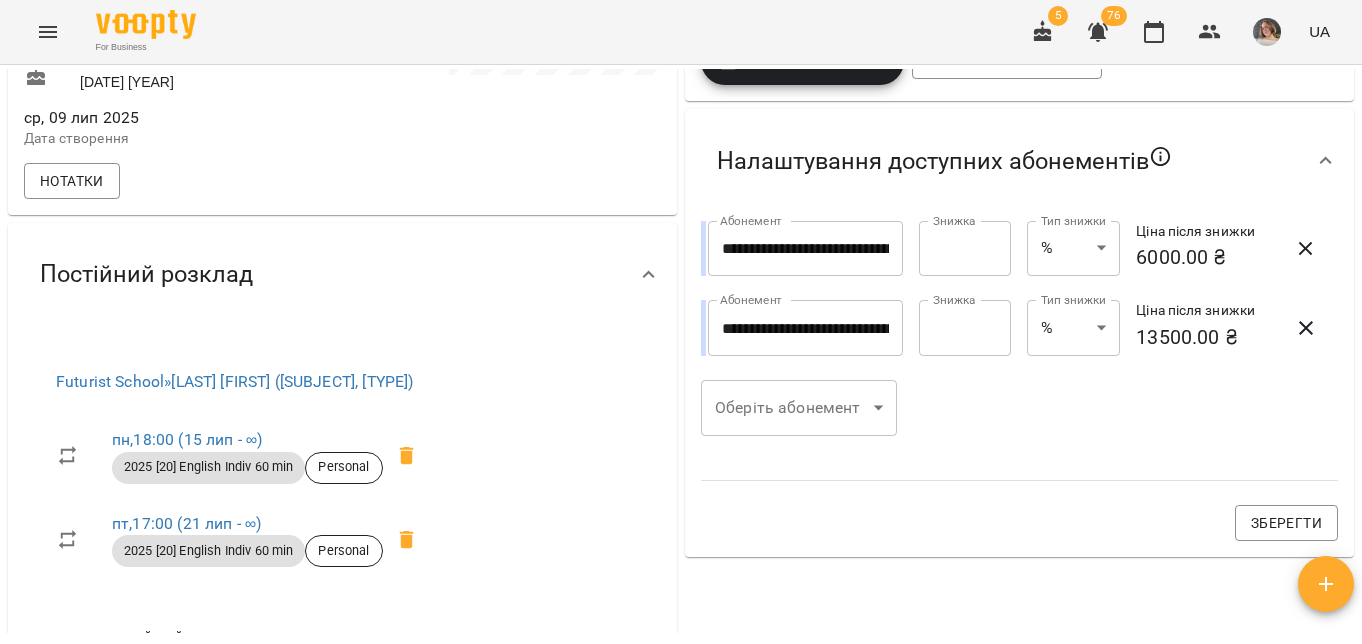 scroll, scrollTop: 0, scrollLeft: 0, axis: both 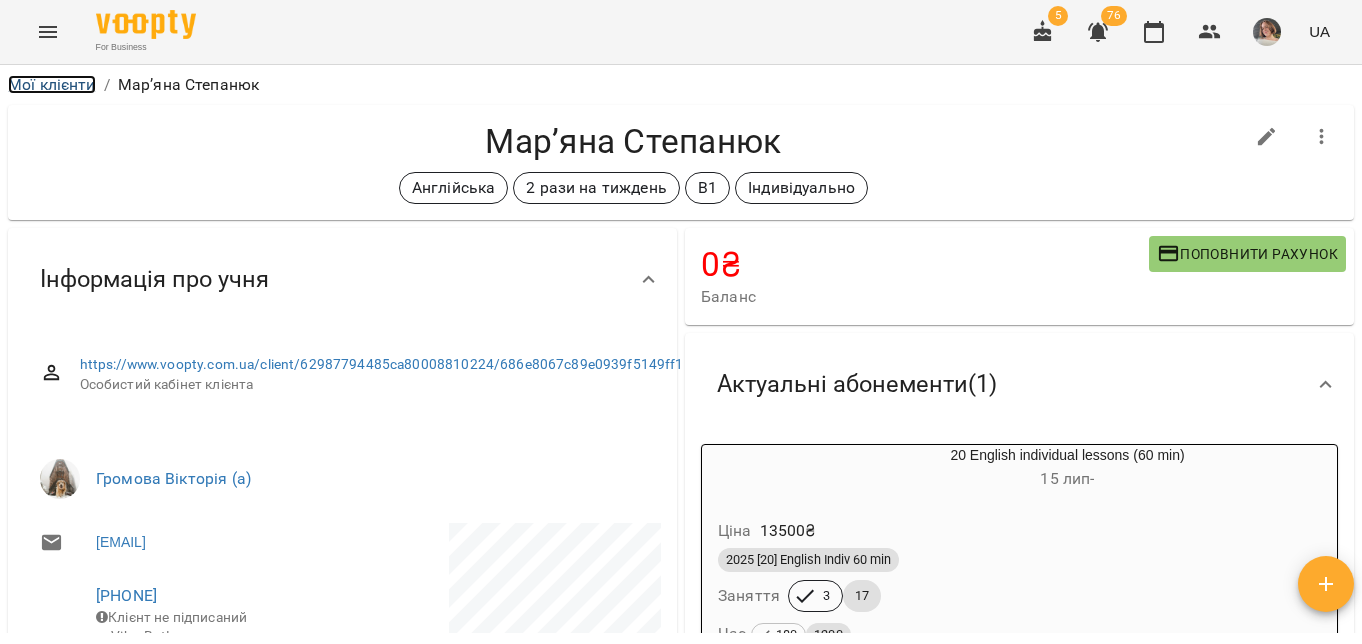 click on "Мої клієнти" at bounding box center (52, 84) 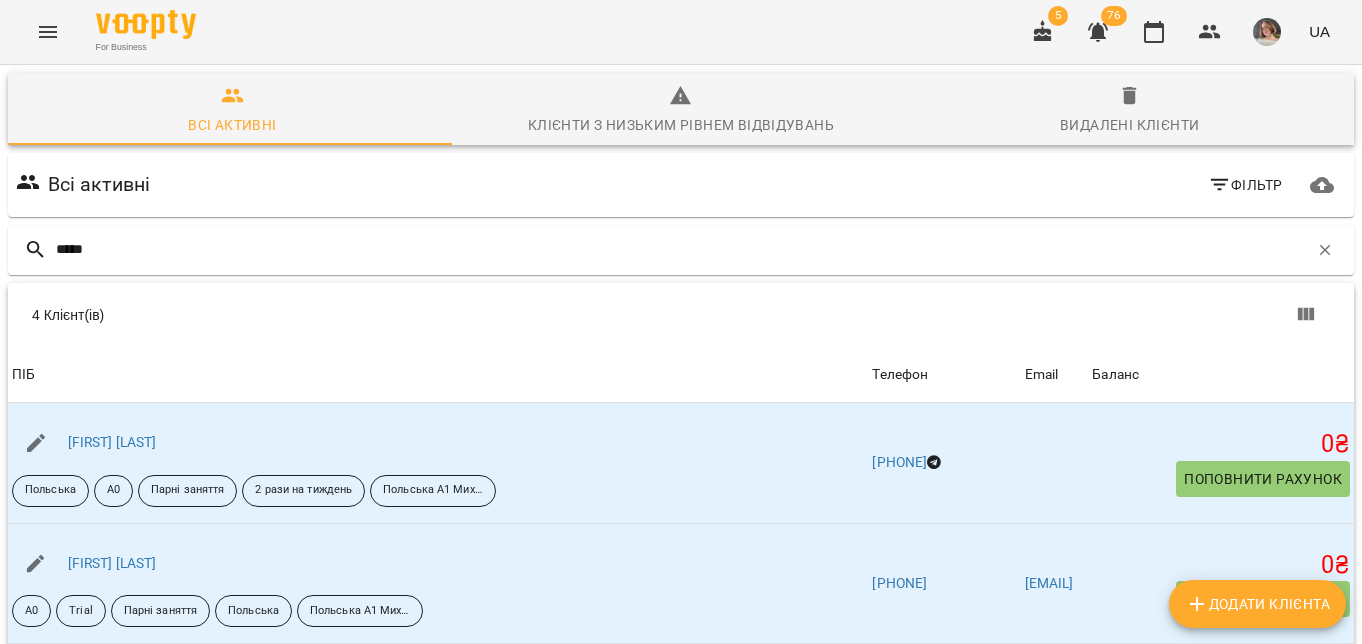 scroll, scrollTop: 130, scrollLeft: 0, axis: vertical 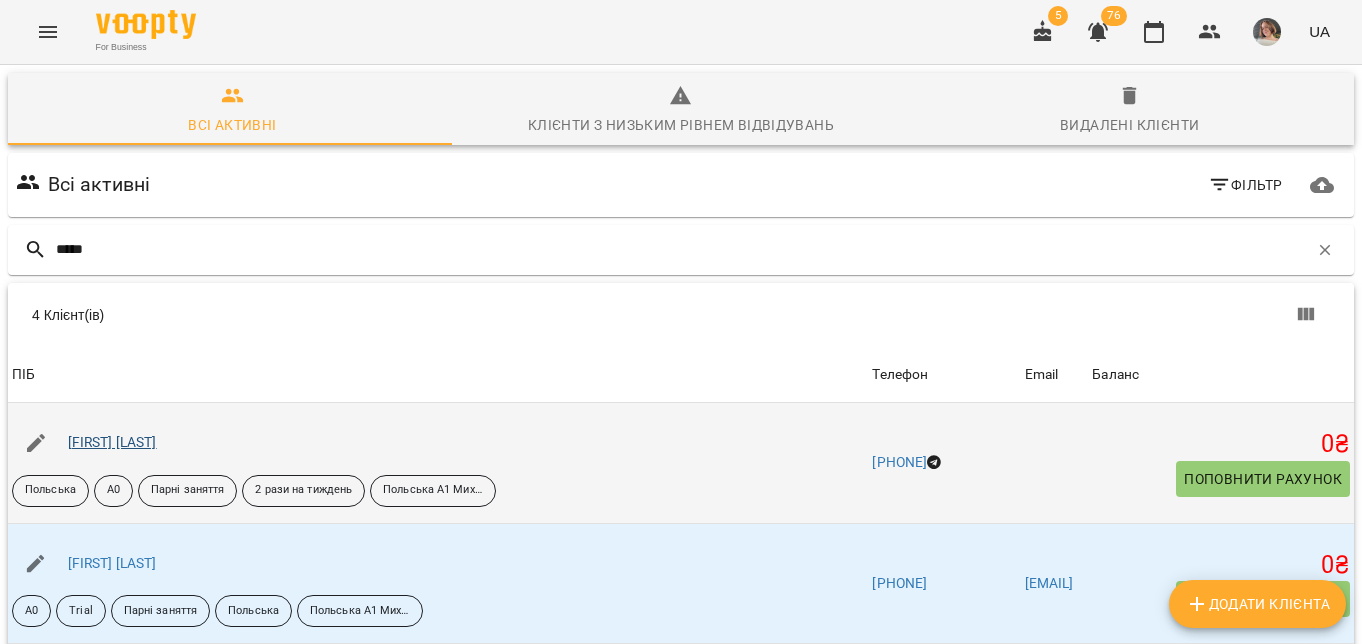 type on "*****" 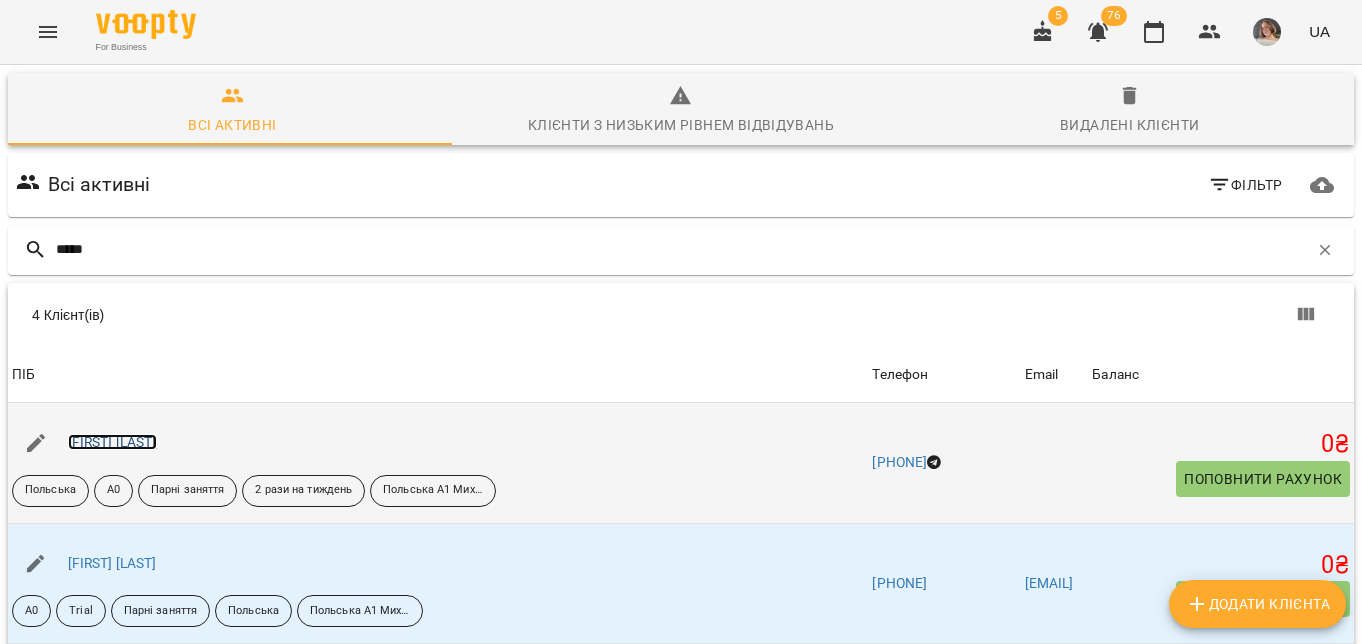 click on "Гліб Серебрянський" at bounding box center [112, 442] 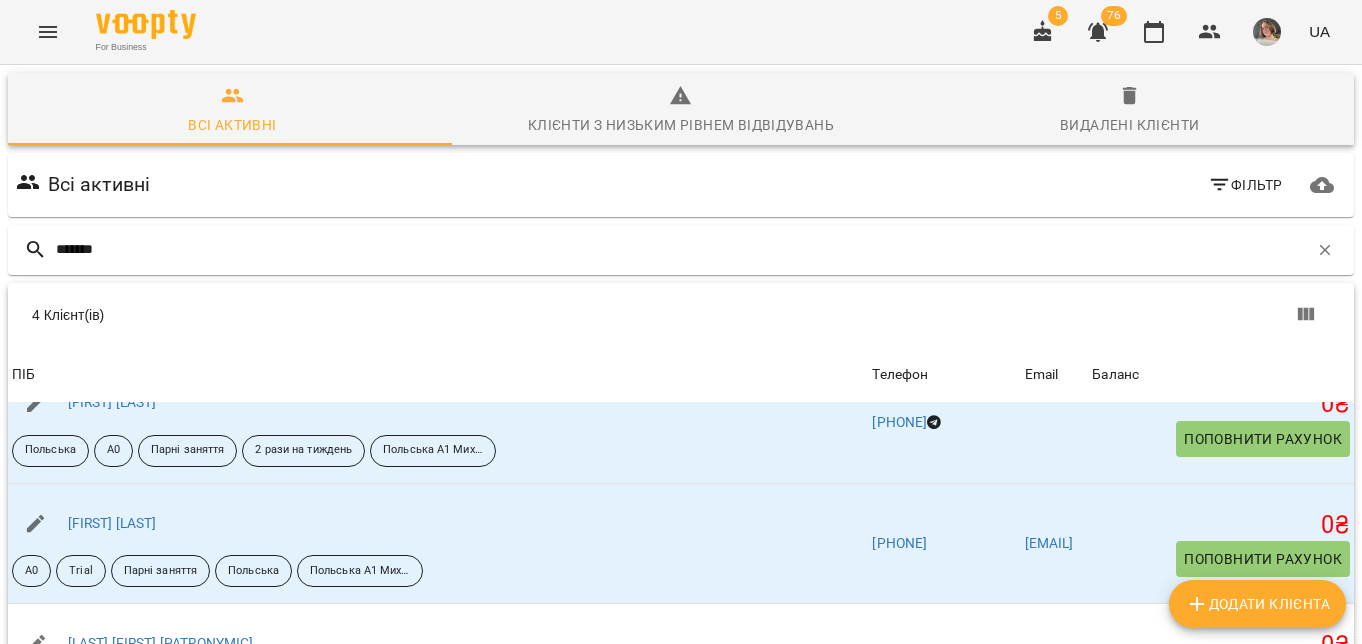 scroll, scrollTop: 39, scrollLeft: 0, axis: vertical 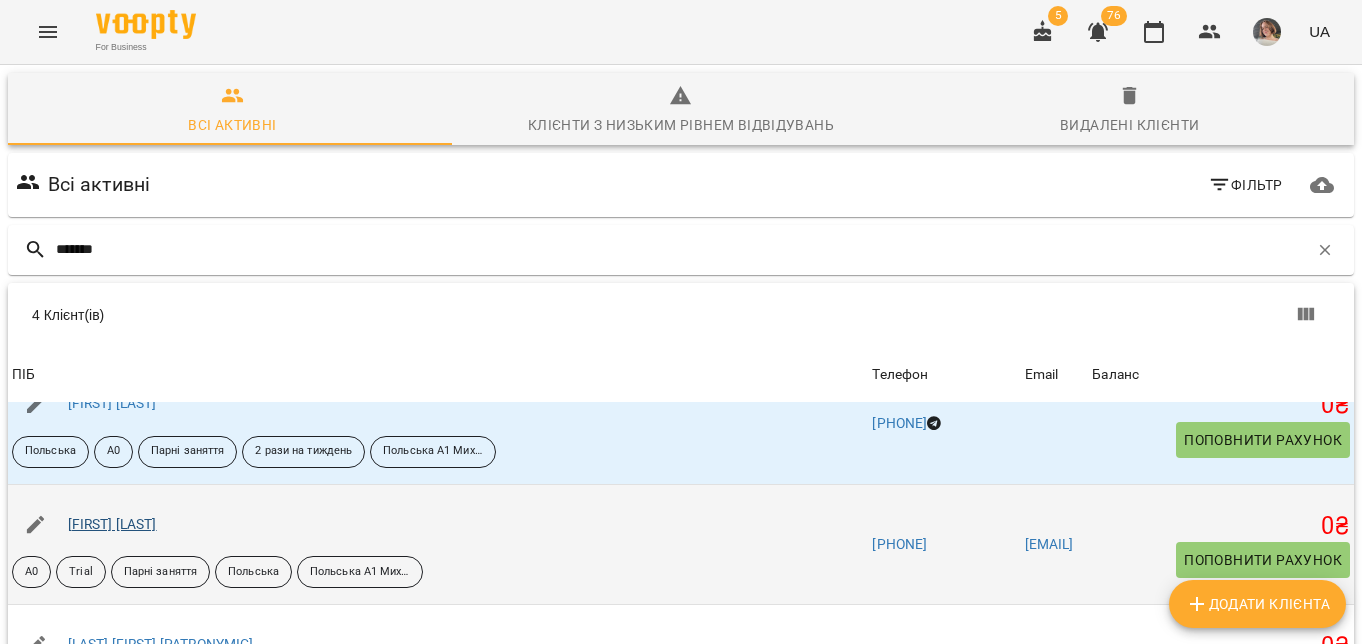 type on "*******" 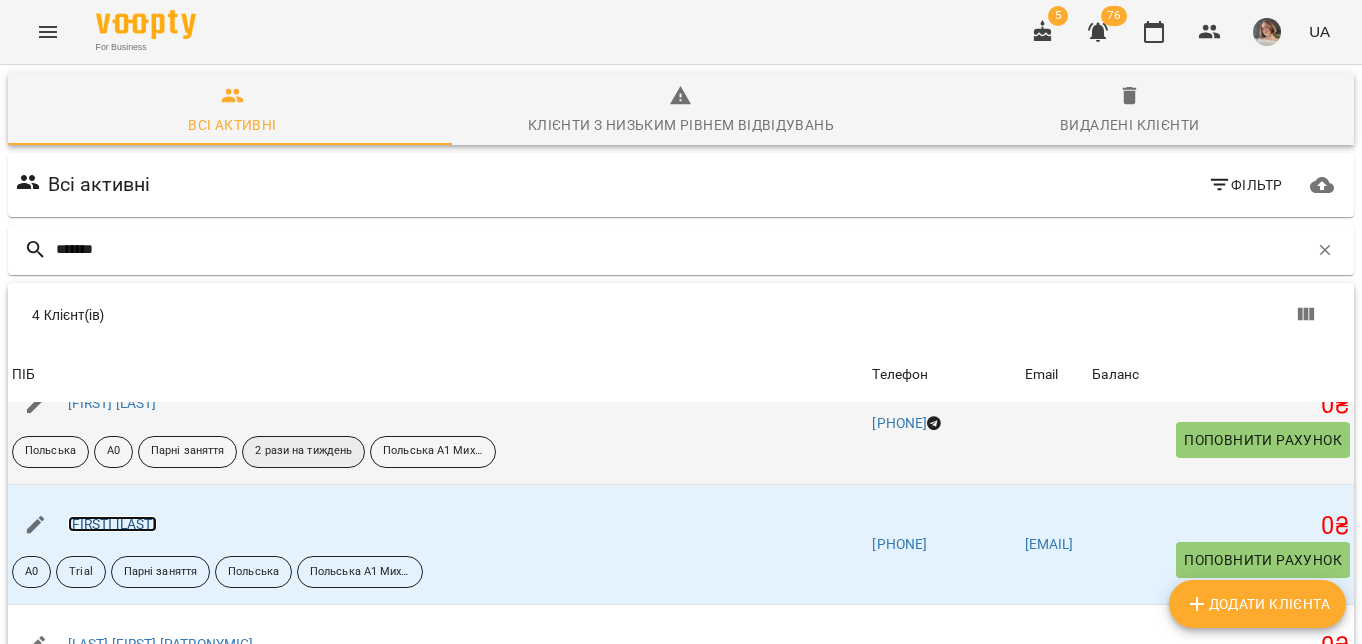 scroll, scrollTop: 0, scrollLeft: 0, axis: both 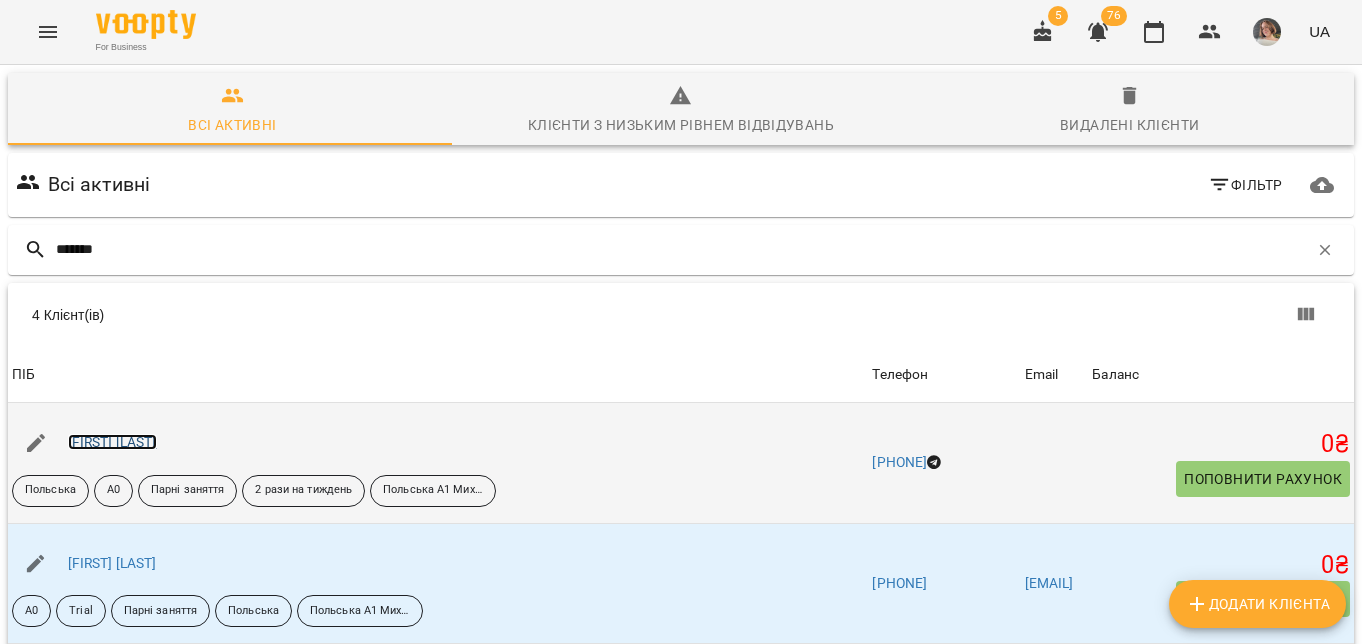 click on "Гліб Серебрянський" at bounding box center [112, 442] 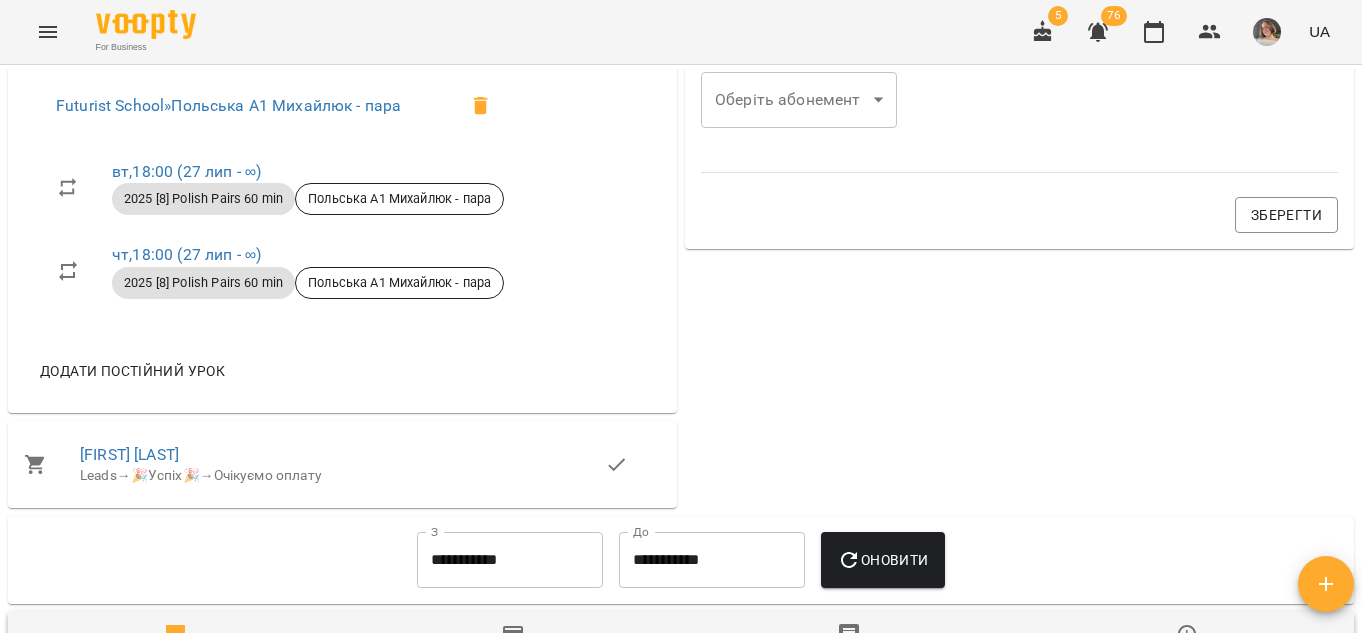 scroll, scrollTop: 0, scrollLeft: 0, axis: both 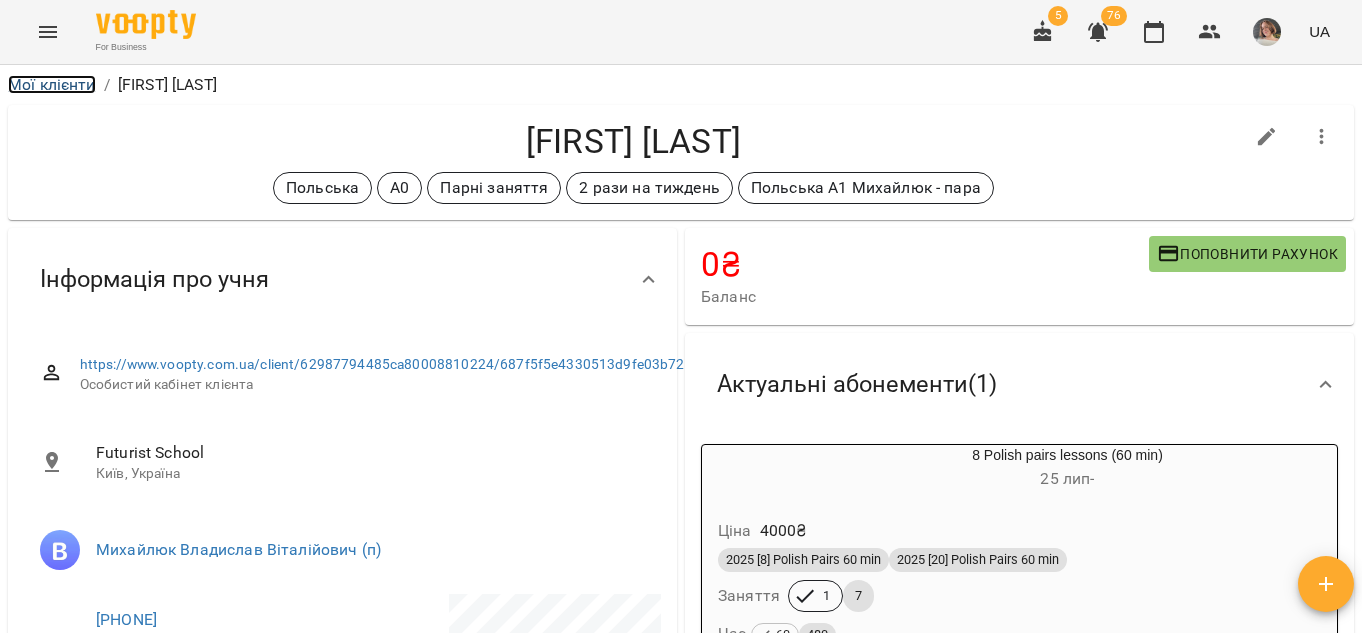 click on "Мої клієнти" at bounding box center [52, 84] 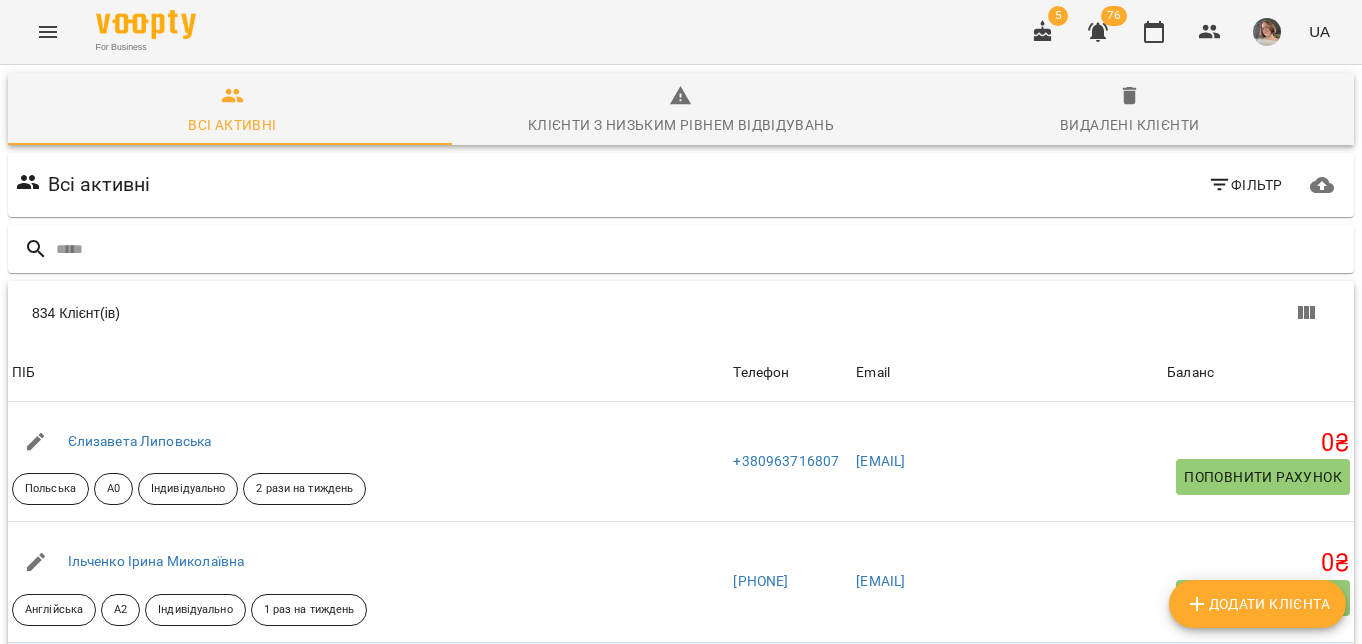 click on "834   Клієнт(ів)" at bounding box center (681, 313) 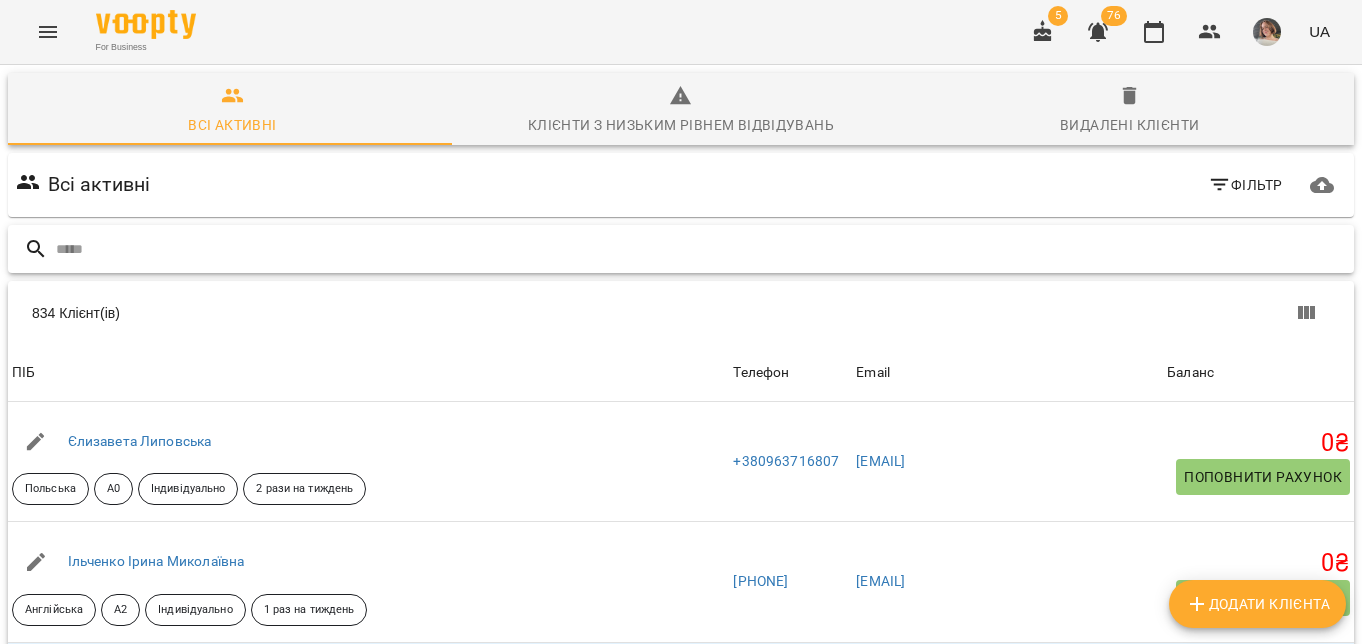 click at bounding box center (701, 249) 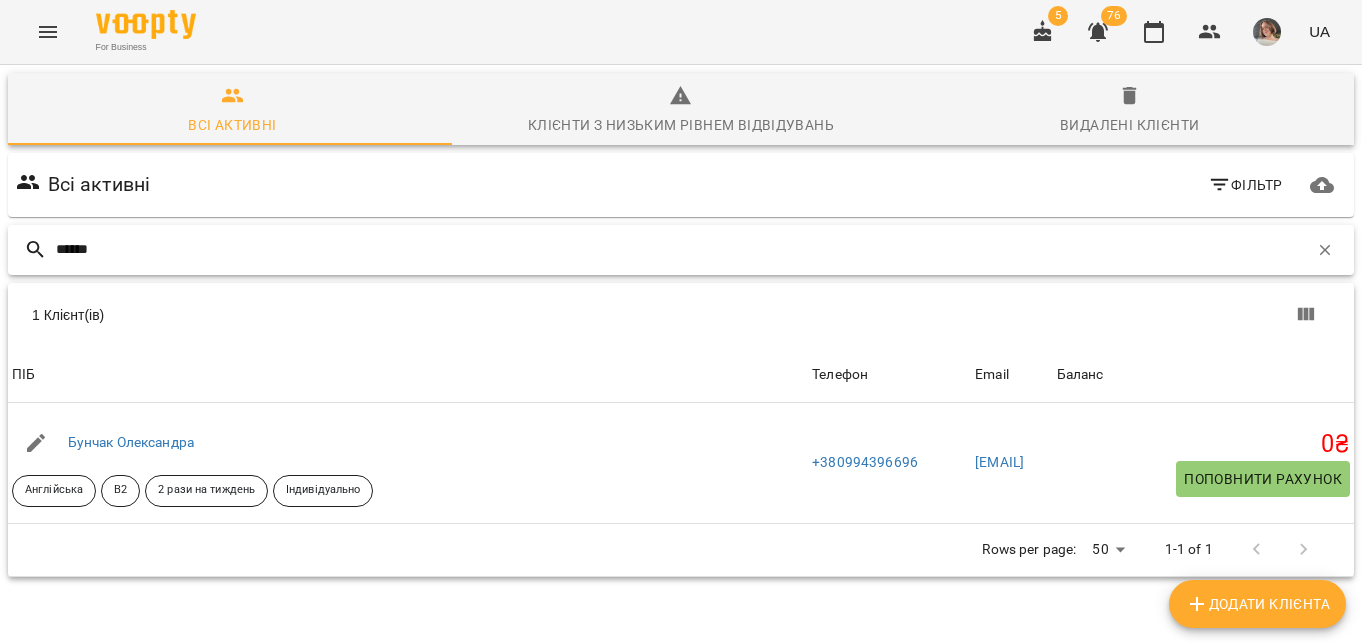 click on "******" at bounding box center [682, 249] 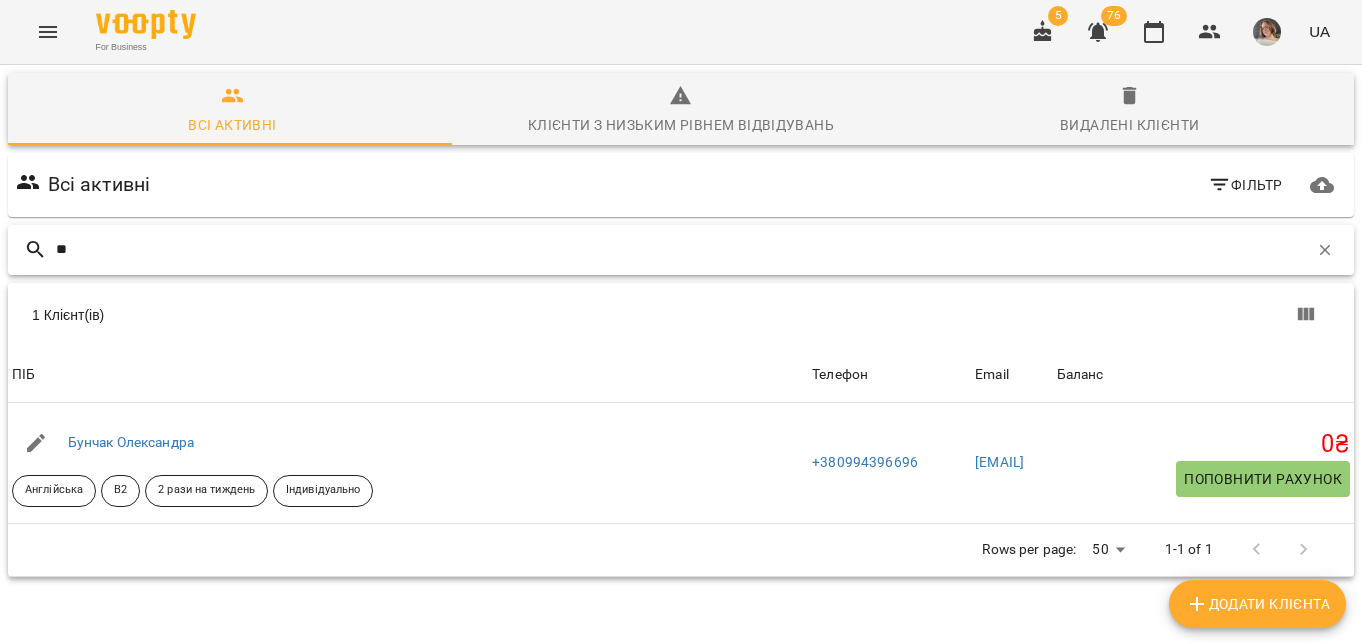type on "*" 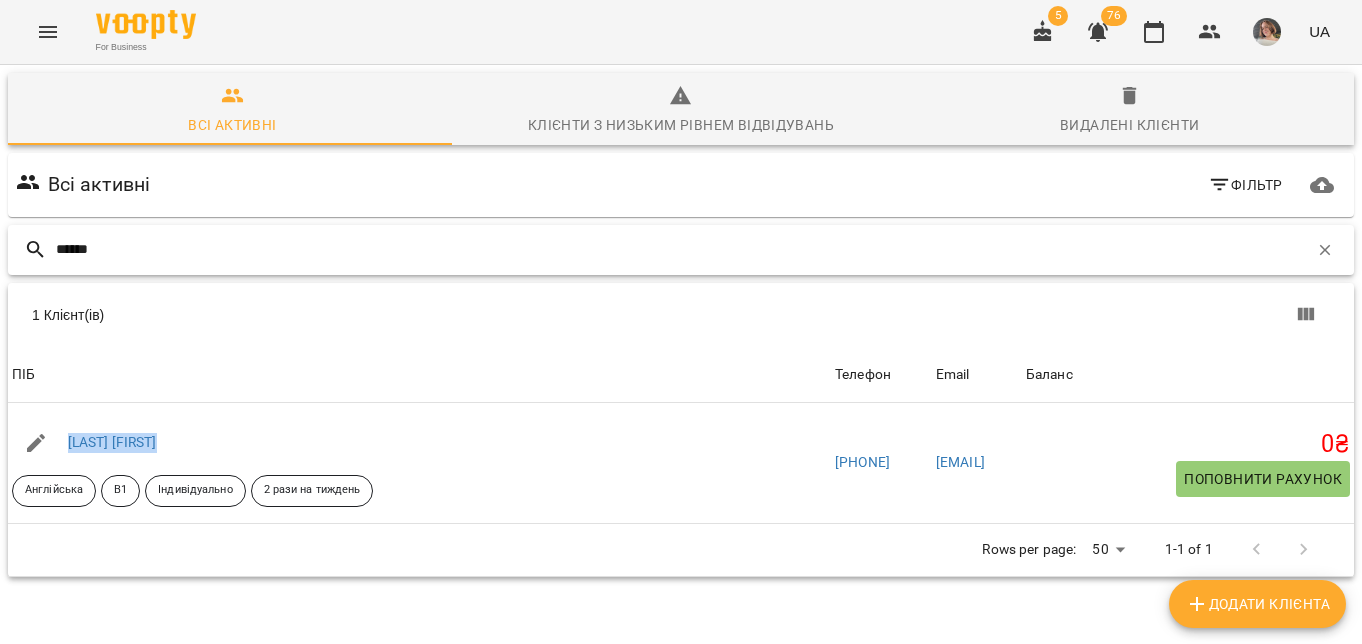 click on "******" at bounding box center (682, 249) 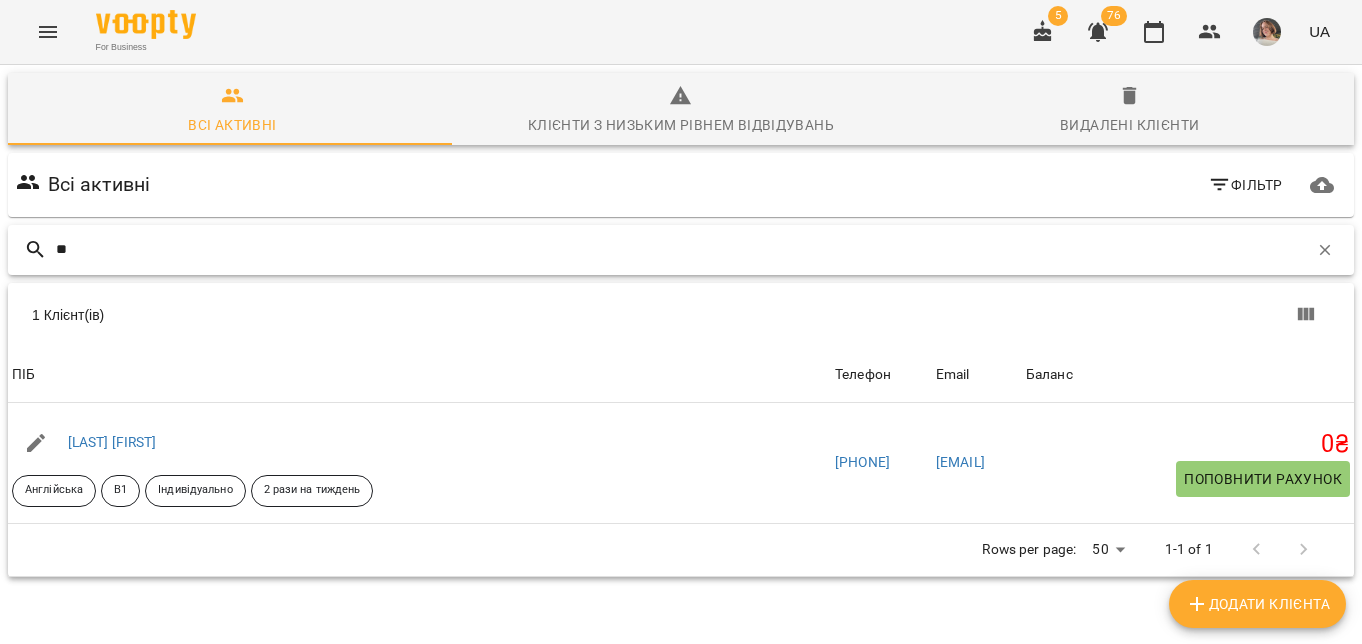 type on "*" 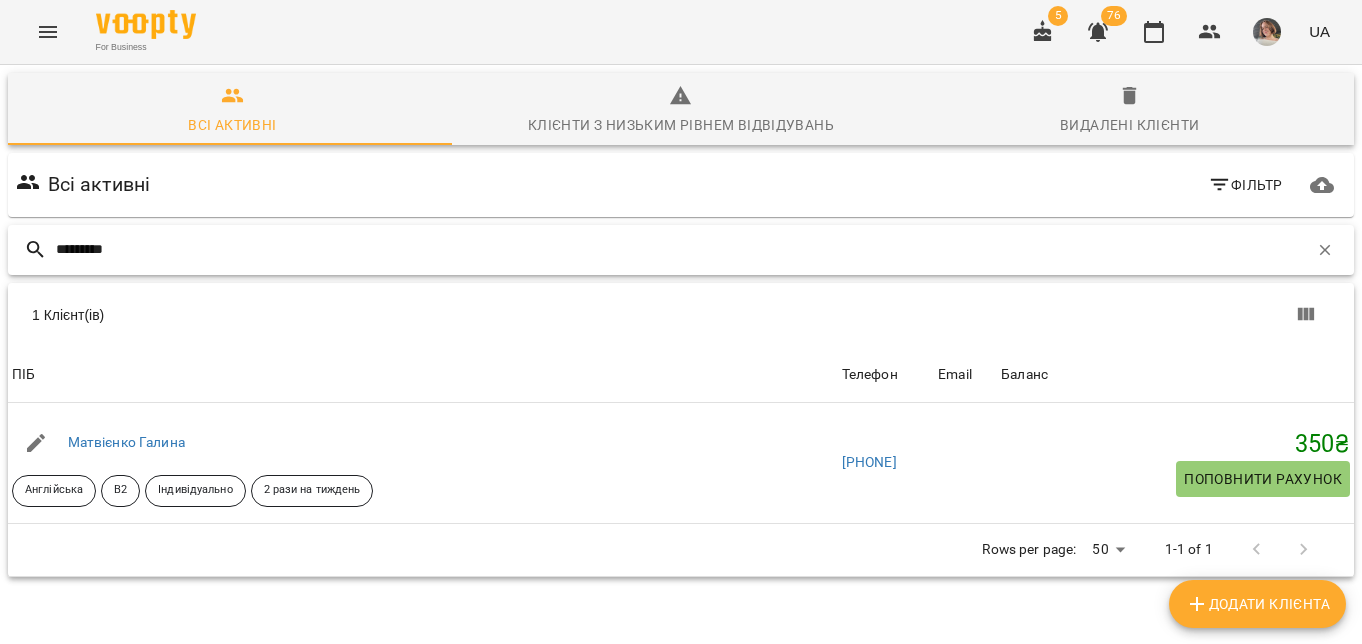 click on "*********" at bounding box center (682, 249) 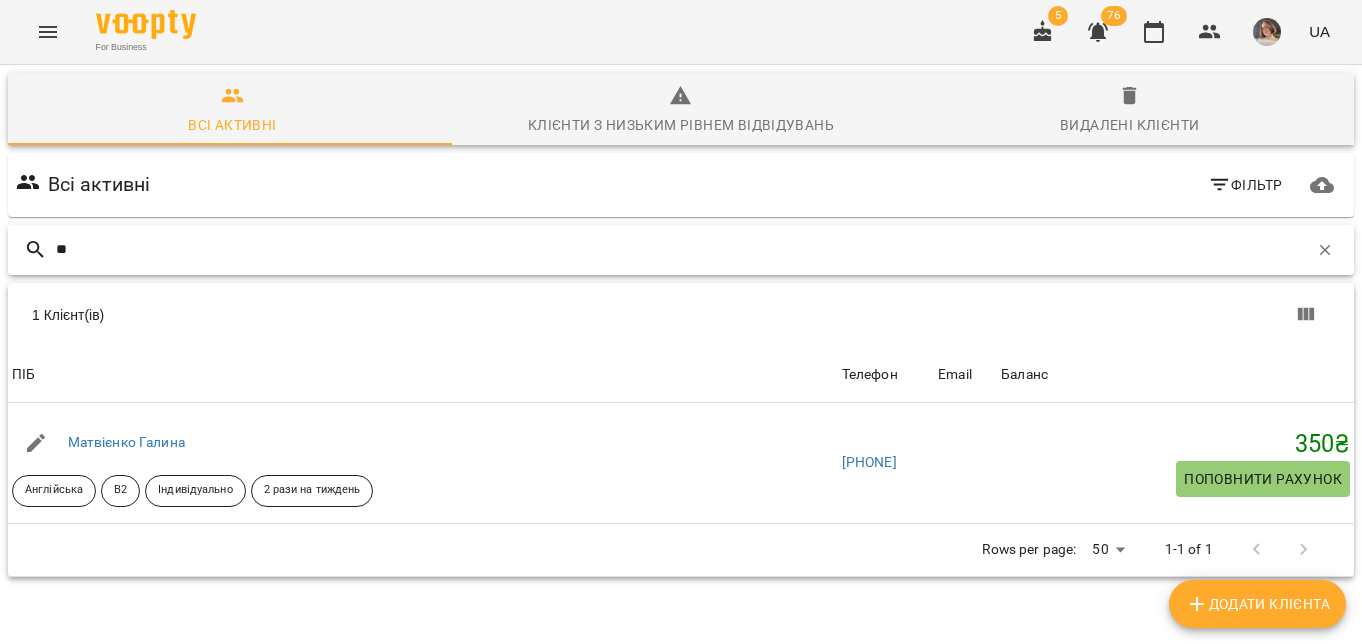 type on "*" 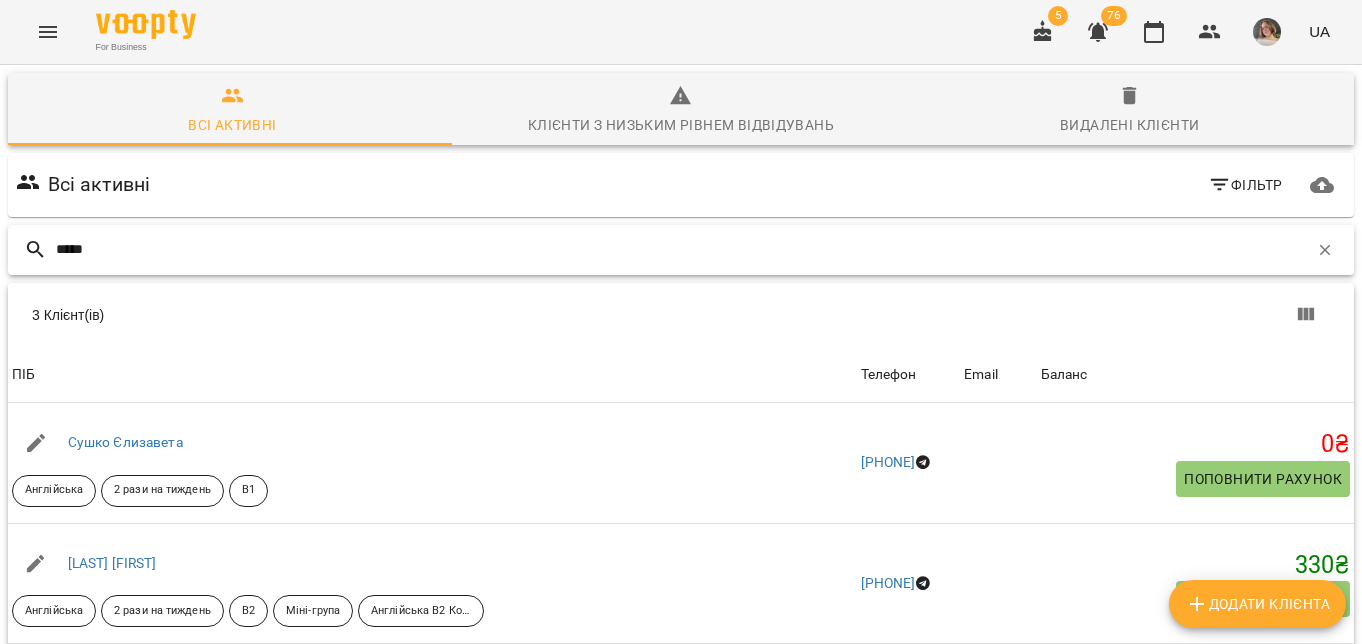 scroll, scrollTop: 242, scrollLeft: 0, axis: vertical 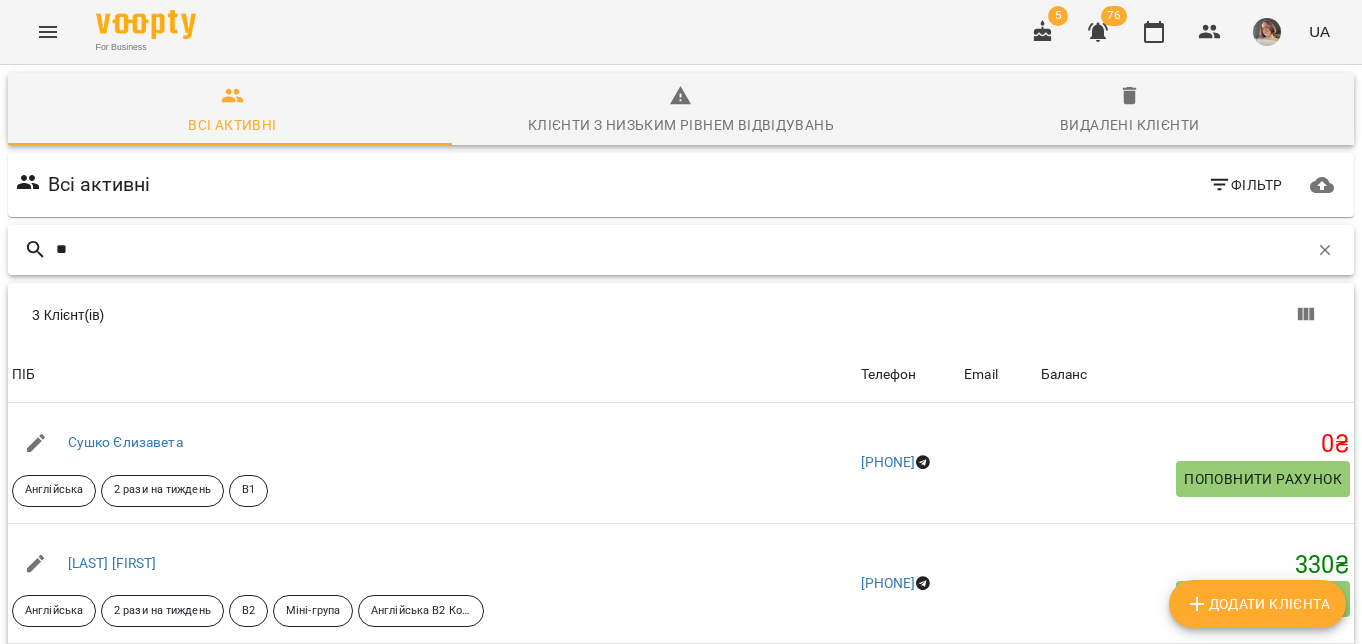type on "*" 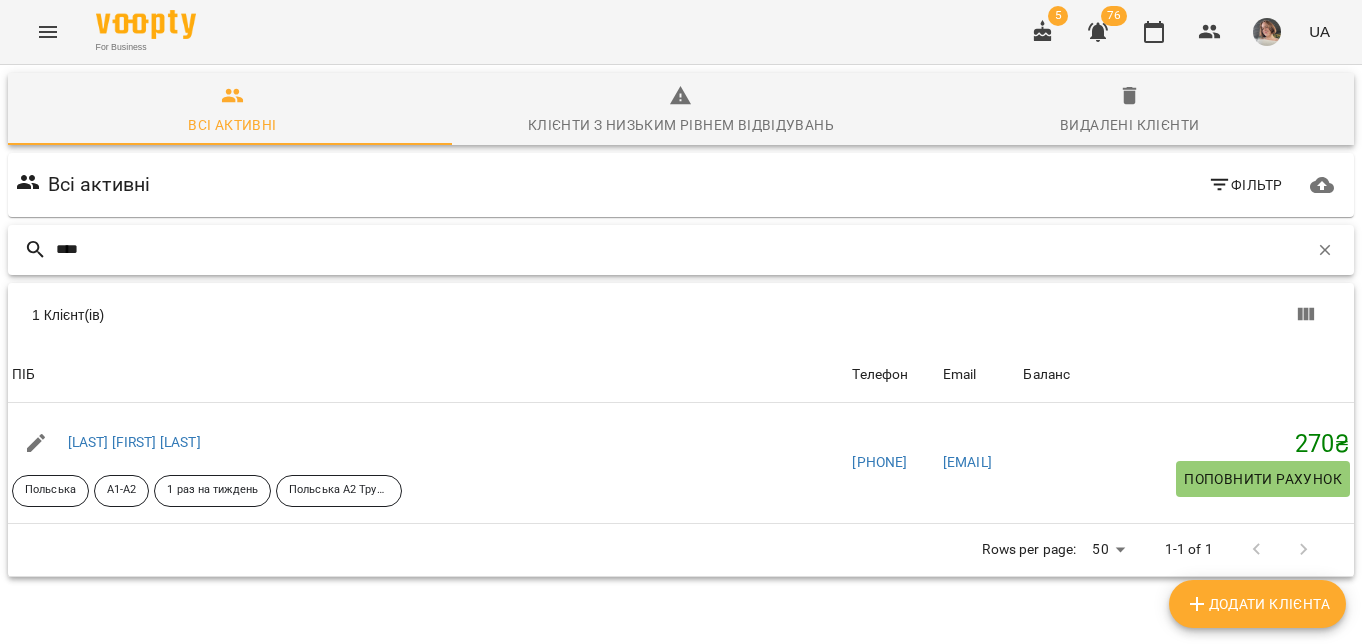 click on "****" at bounding box center (682, 249) 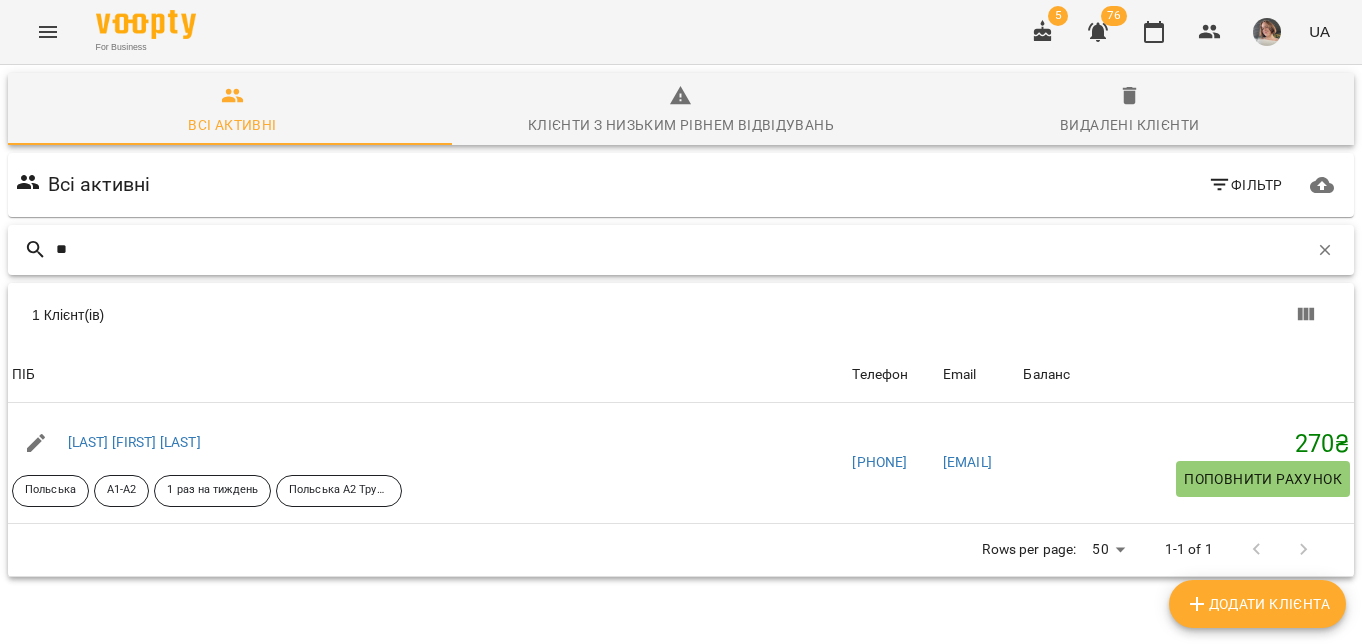 type on "*" 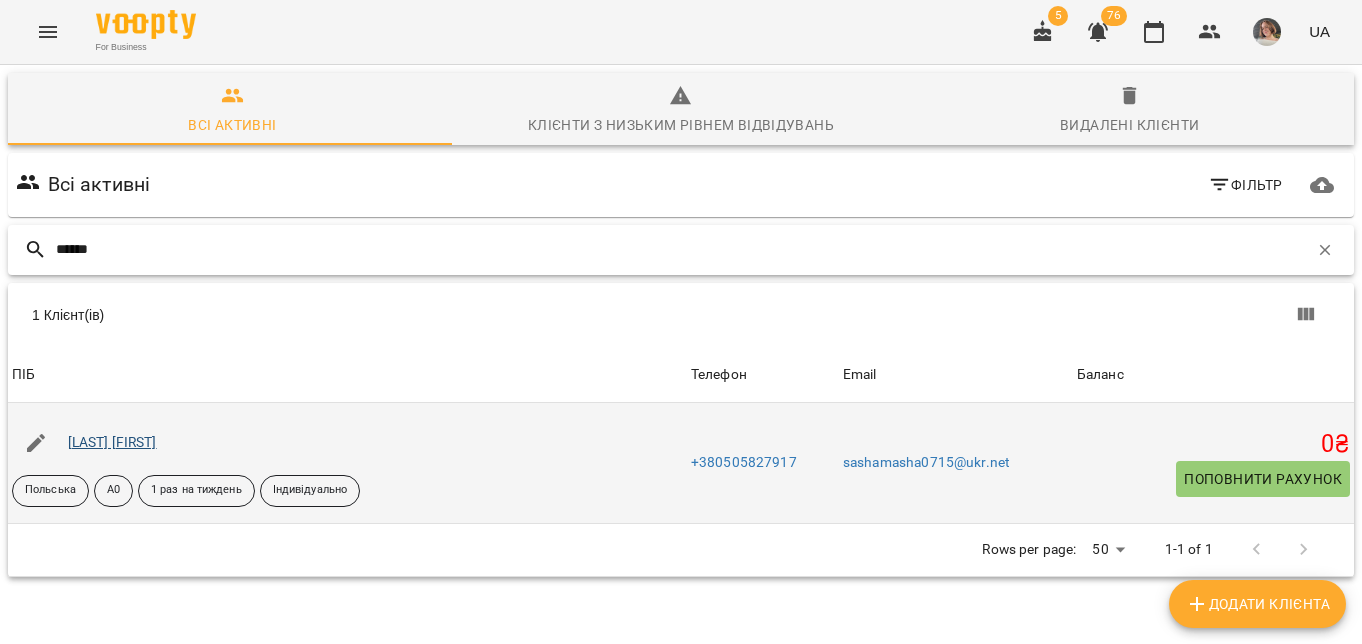 type on "******" 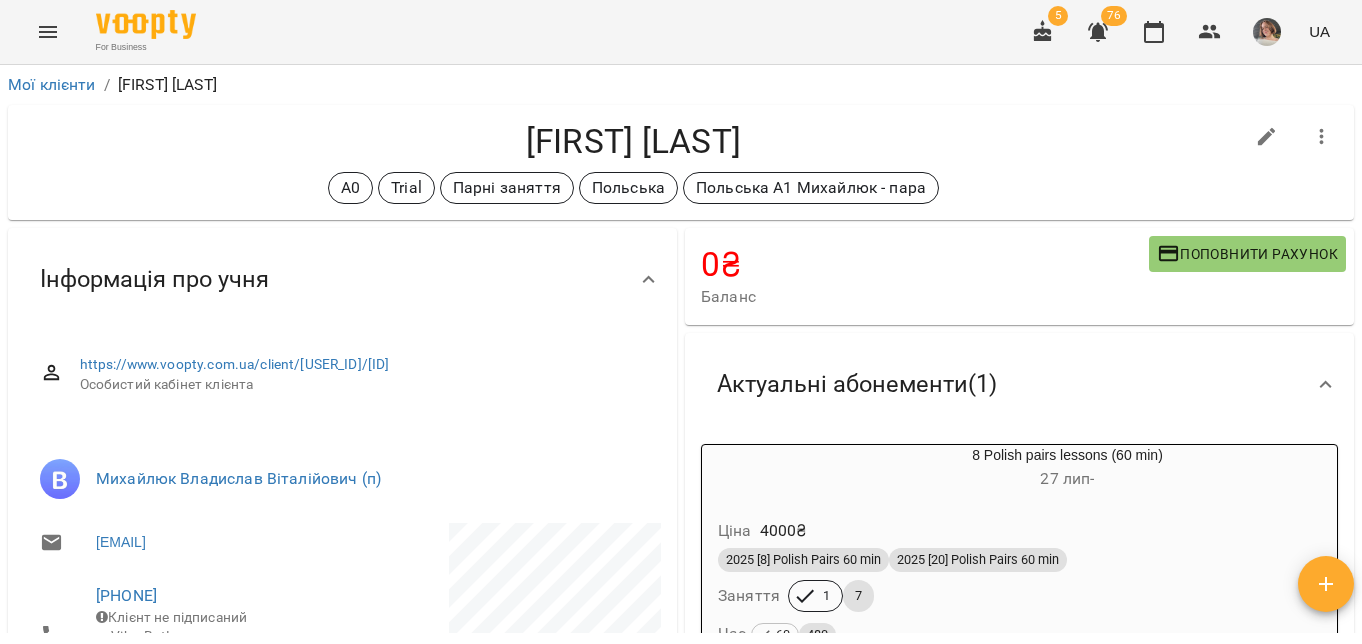scroll, scrollTop: 0, scrollLeft: 0, axis: both 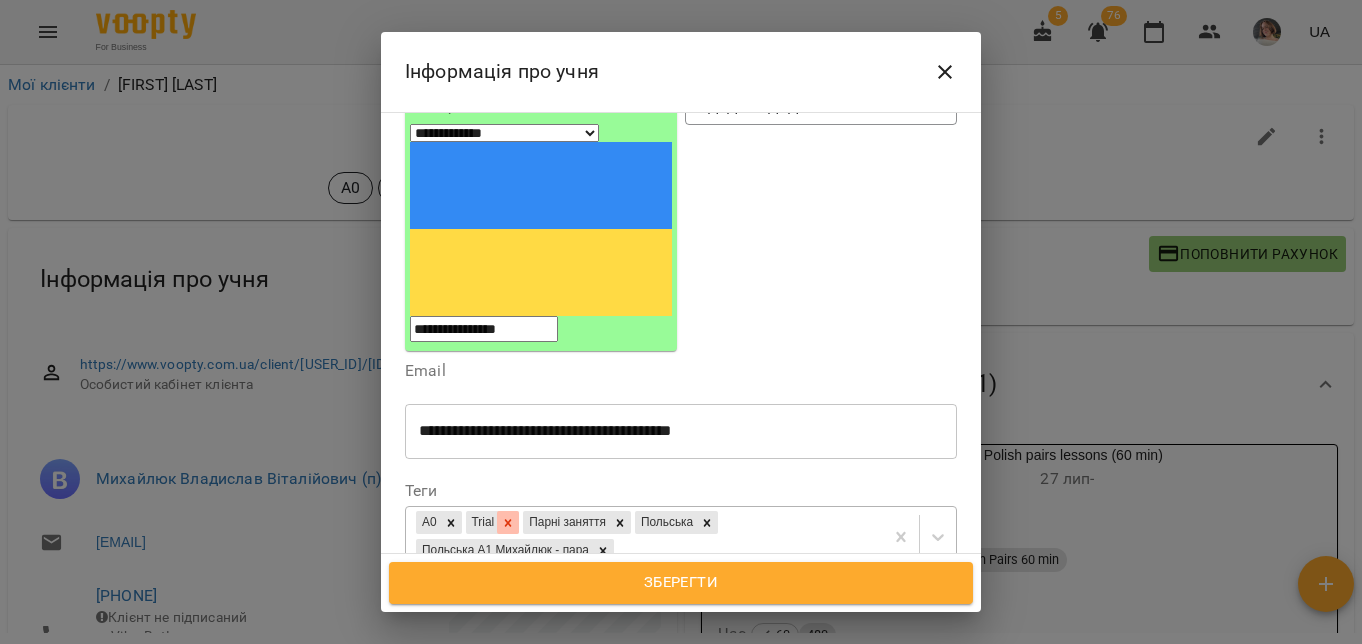 click 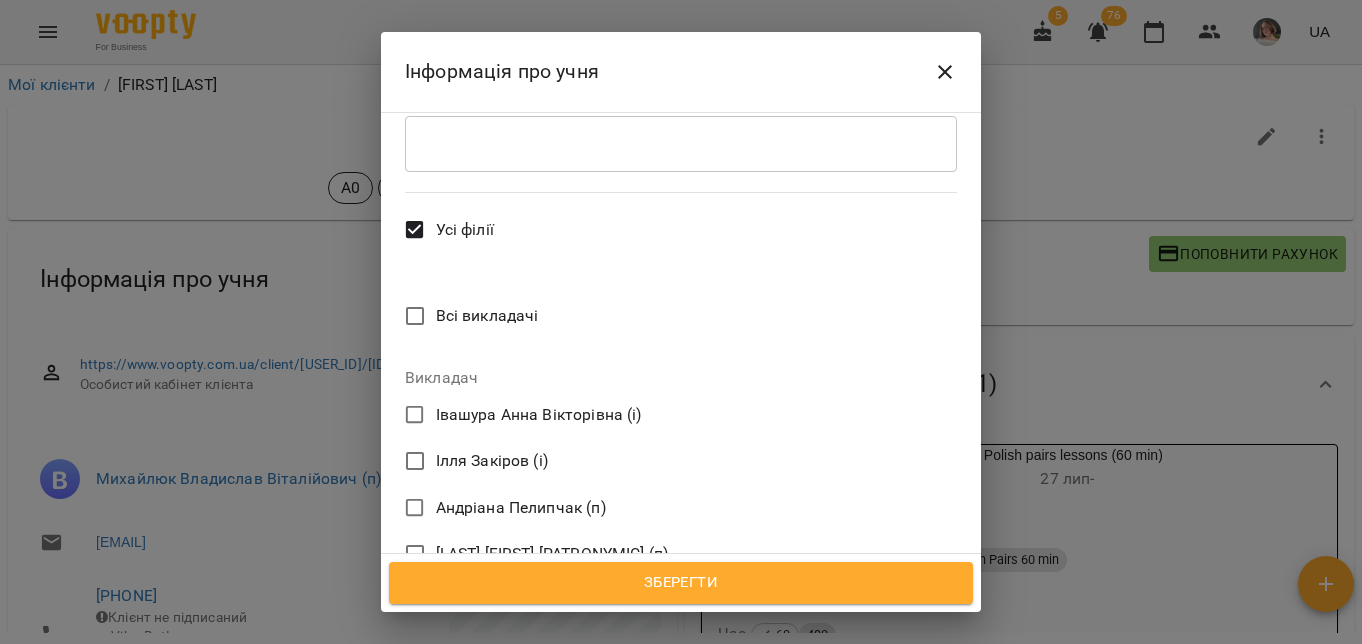scroll, scrollTop: 775, scrollLeft: 0, axis: vertical 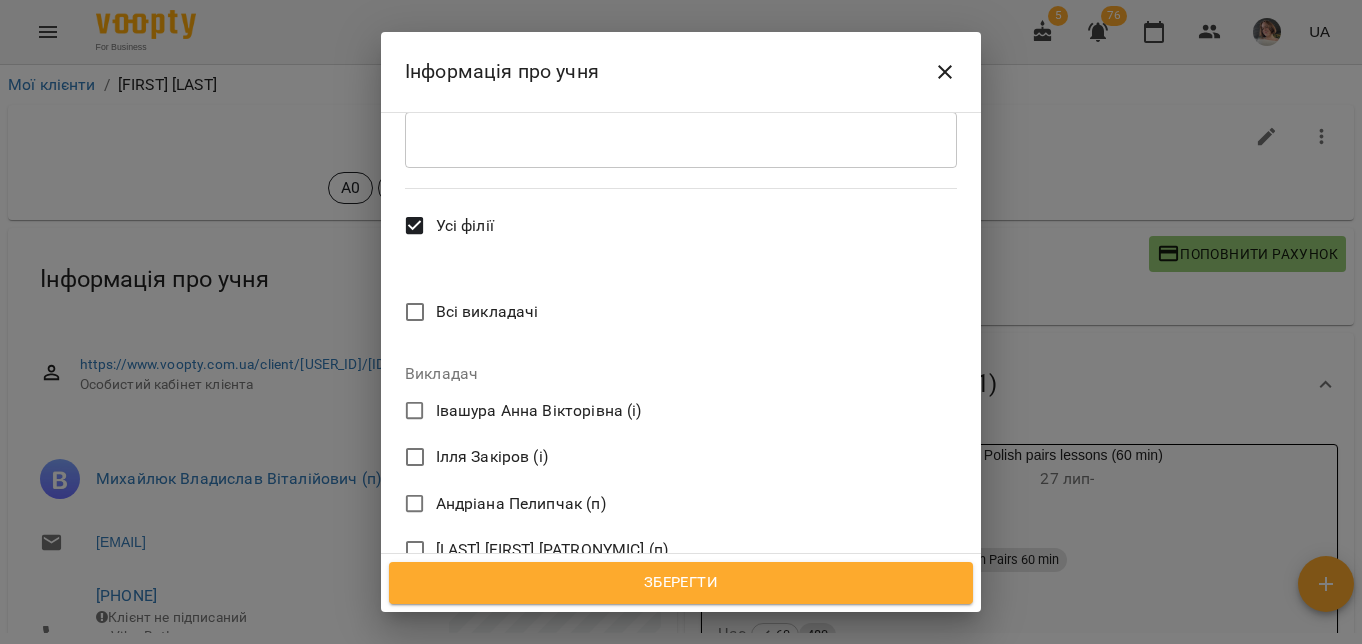 click on "Зберегти" at bounding box center [681, 583] 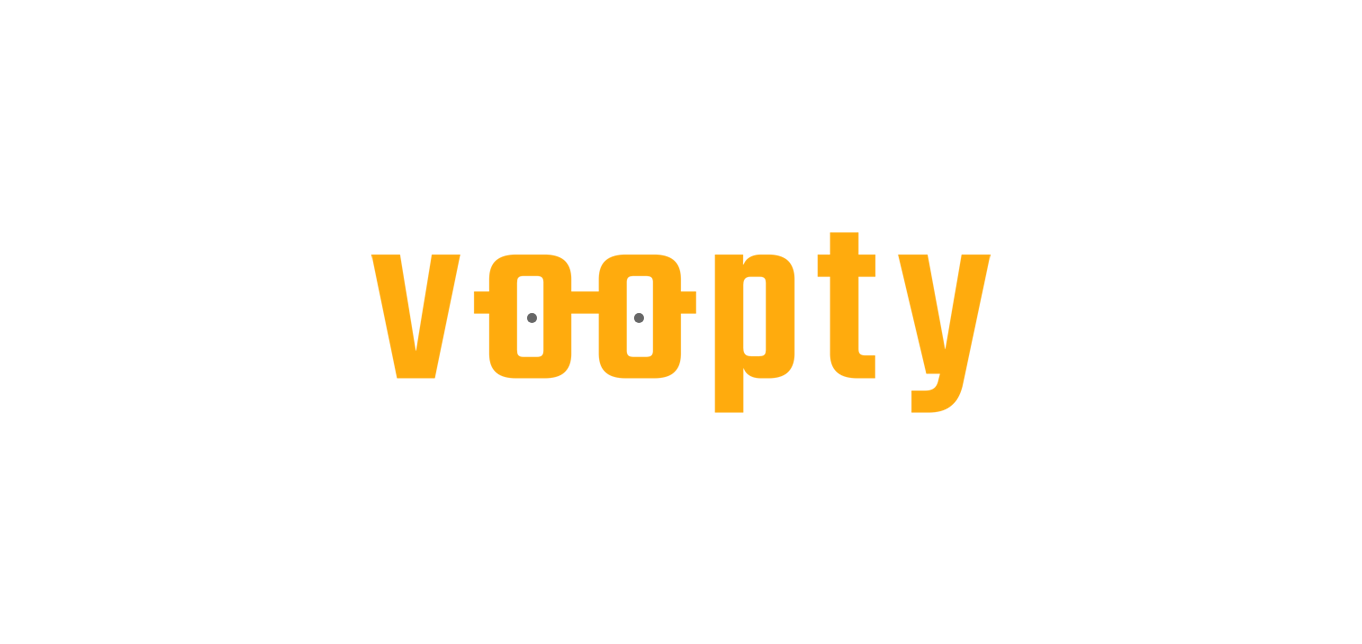 scroll, scrollTop: 0, scrollLeft: 0, axis: both 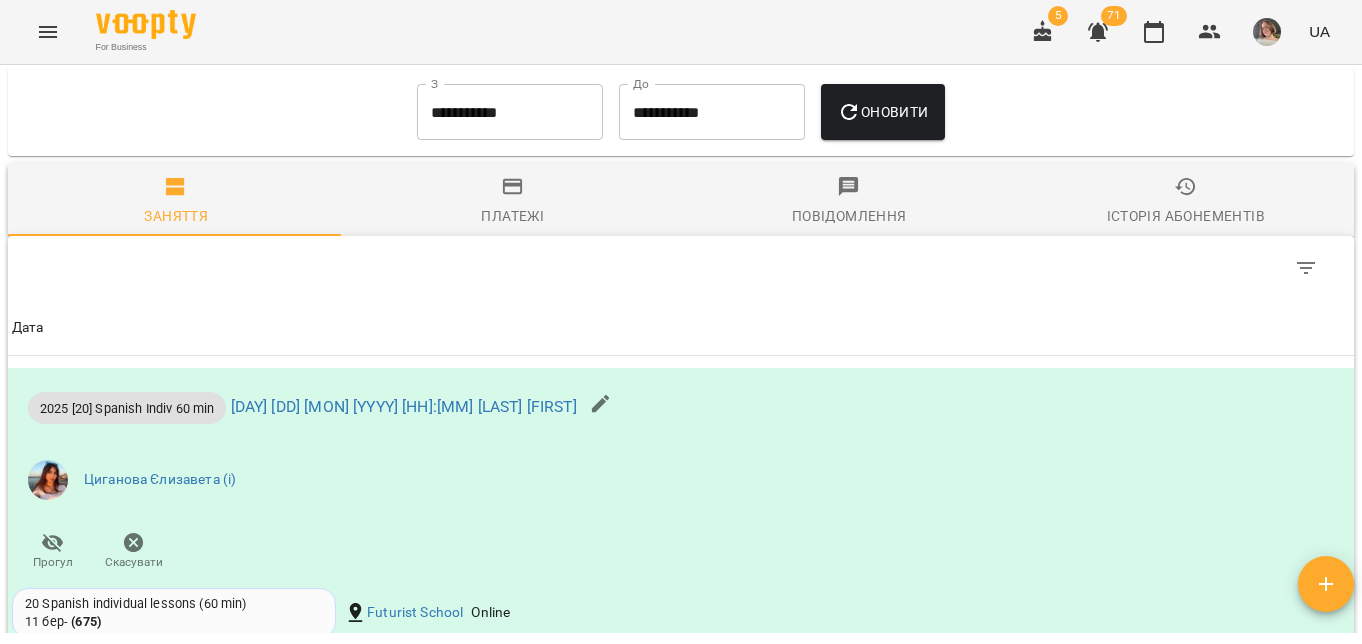 click on "Платежі" at bounding box center [512, 216] 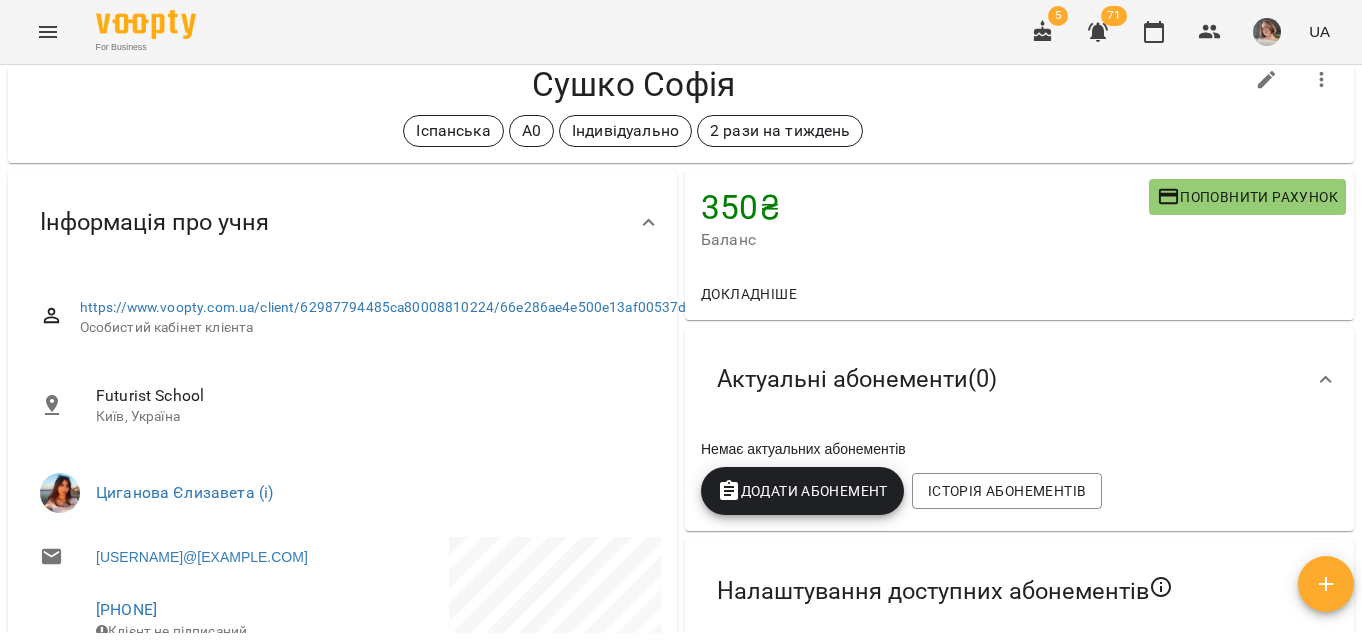 scroll, scrollTop: 0, scrollLeft: 0, axis: both 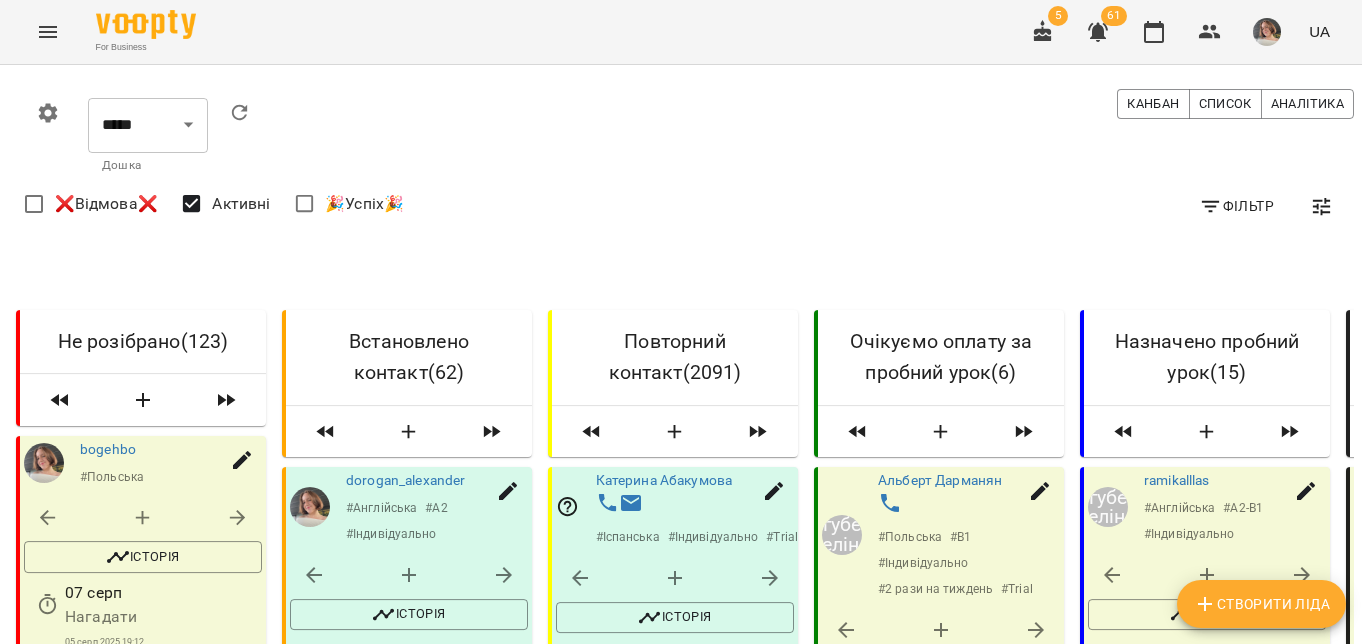 click on "Фільтр" at bounding box center [1236, 206] 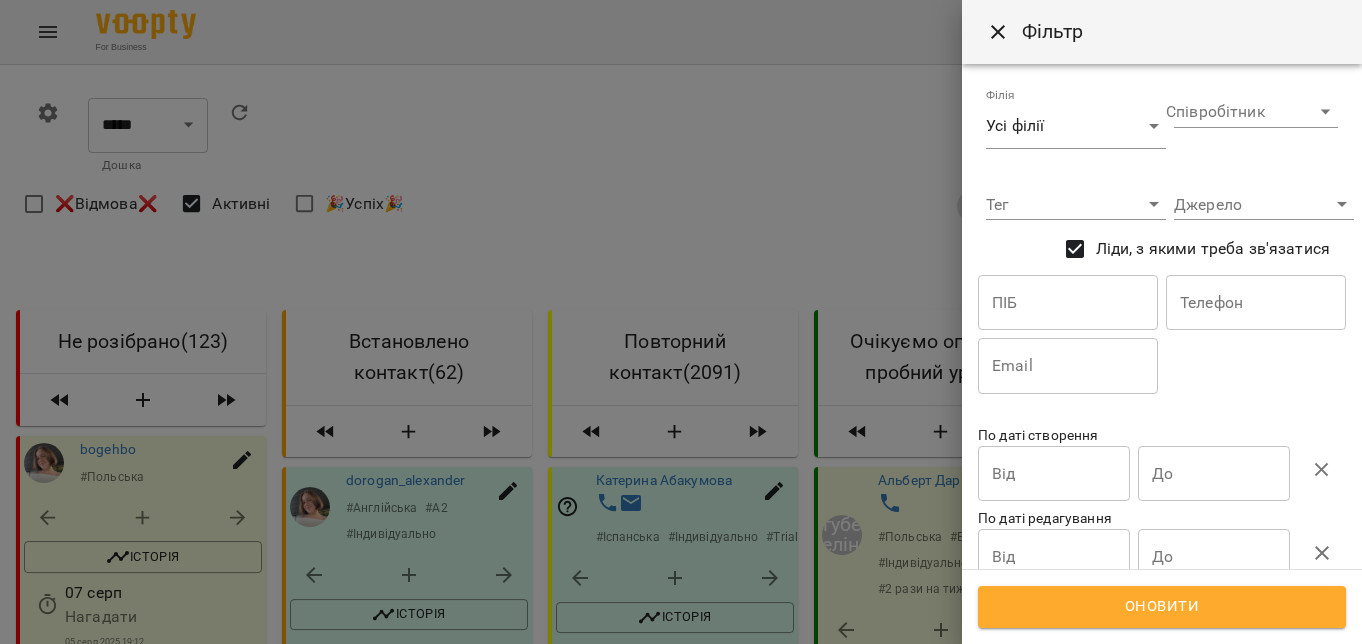 click on "Оновити" at bounding box center (1162, 607) 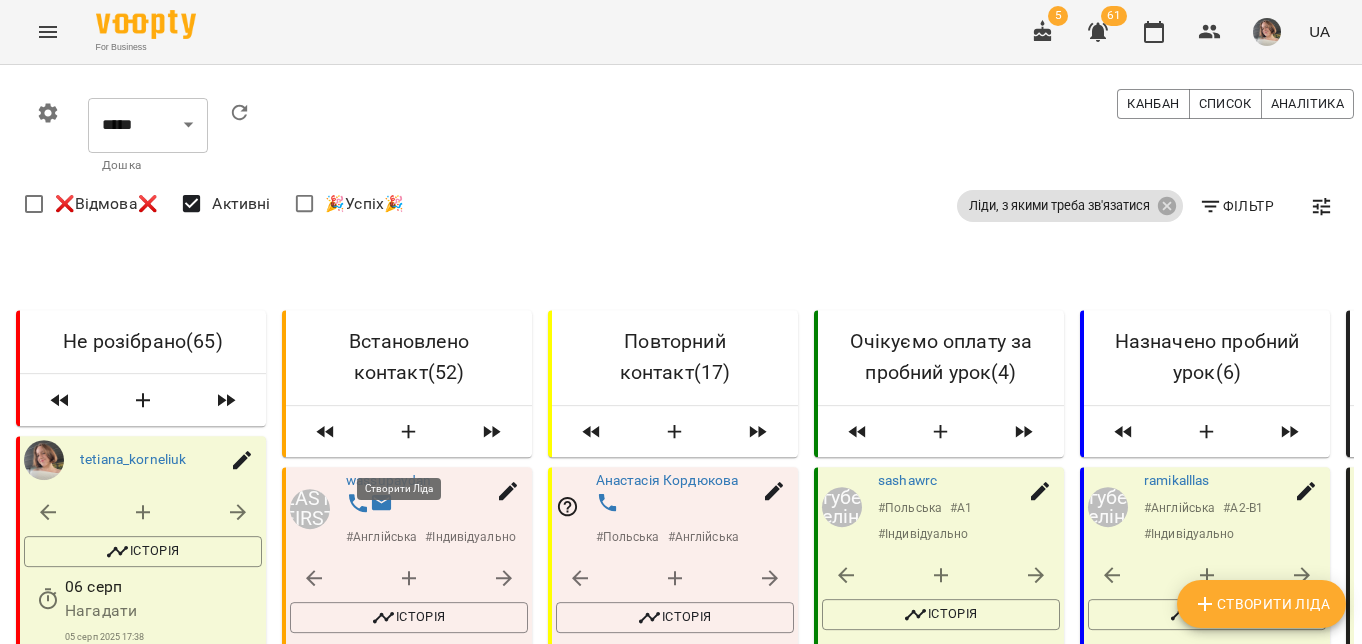 scroll, scrollTop: 0, scrollLeft: 305, axis: horizontal 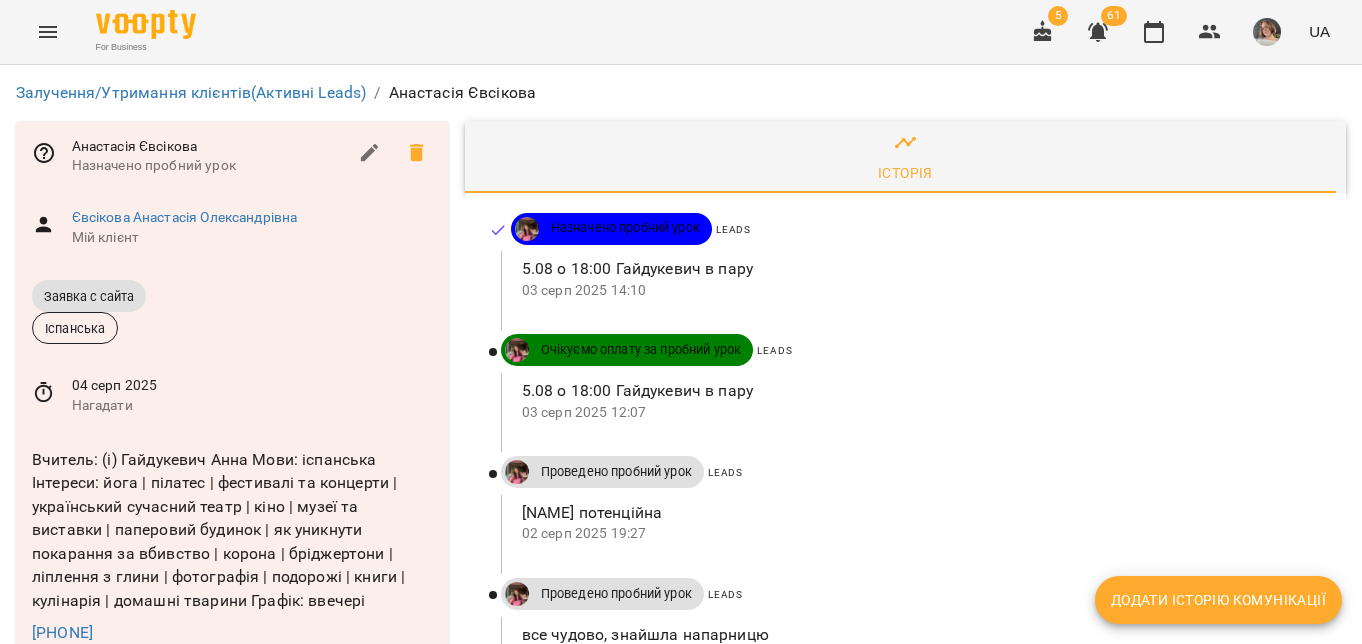 click on "все чудово, знайшла напарницю" at bounding box center (918, 635) 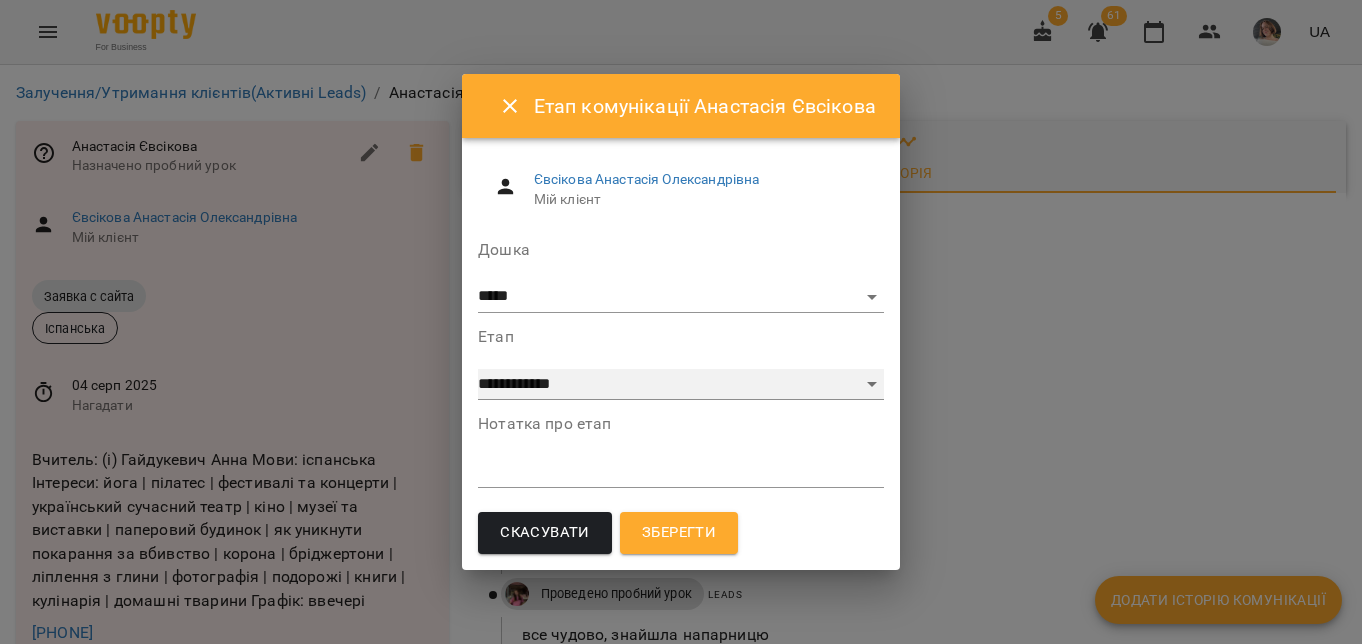 click on "**********" at bounding box center (681, 385) 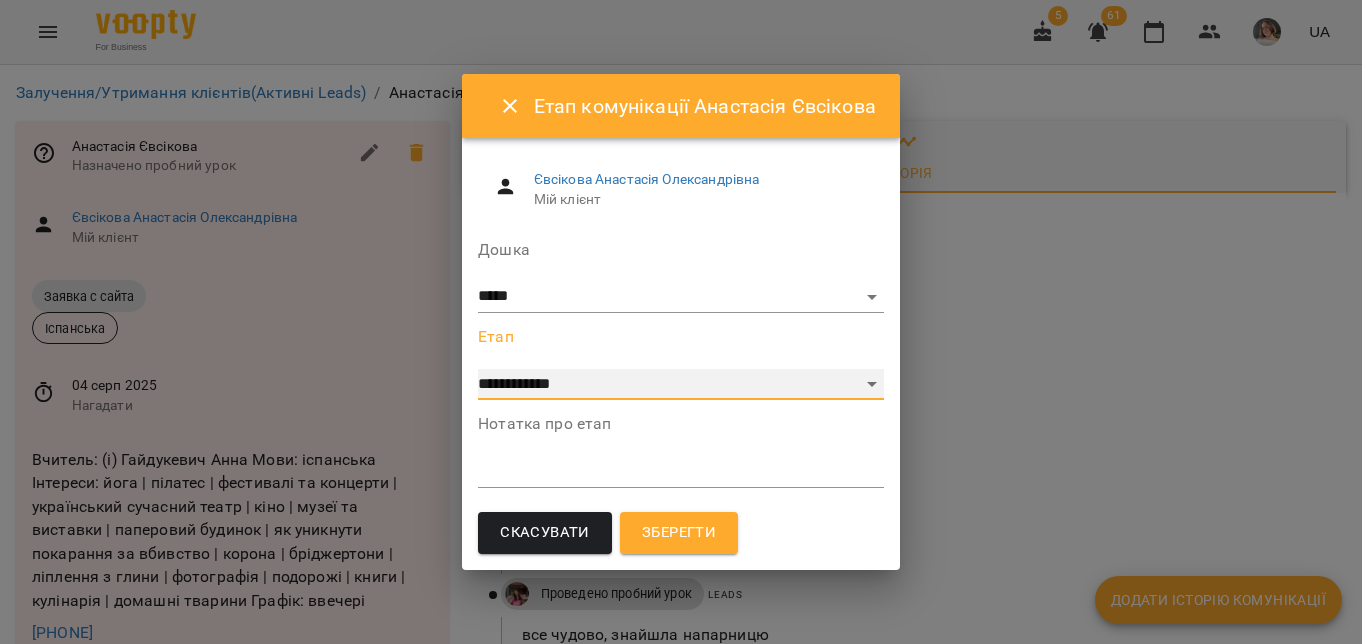 select on "*" 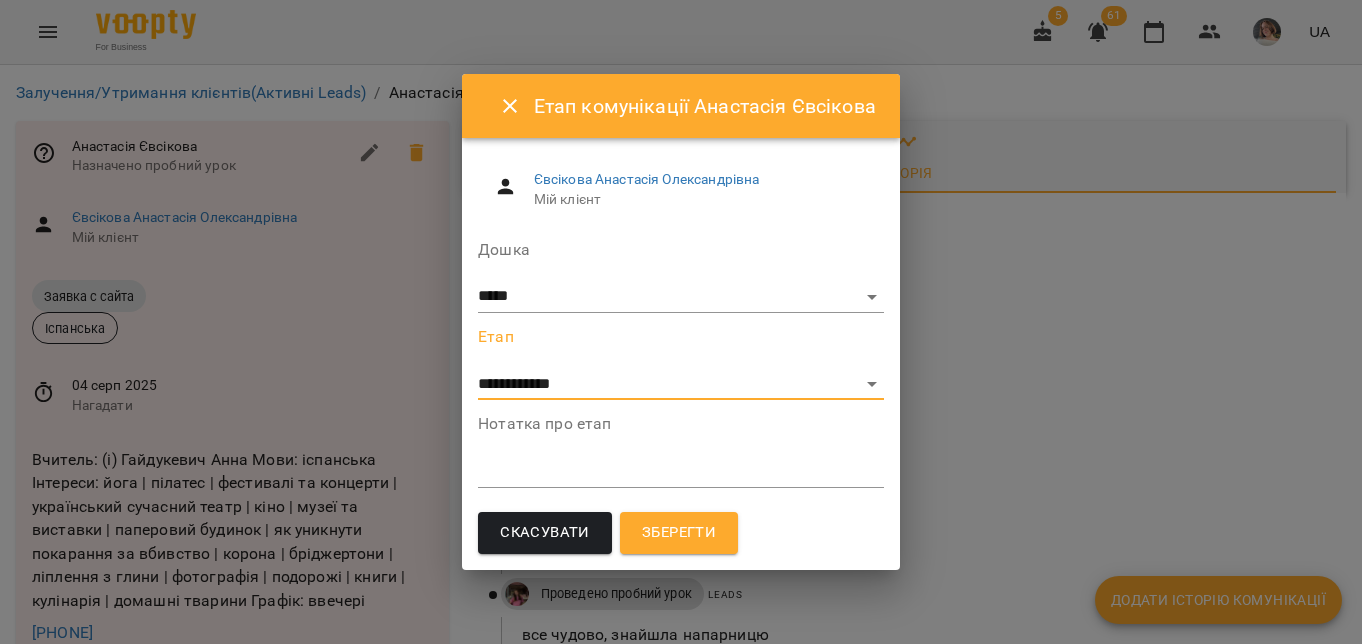 click on "*" at bounding box center [681, 472] 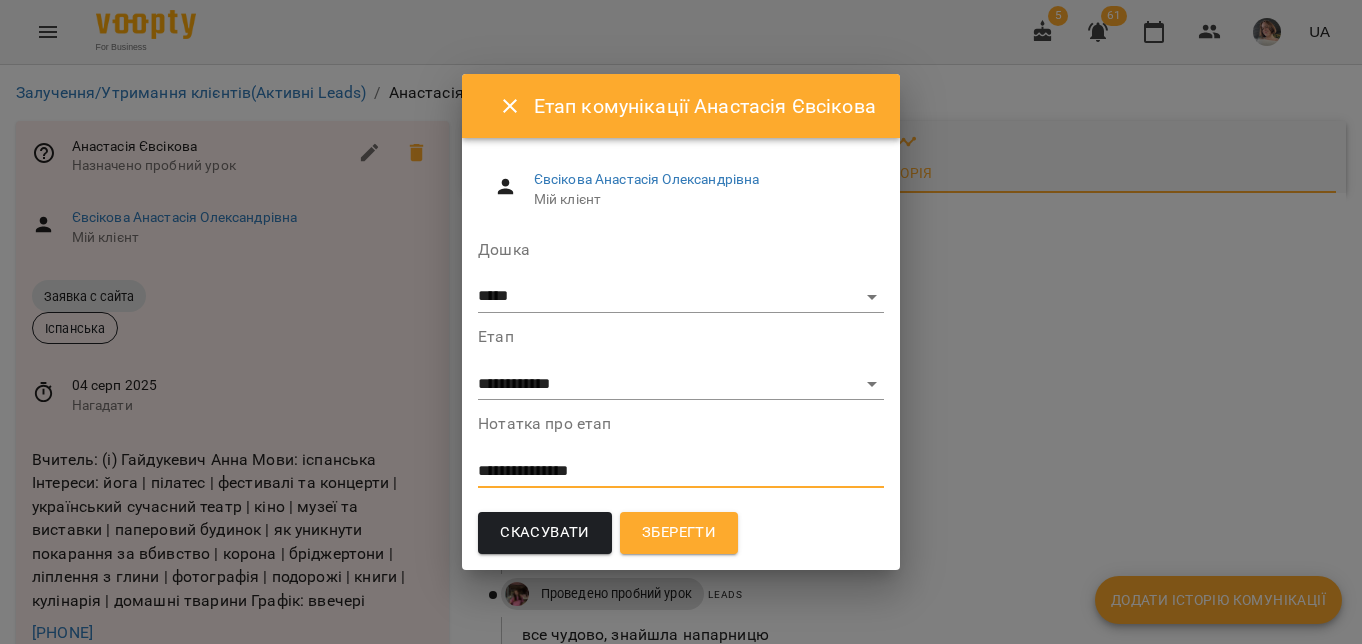 type on "**********" 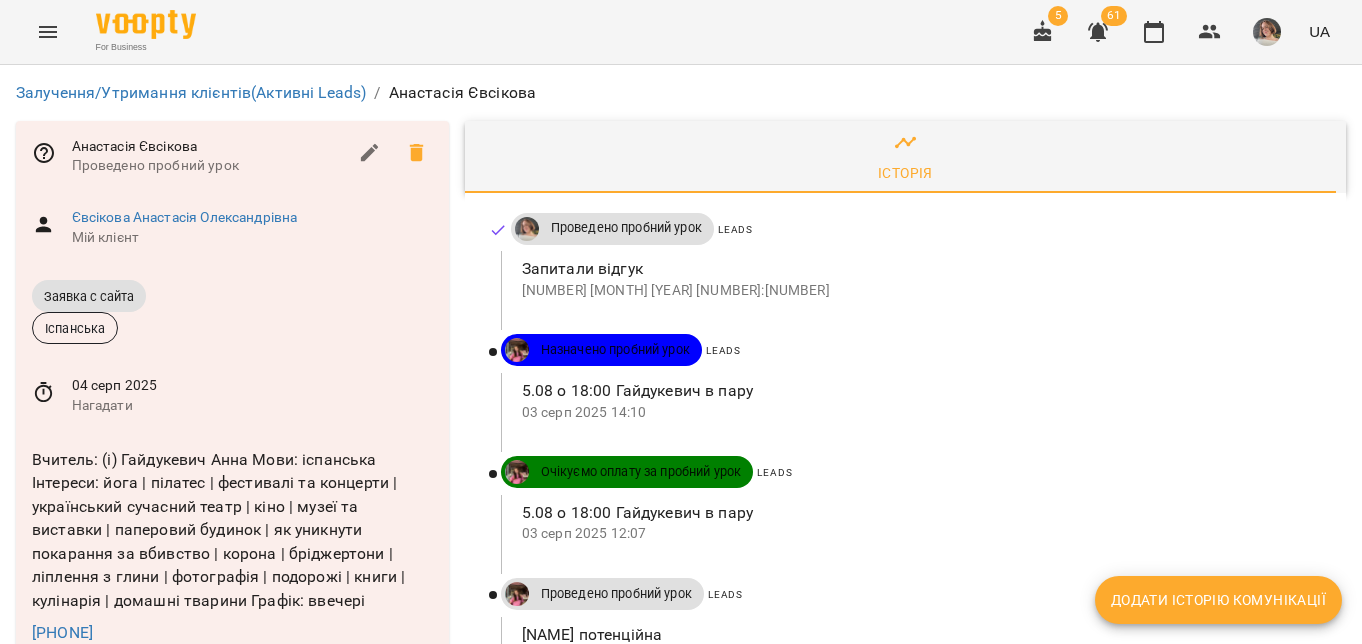 click on "04 серп 2025 Нагадати" at bounding box center [232, 395] 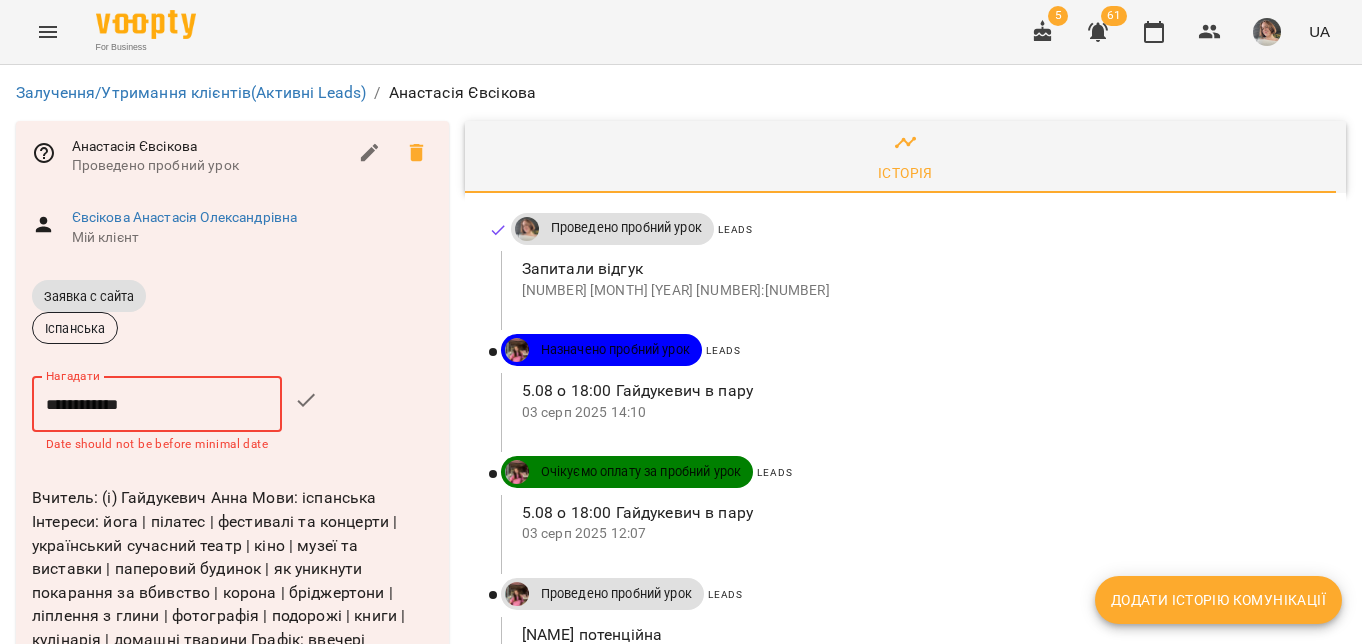 click on "**********" at bounding box center (157, 404) 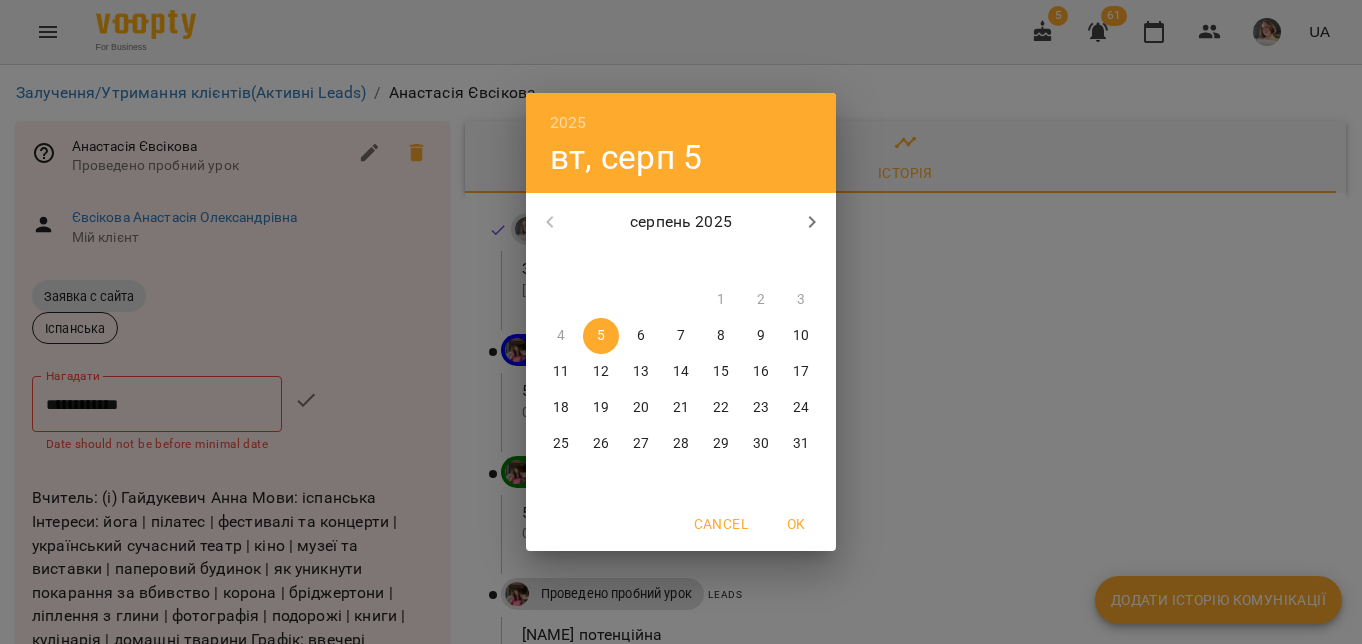 click on "7" at bounding box center (681, 336) 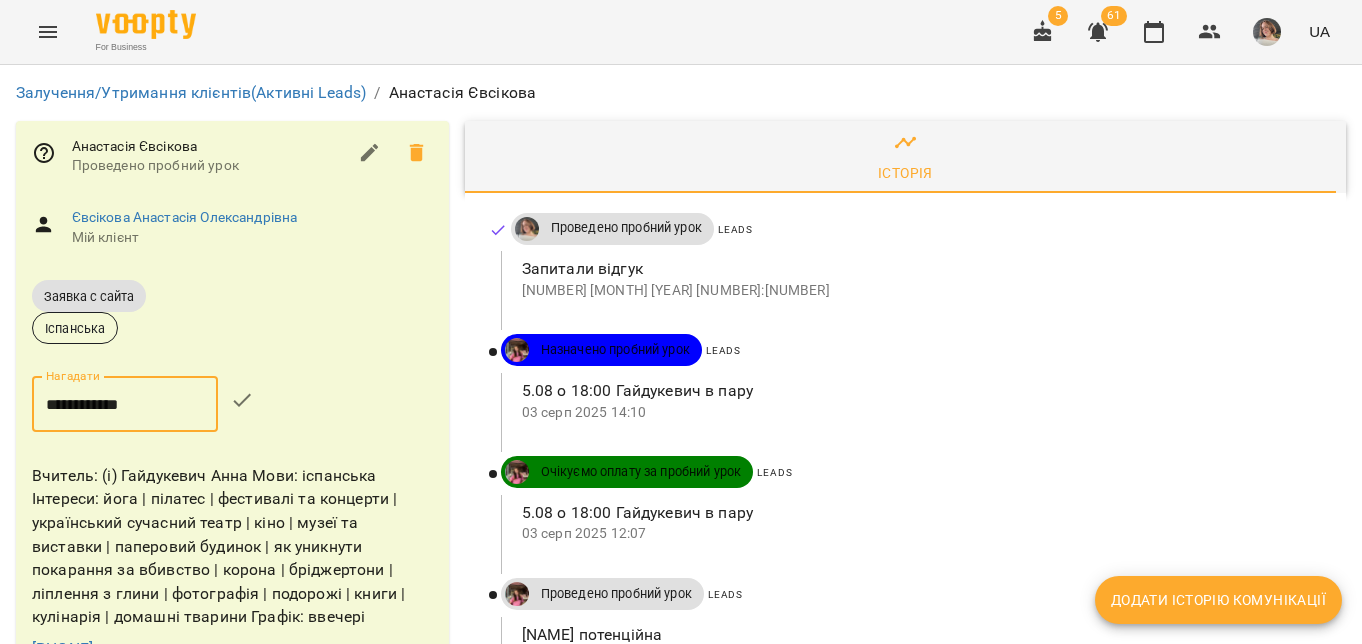 click 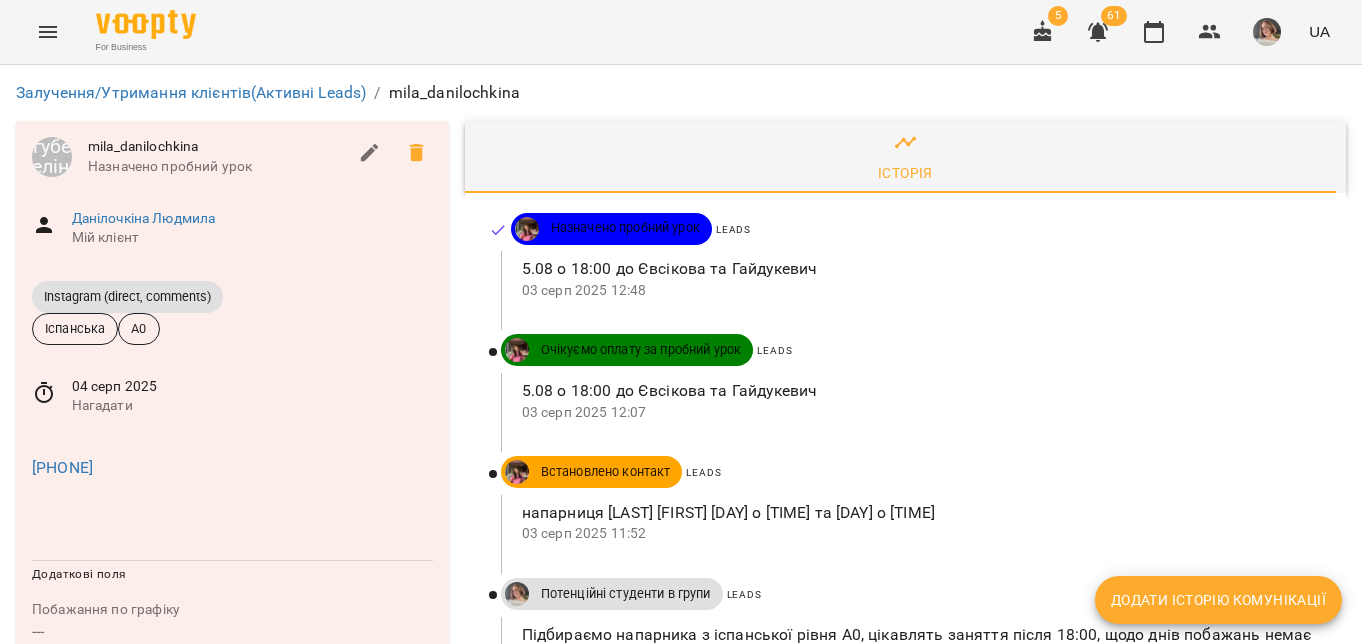 scroll, scrollTop: 0, scrollLeft: 0, axis: both 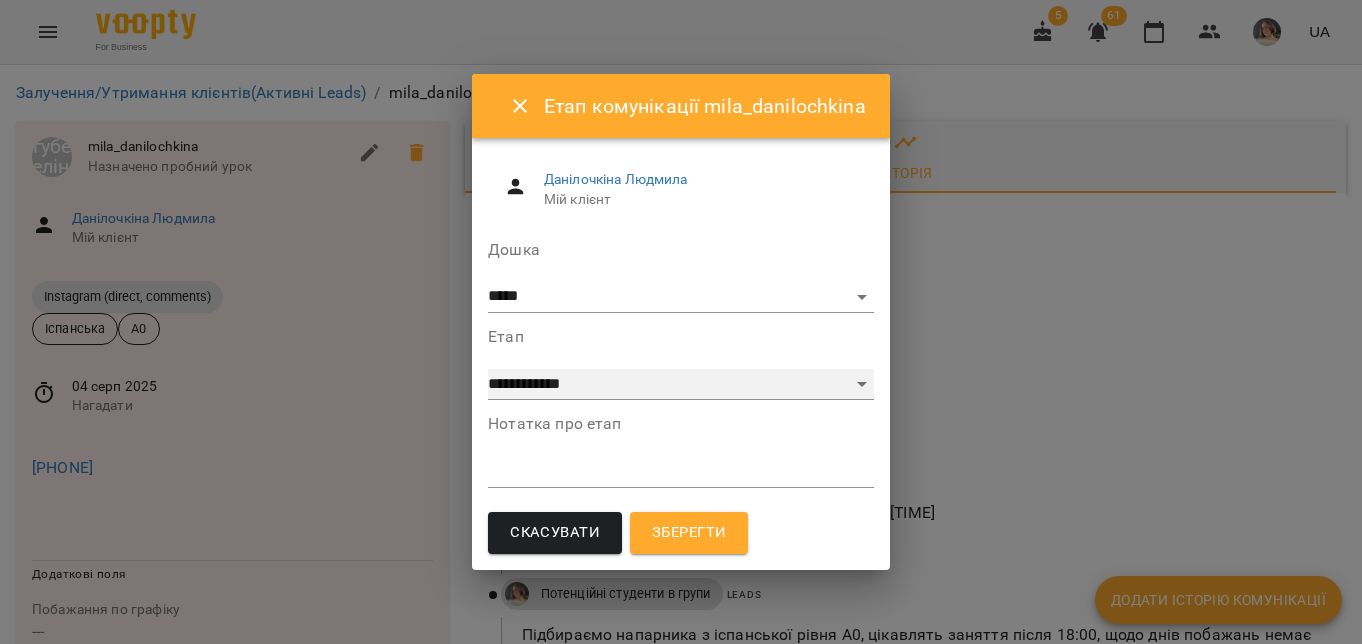 click on "**********" at bounding box center [681, 385] 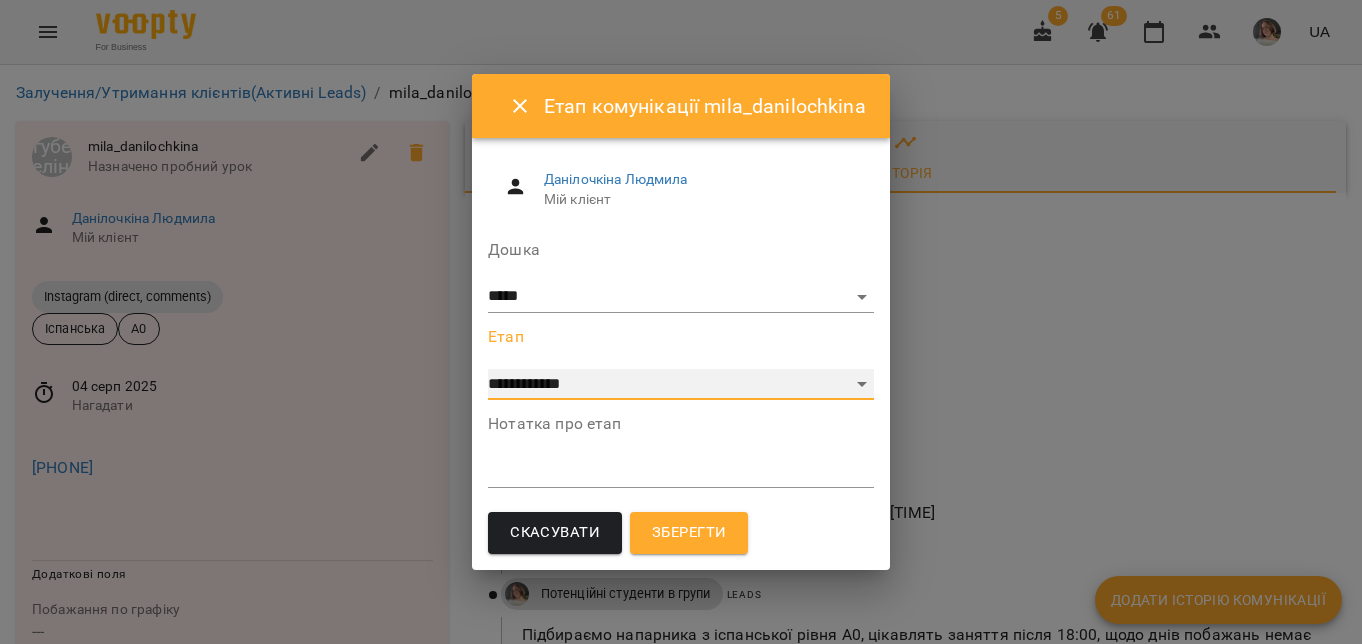 select on "*" 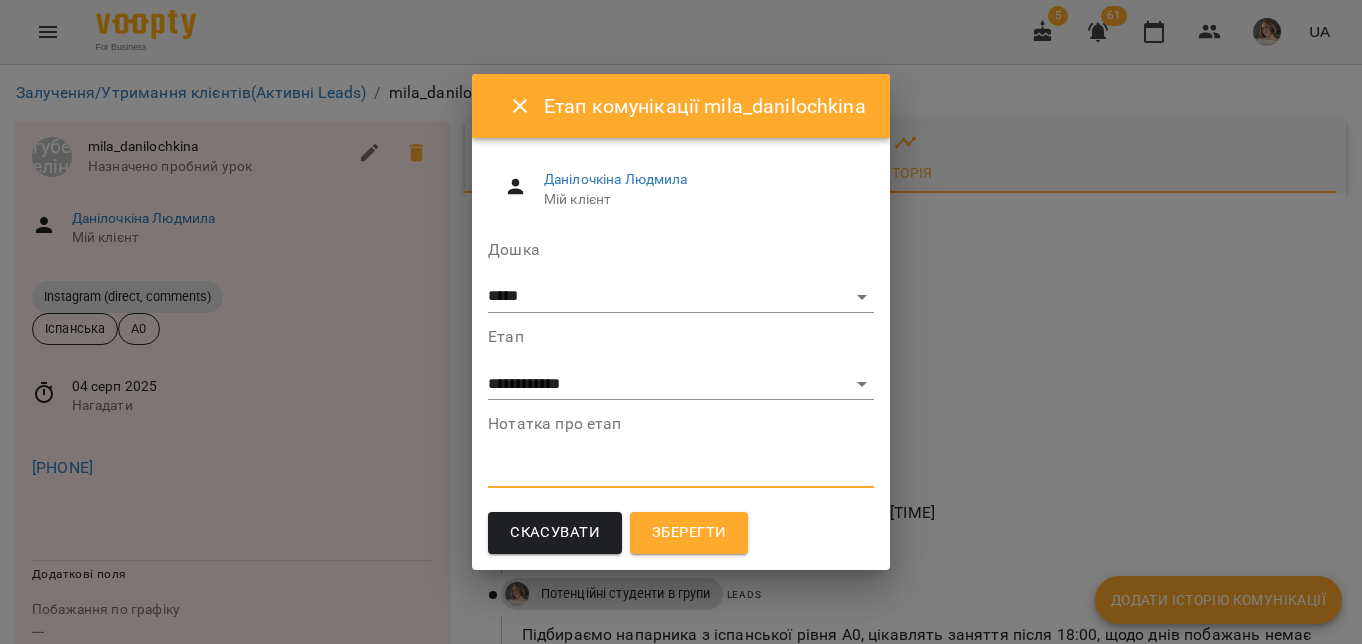 click at bounding box center (681, 471) 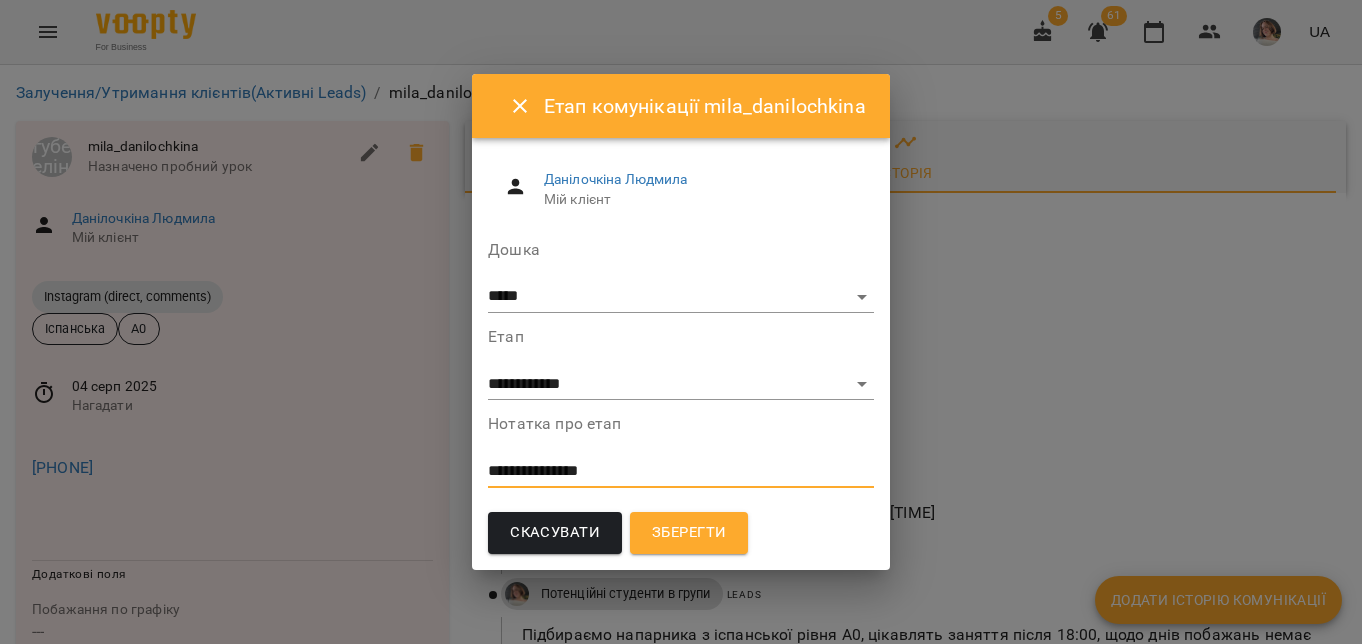 type on "**********" 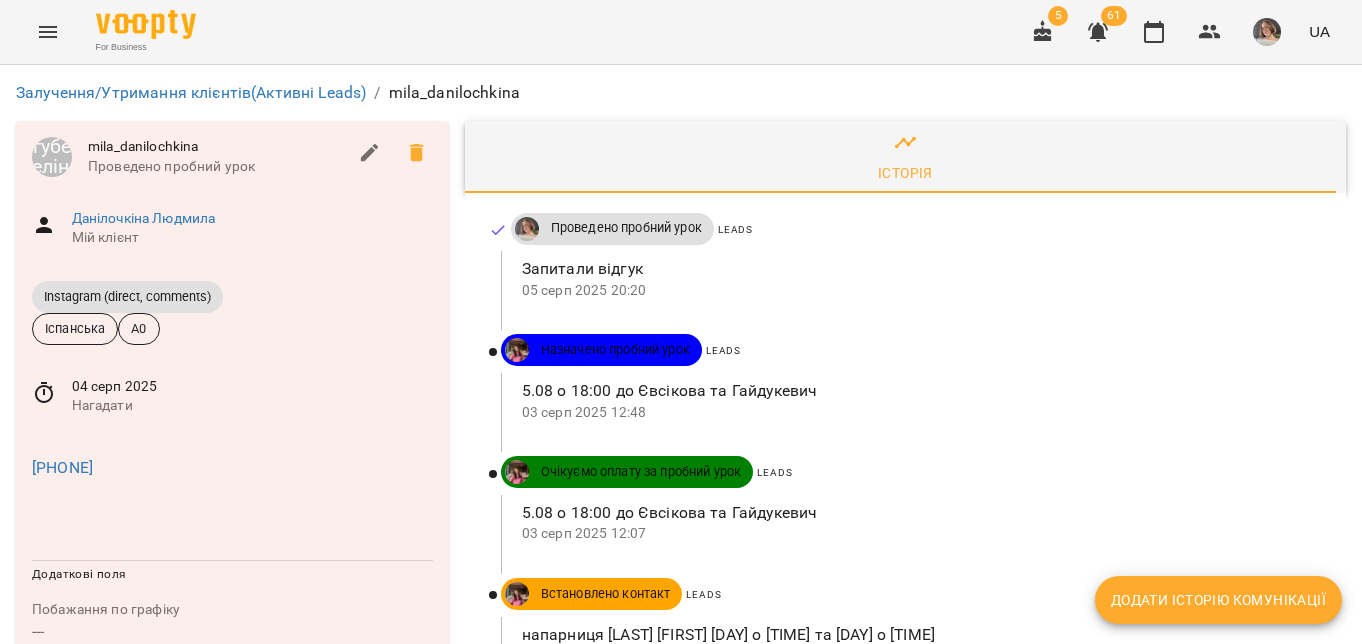 click 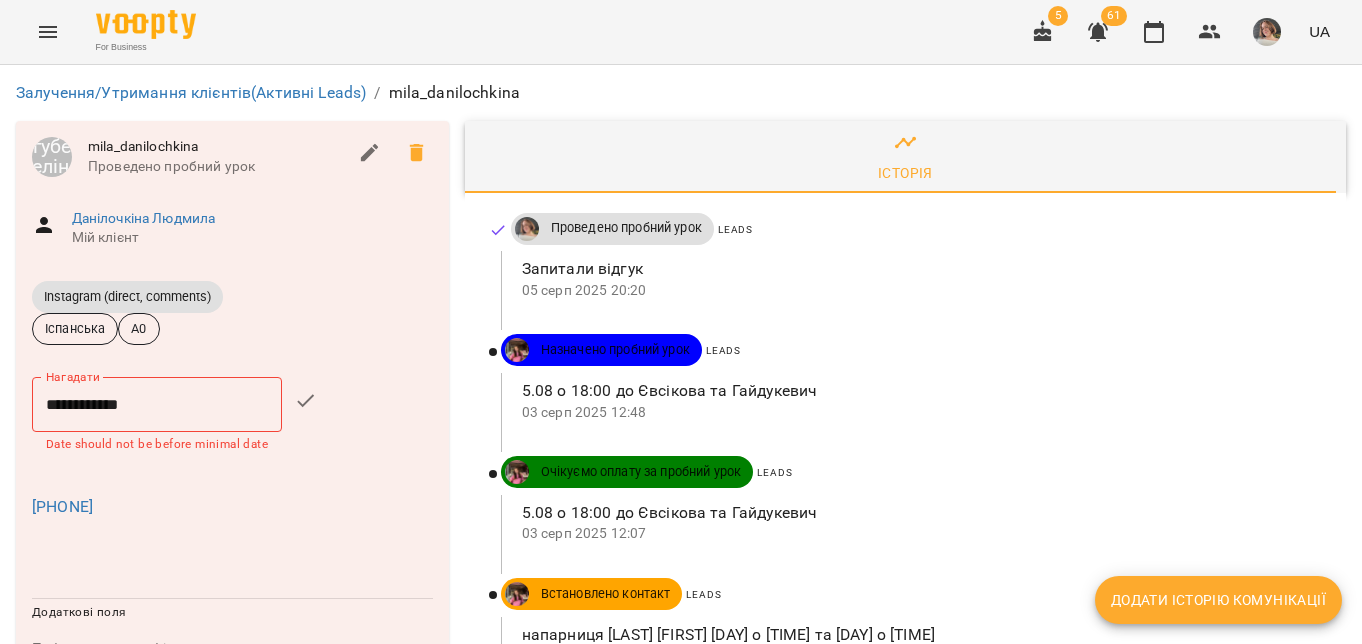 click on "**********" at bounding box center (157, 405) 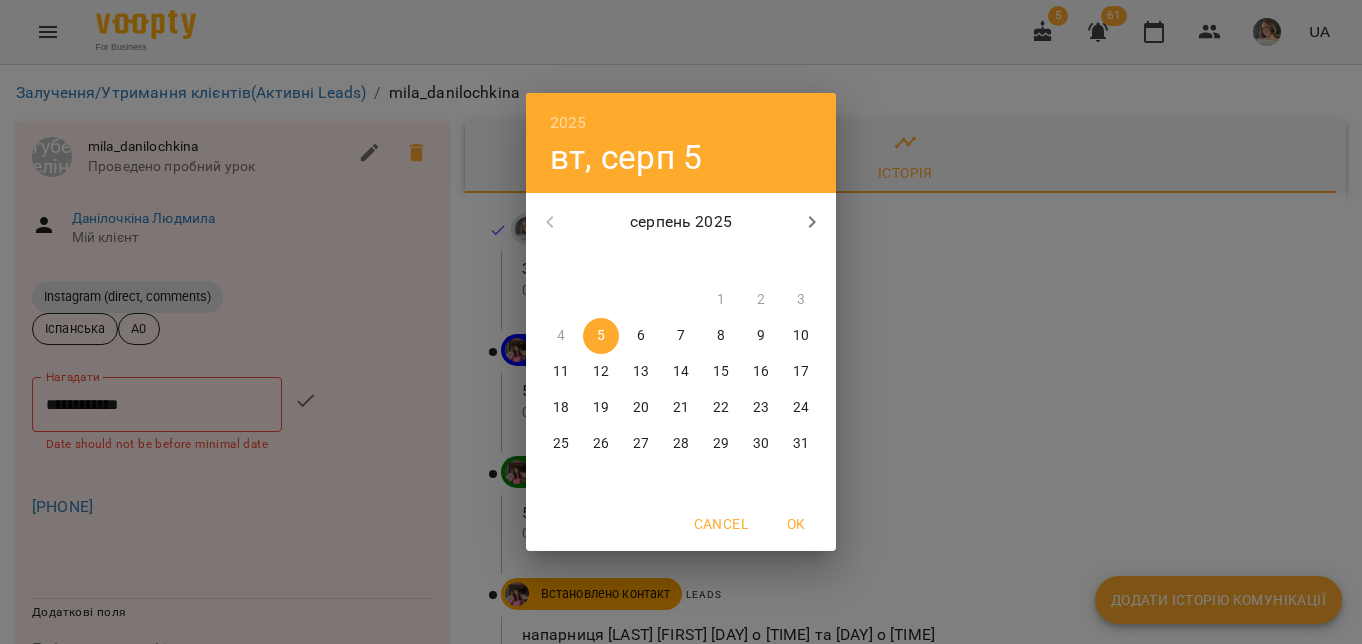 click on "7" at bounding box center (681, 336) 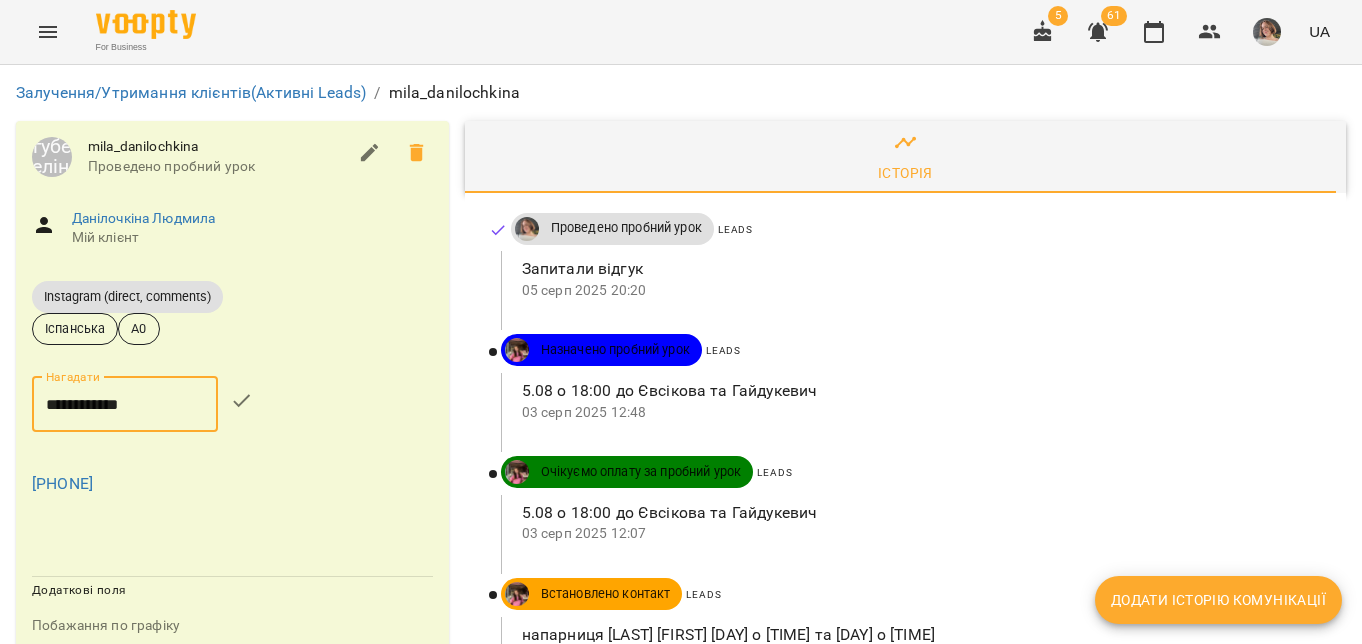 click 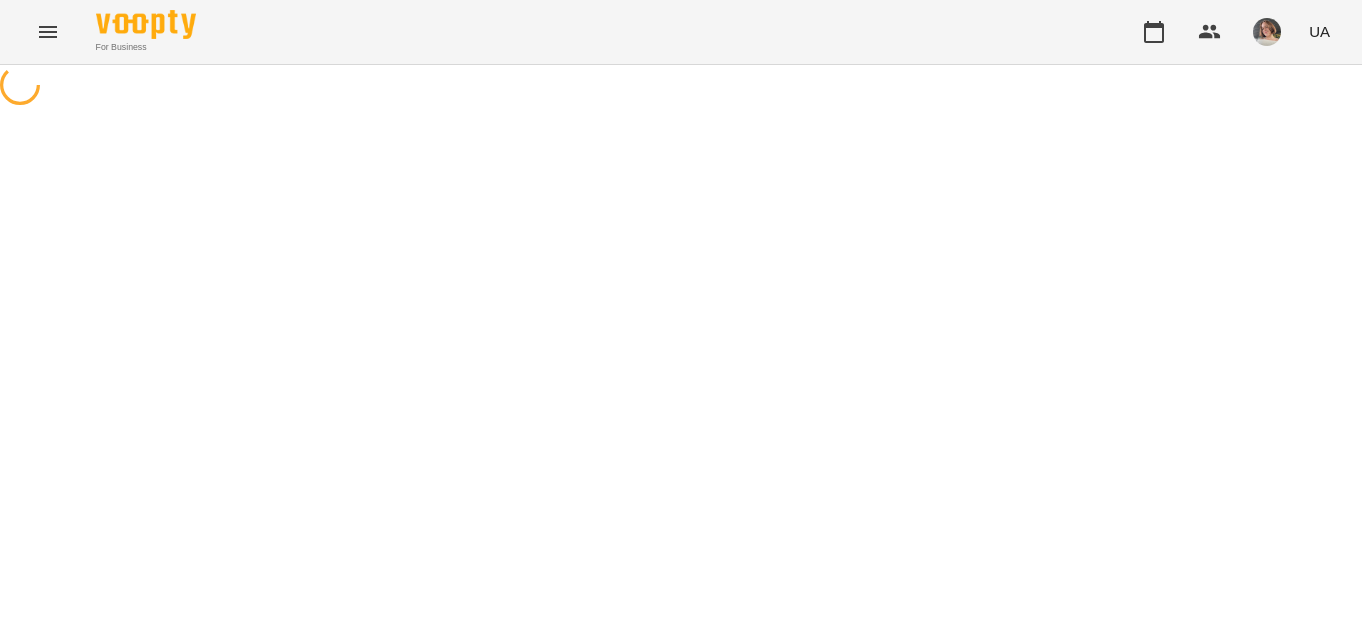 scroll, scrollTop: 0, scrollLeft: 0, axis: both 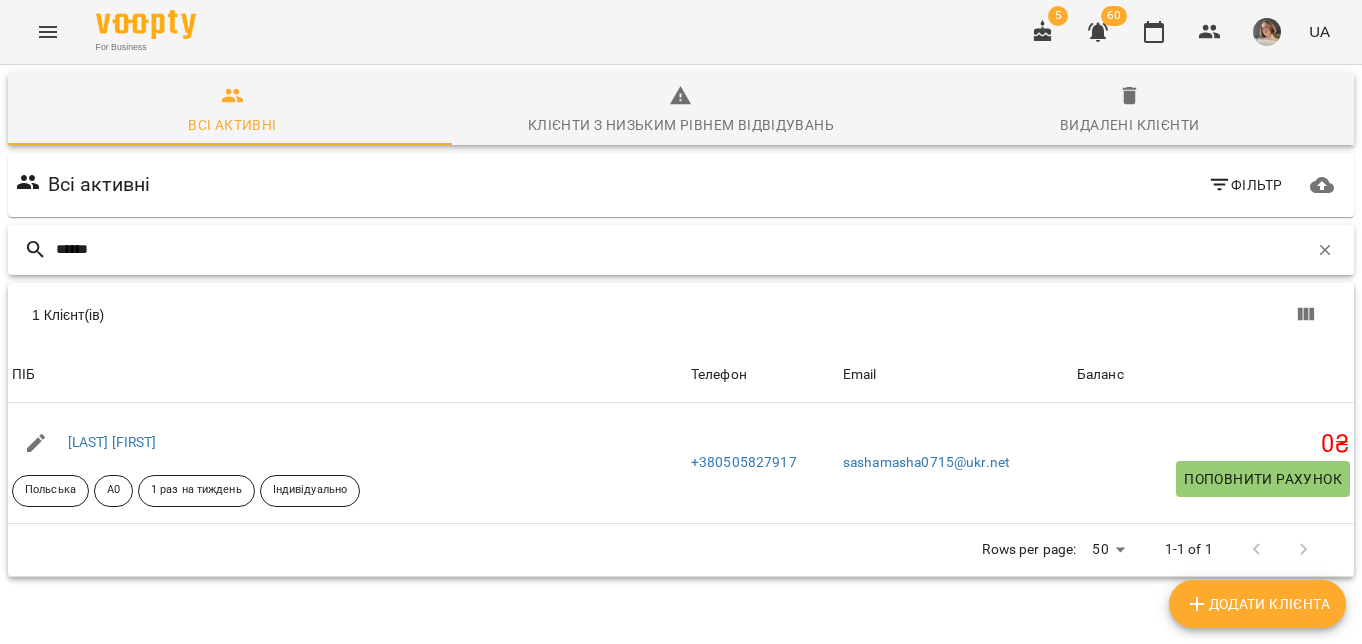 click on "******" at bounding box center [682, 249] 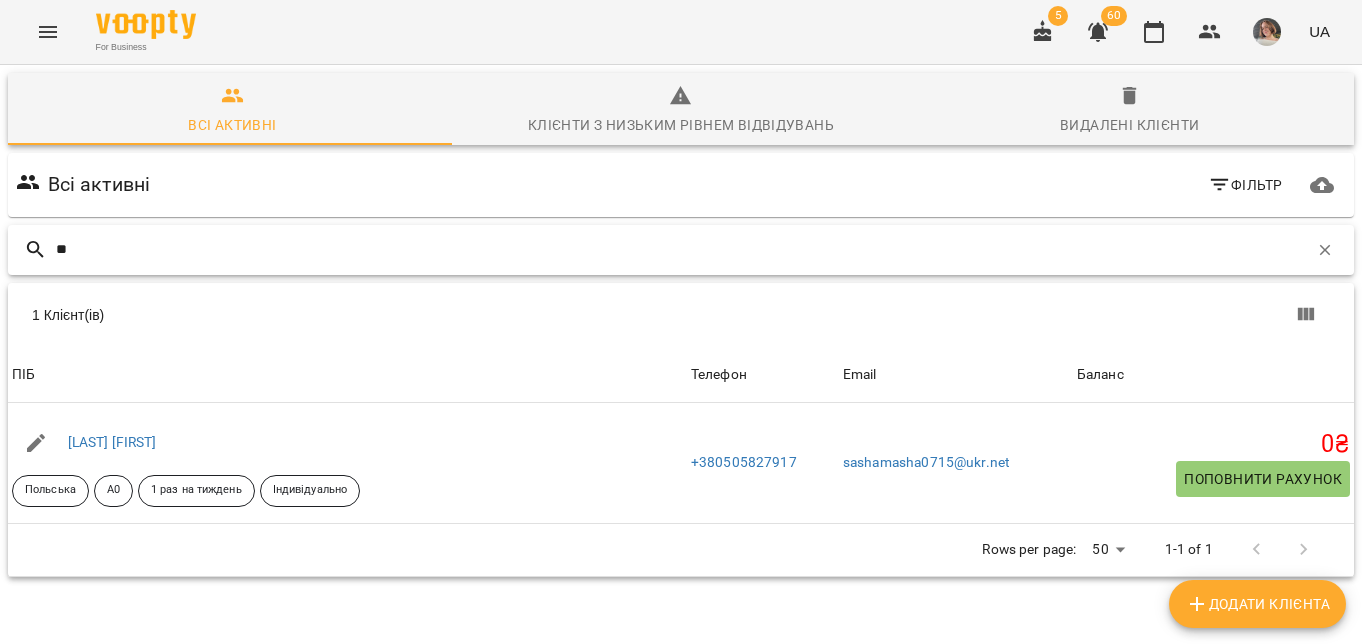 type on "*" 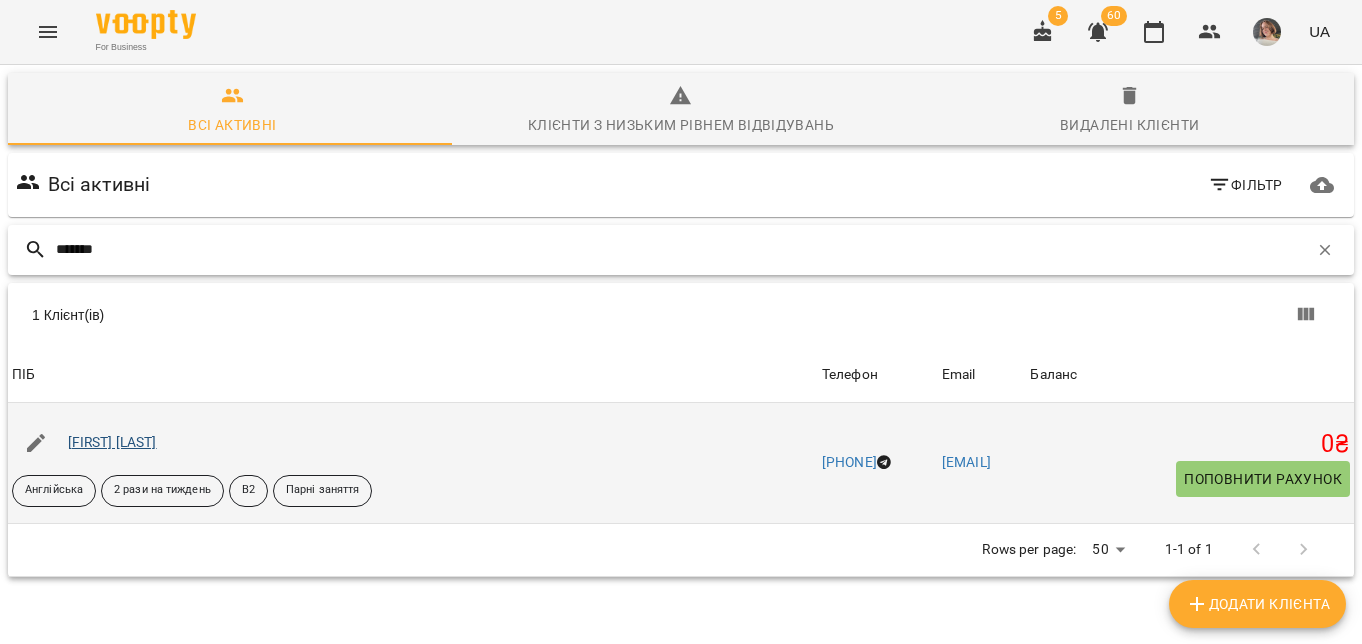 type on "*******" 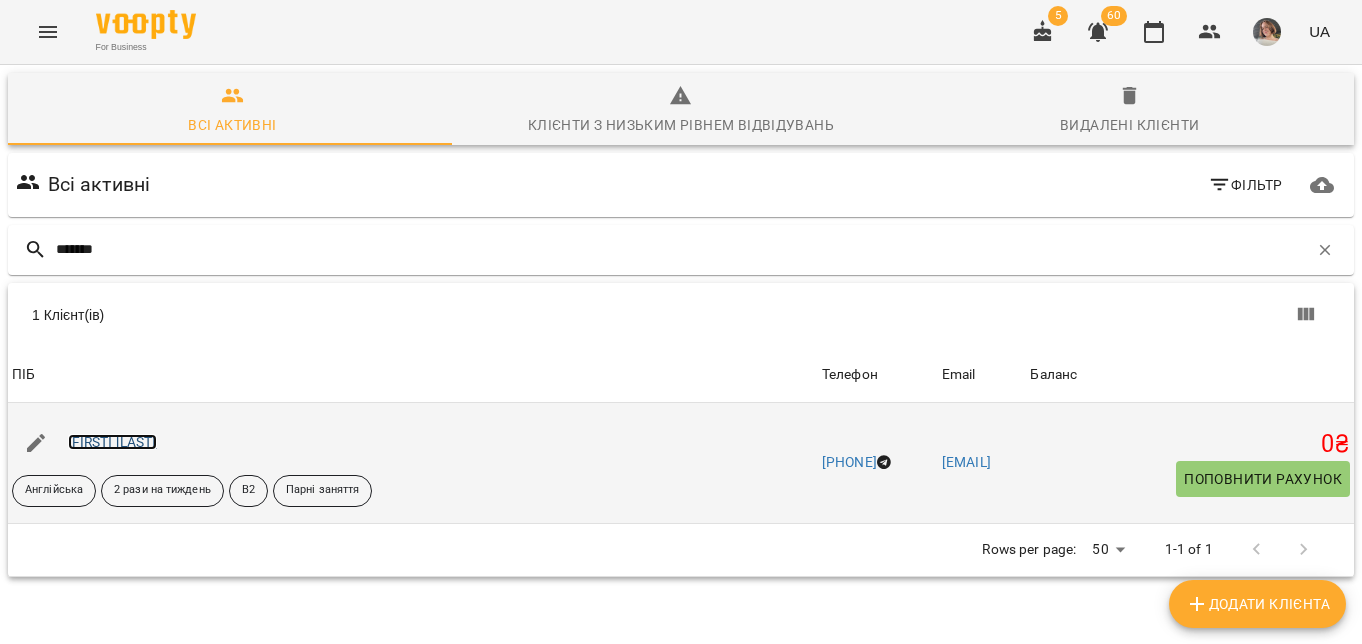 click on "Йощенко Ярослава" at bounding box center (112, 442) 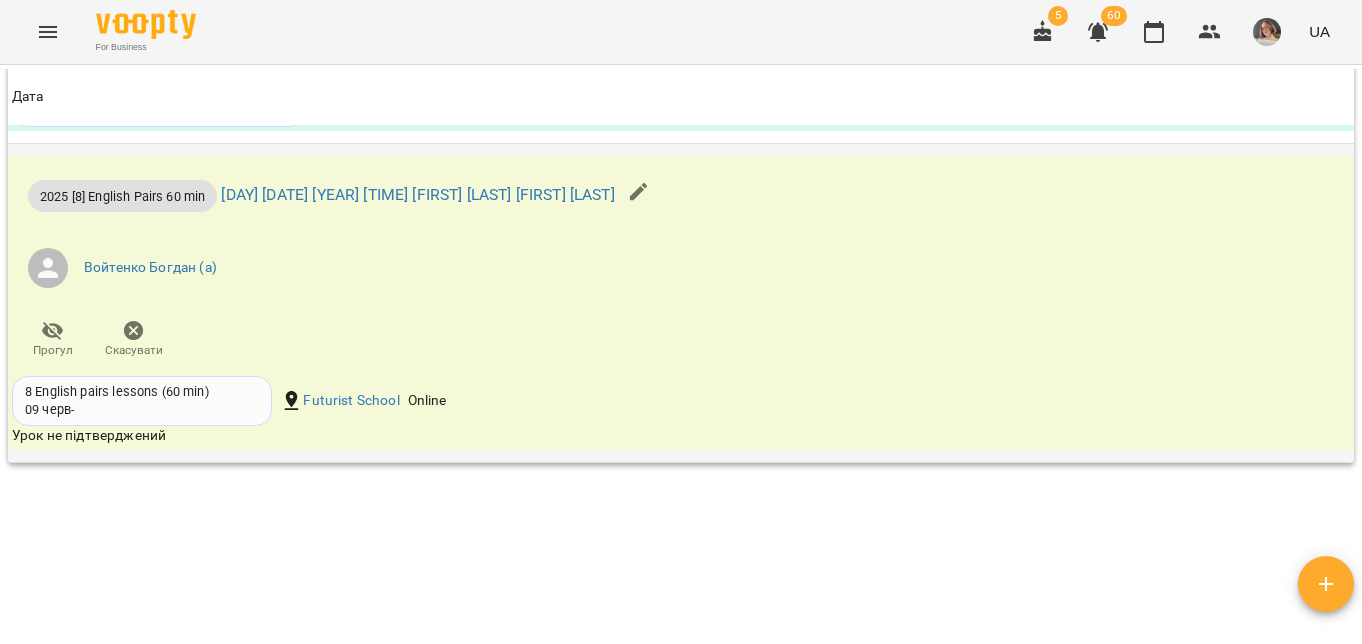 scroll, scrollTop: 1670, scrollLeft: 0, axis: vertical 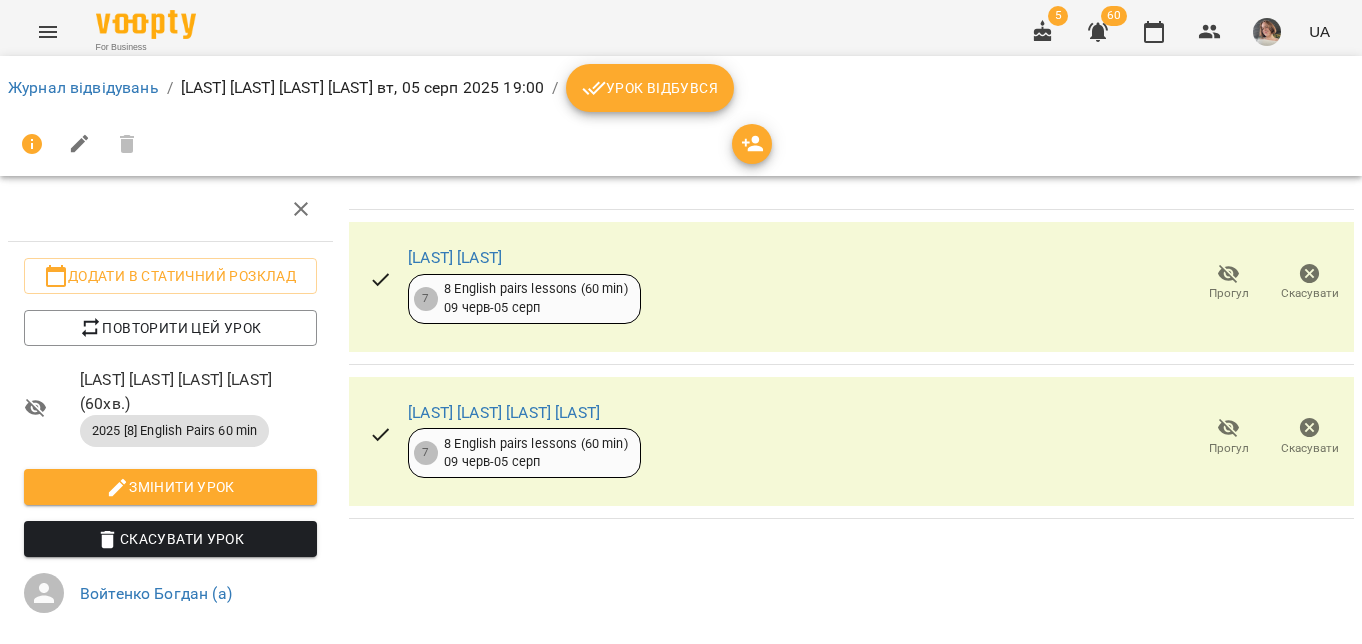 click on "Урок відбувся" at bounding box center [650, 88] 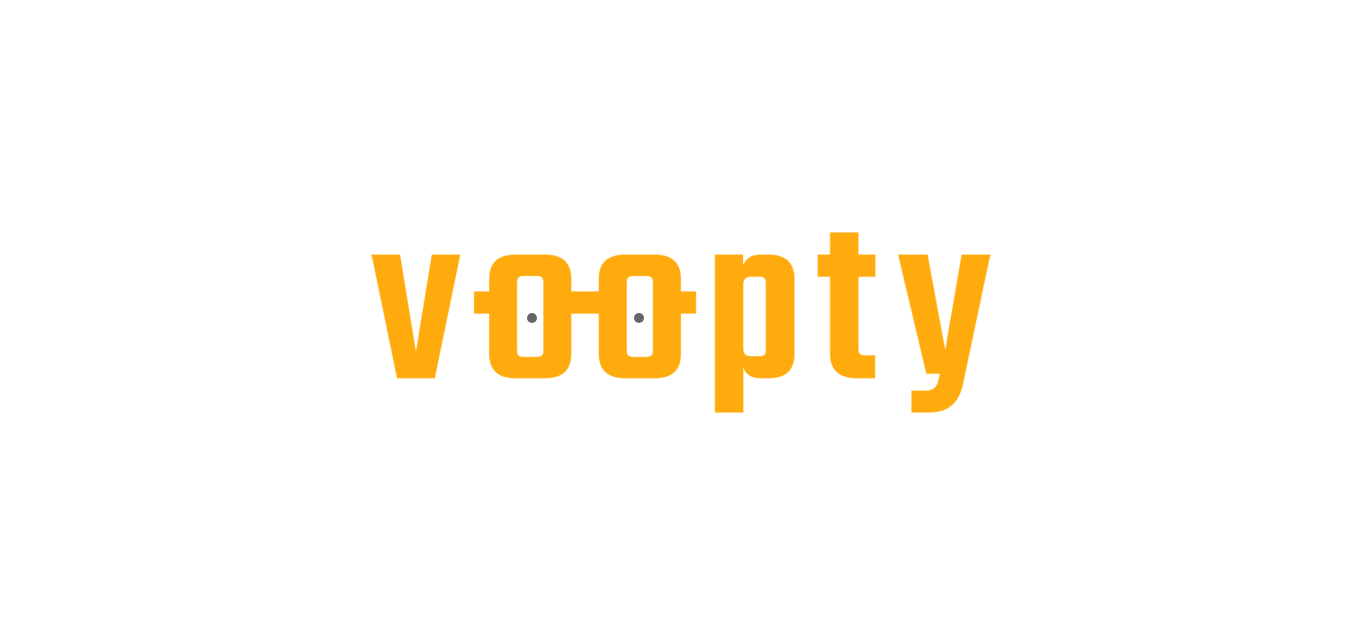 scroll, scrollTop: 0, scrollLeft: 0, axis: both 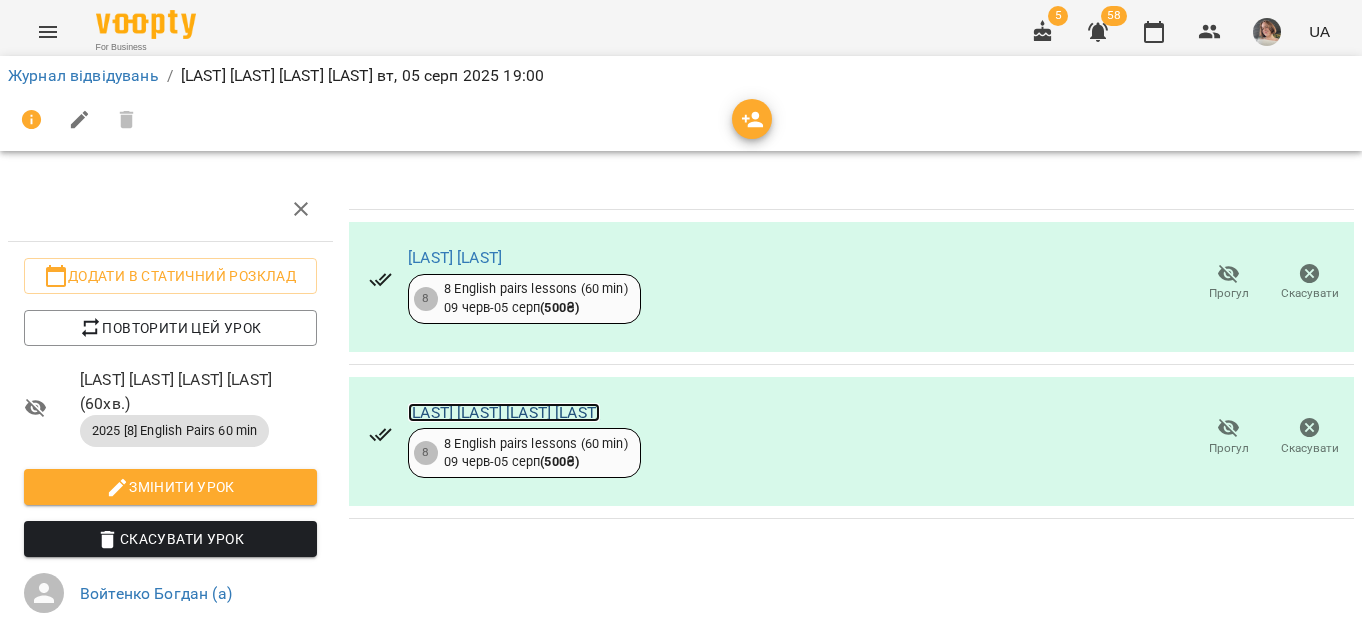 click on "[LAST] [LAST] [LAST] [LAST]" at bounding box center (504, 412) 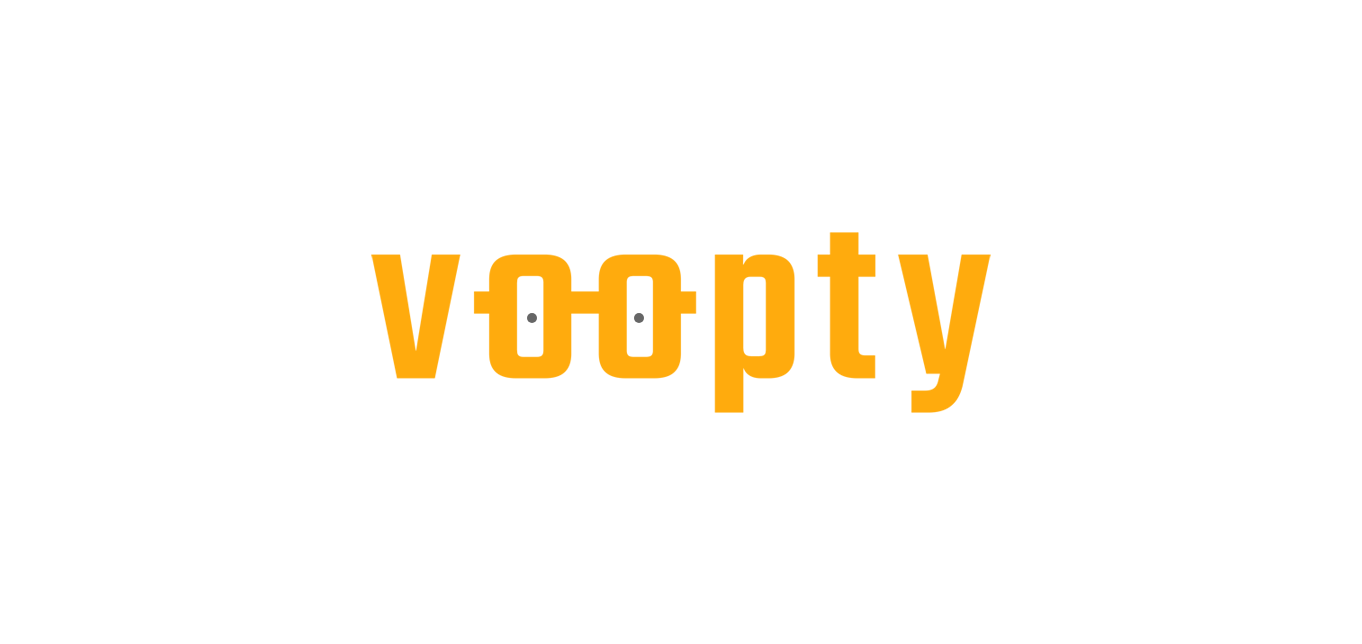 scroll, scrollTop: 0, scrollLeft: 0, axis: both 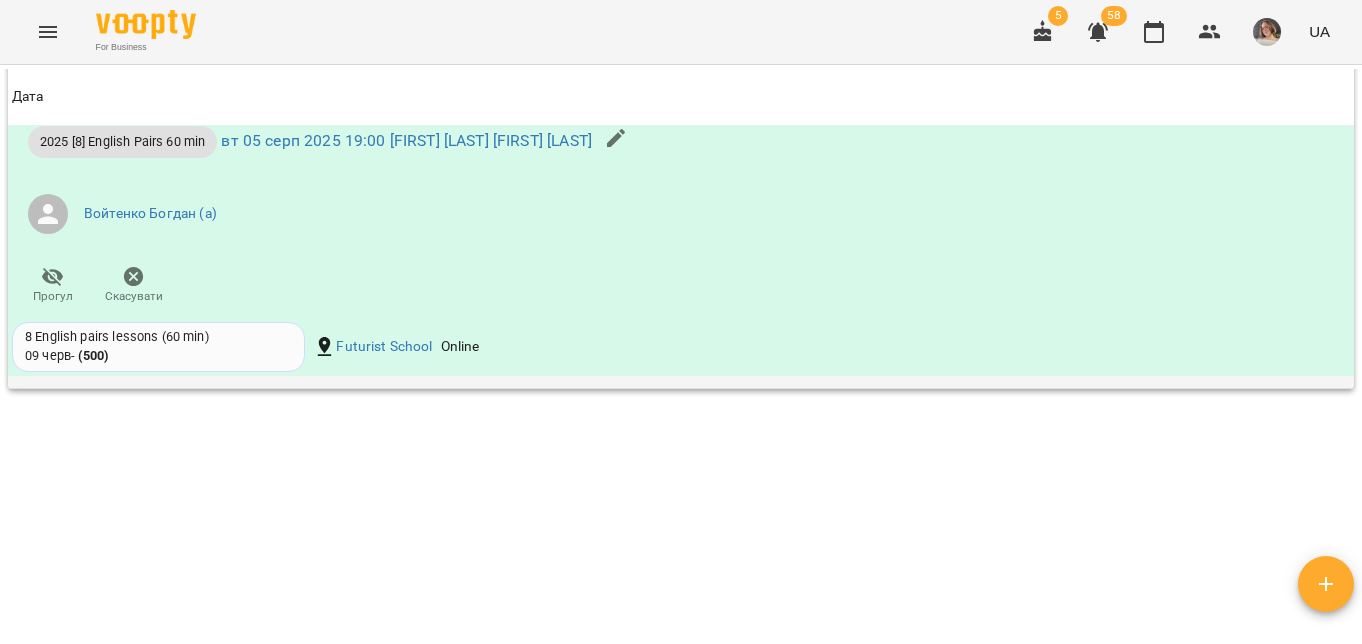 click on "8 English pairs lessons (60 min)" at bounding box center [158, 337] 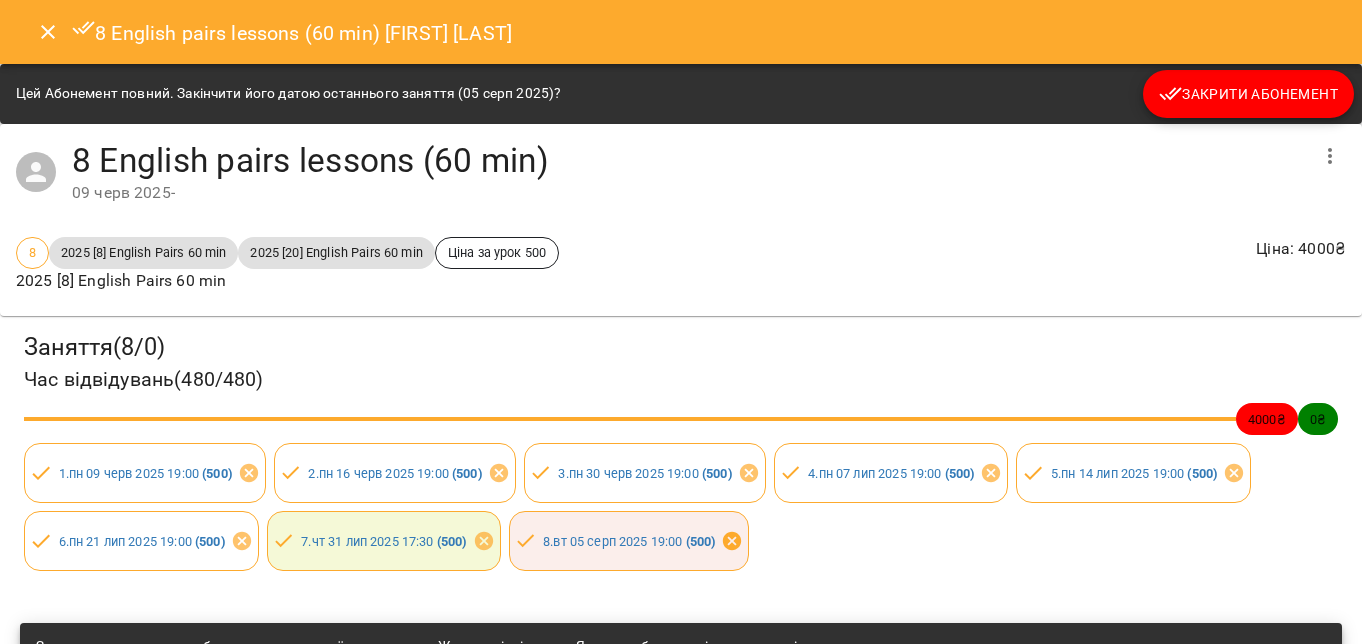 click 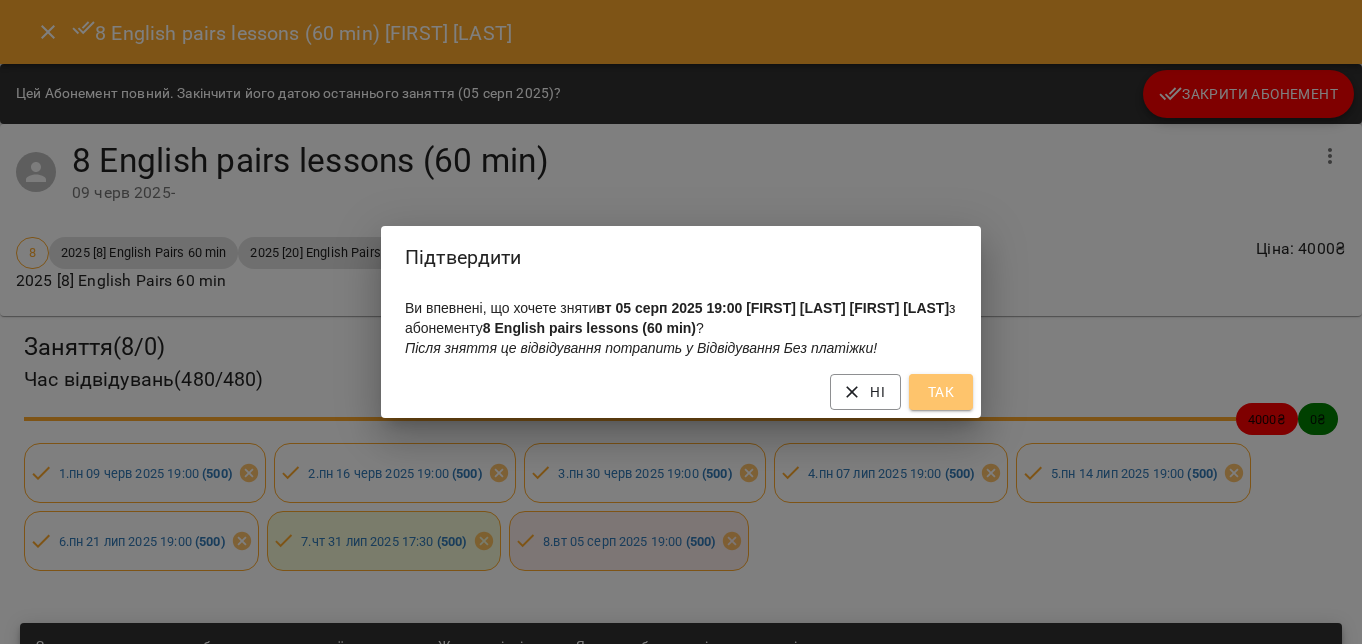 click on "Так" at bounding box center (941, 392) 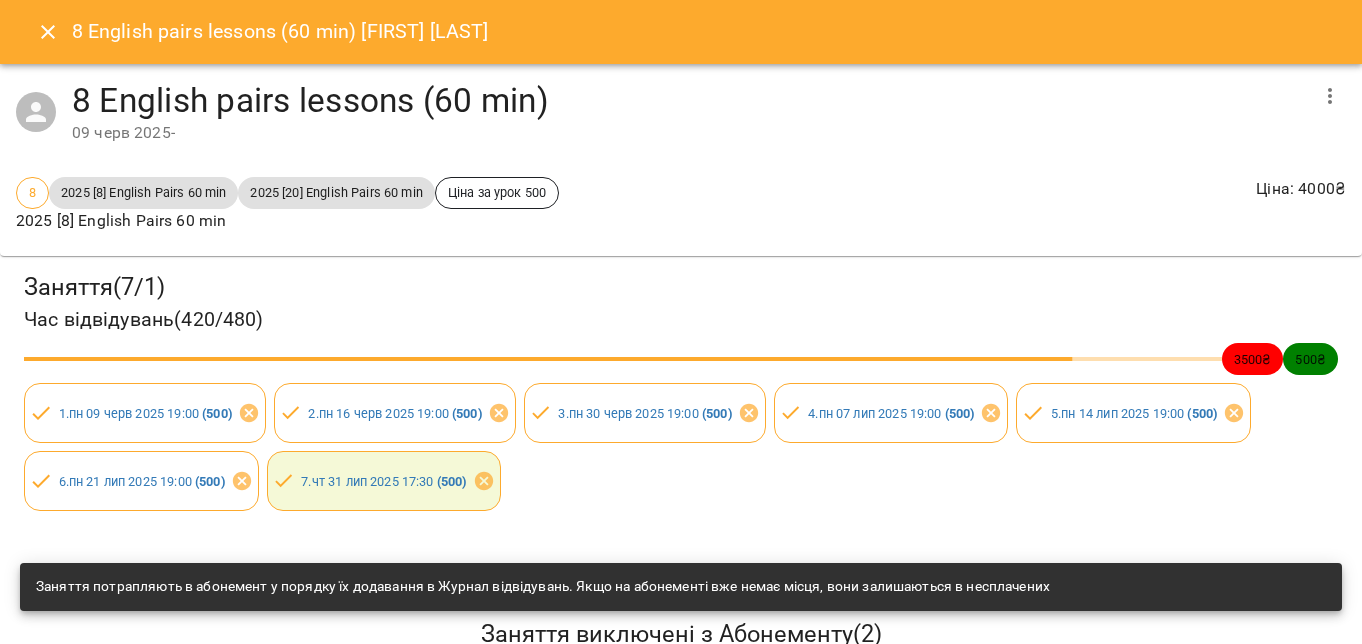 click 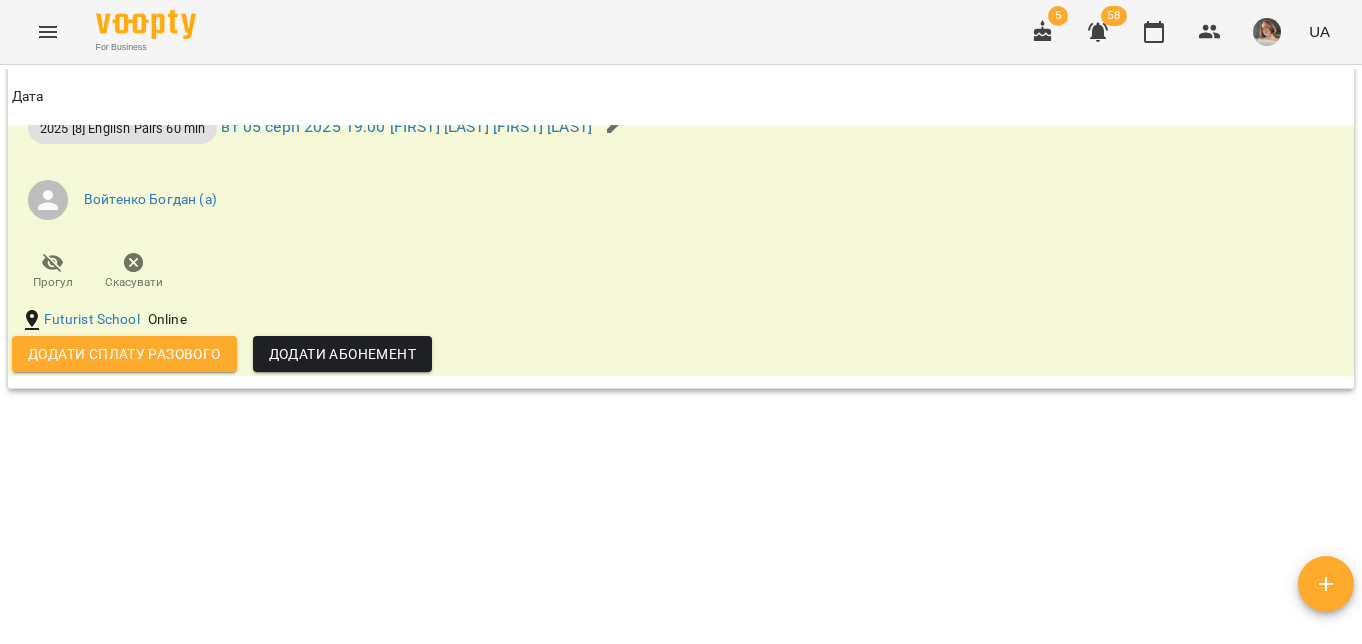scroll, scrollTop: 1751, scrollLeft: 0, axis: vertical 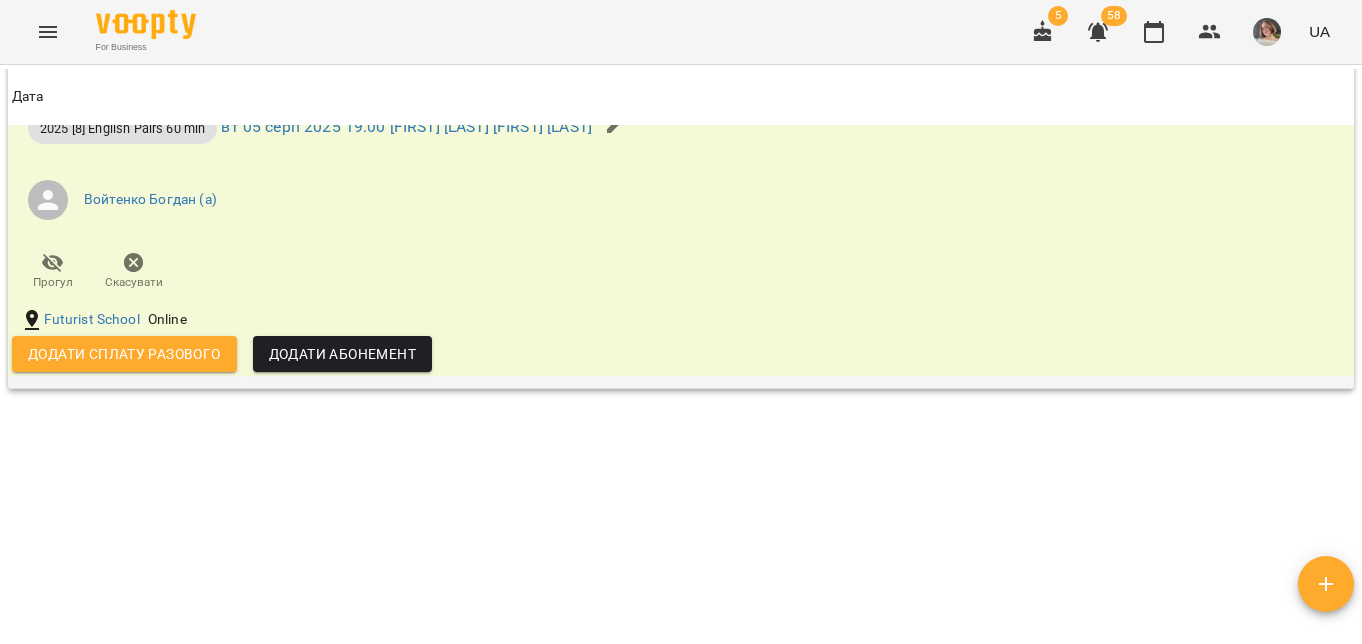 click on "Додати сплату разового" at bounding box center [124, 354] 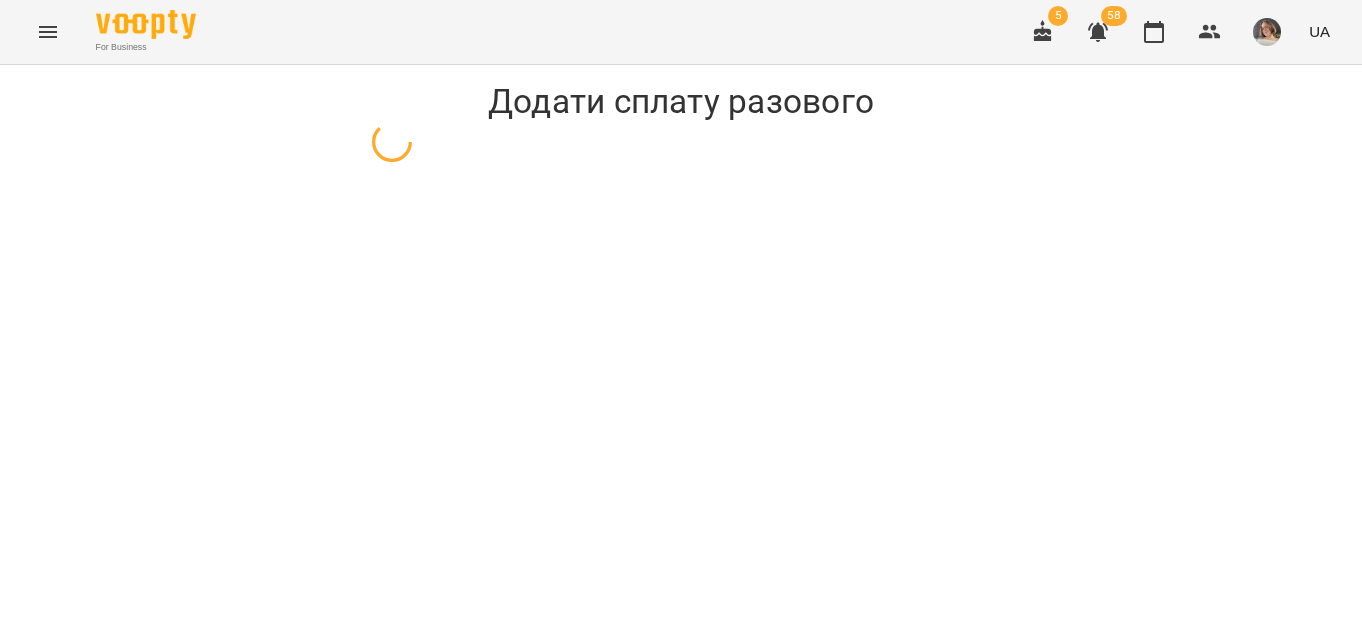 select on "**********" 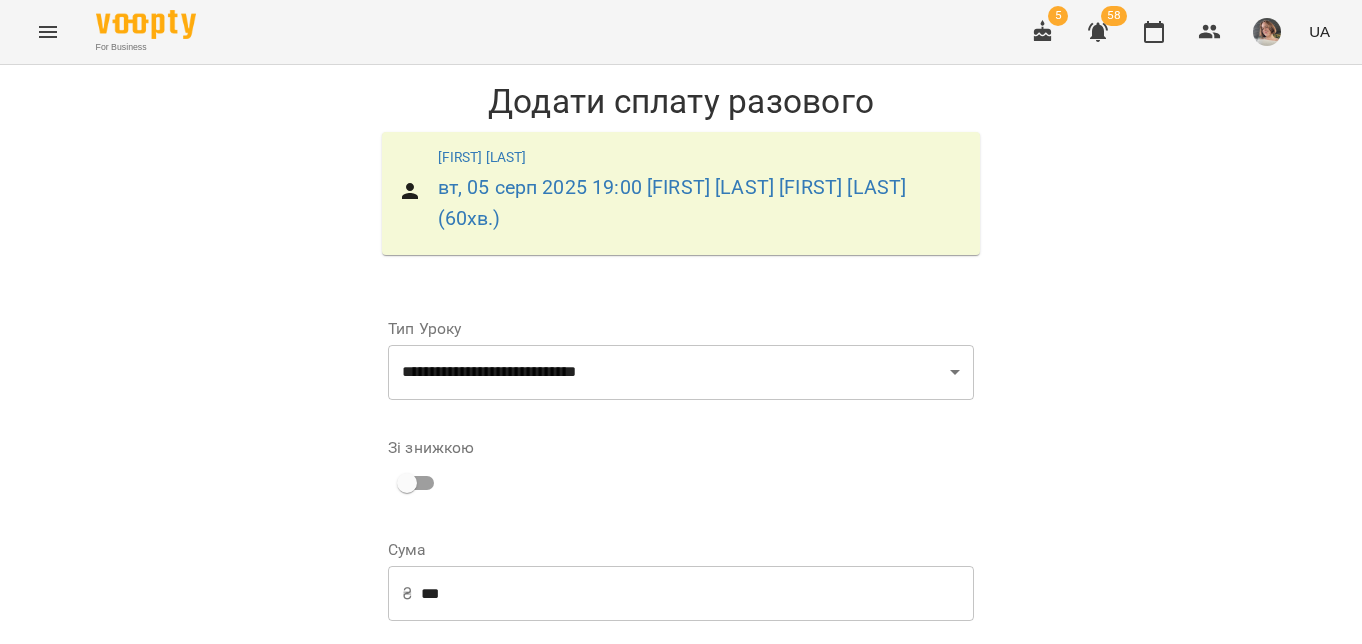 scroll, scrollTop: 299, scrollLeft: 0, axis: vertical 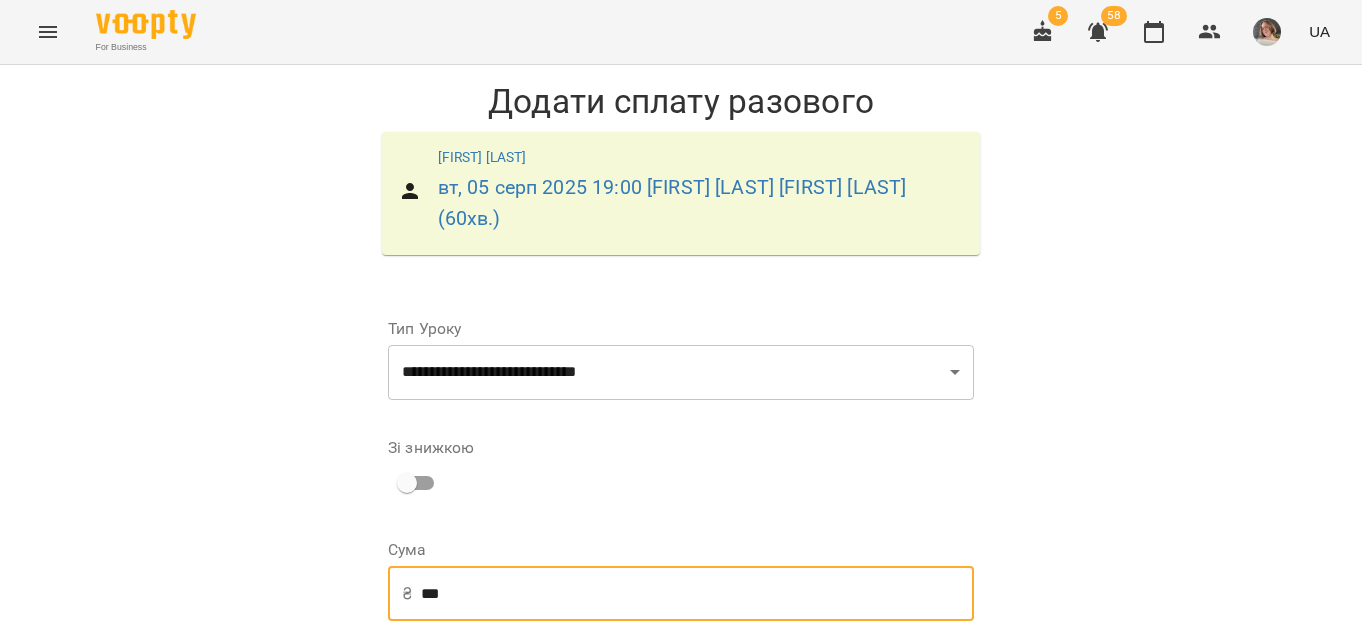 click on "***" at bounding box center [697, 594] 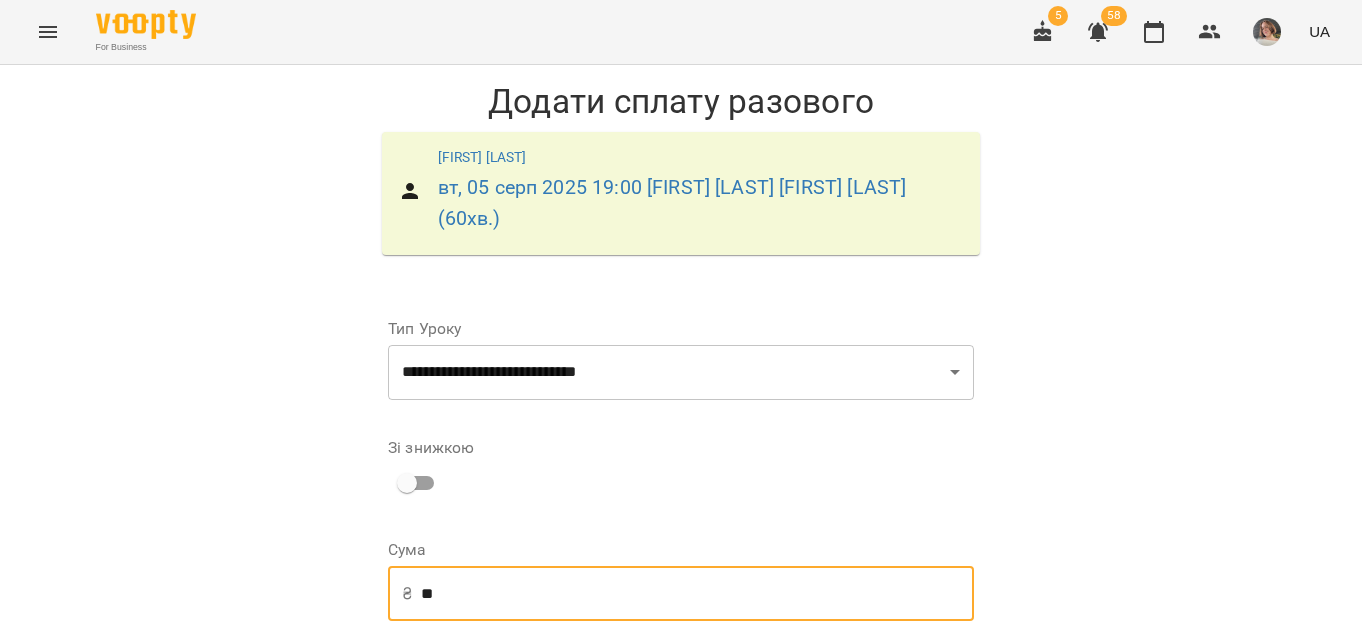 type on "*" 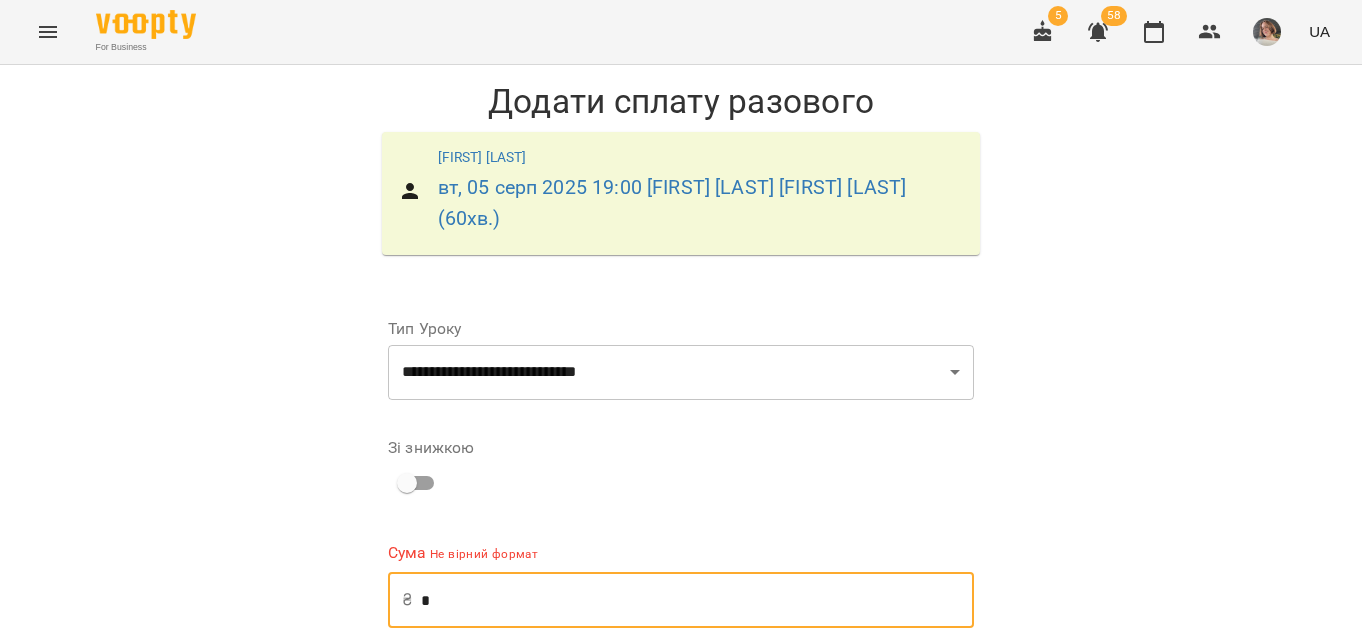 scroll, scrollTop: 131, scrollLeft: 0, axis: vertical 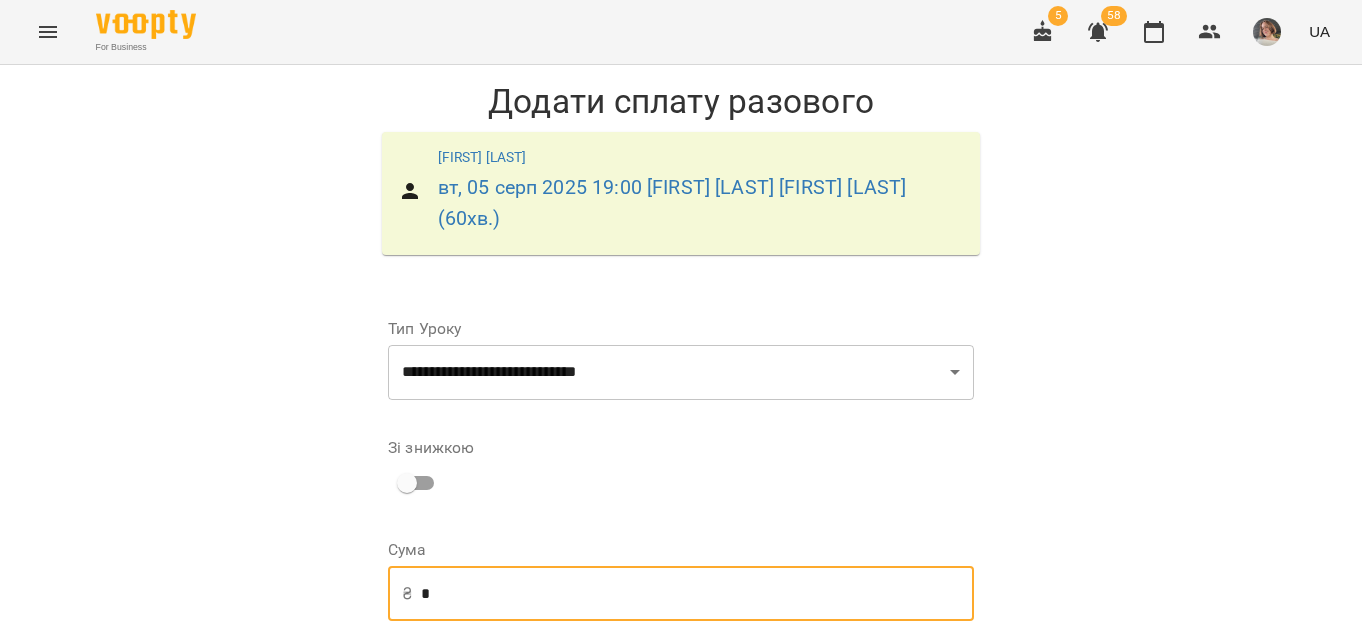type on "*" 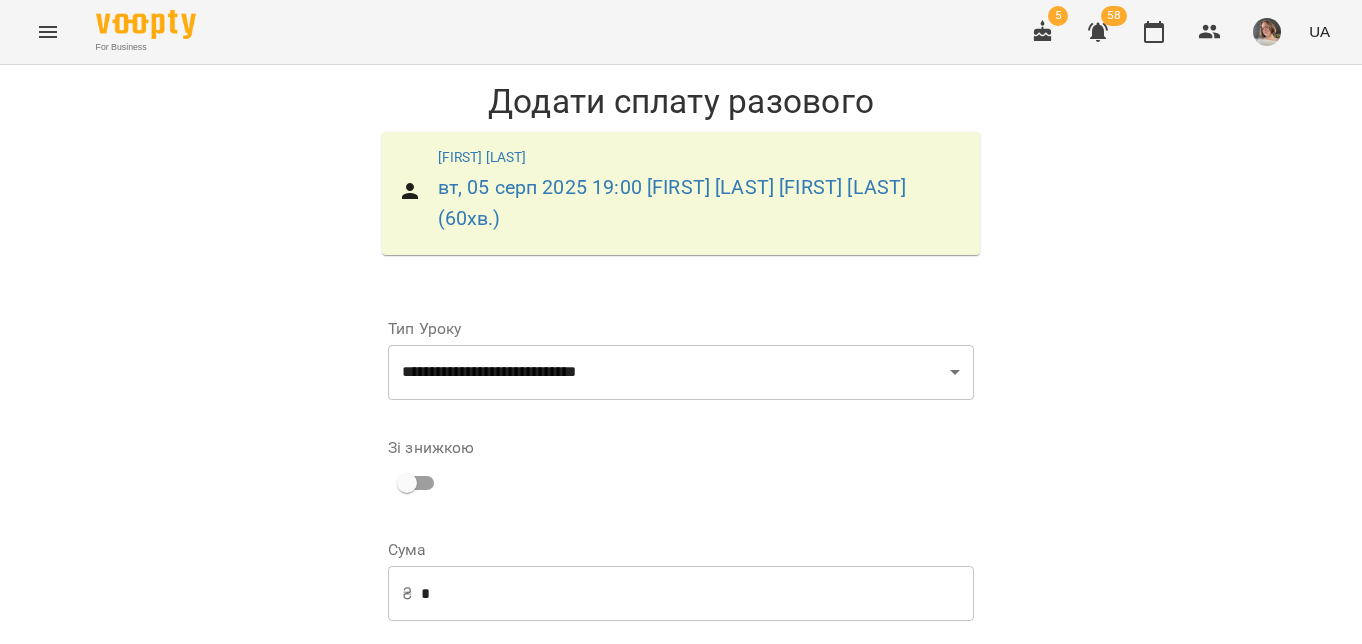 click on "Додати сплату разового" at bounding box center (847, 722) 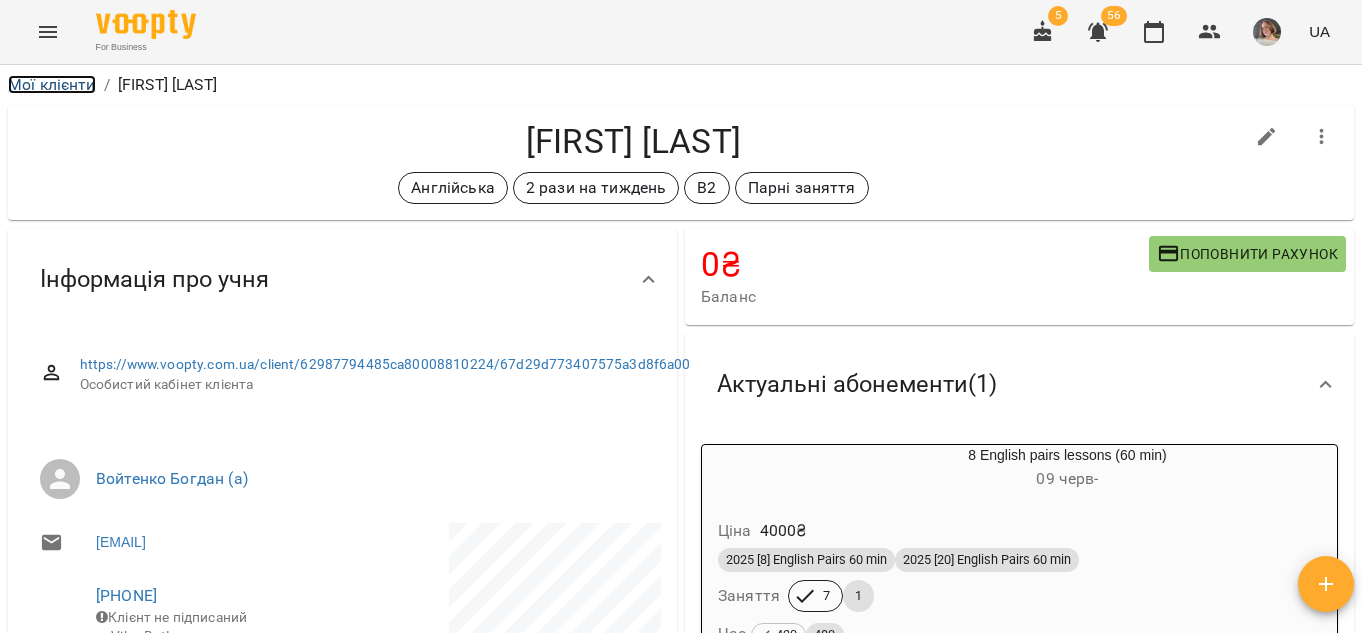 click on "Мої клієнти" at bounding box center [52, 84] 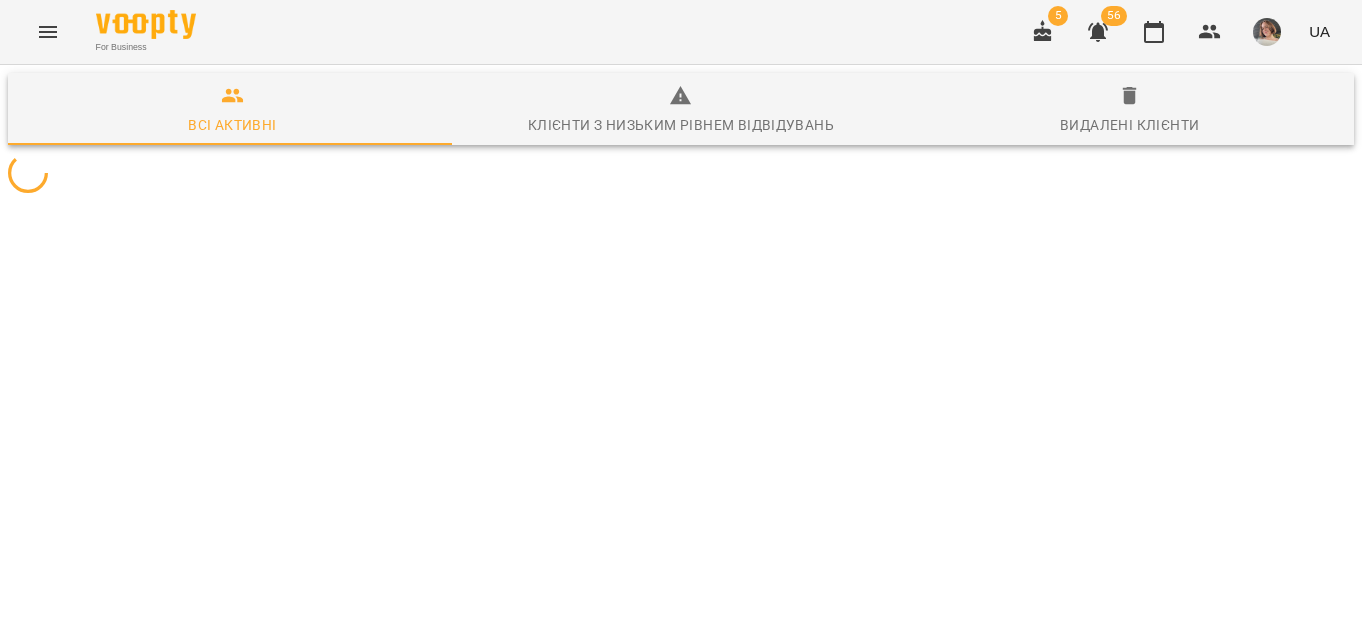 scroll, scrollTop: 0, scrollLeft: 0, axis: both 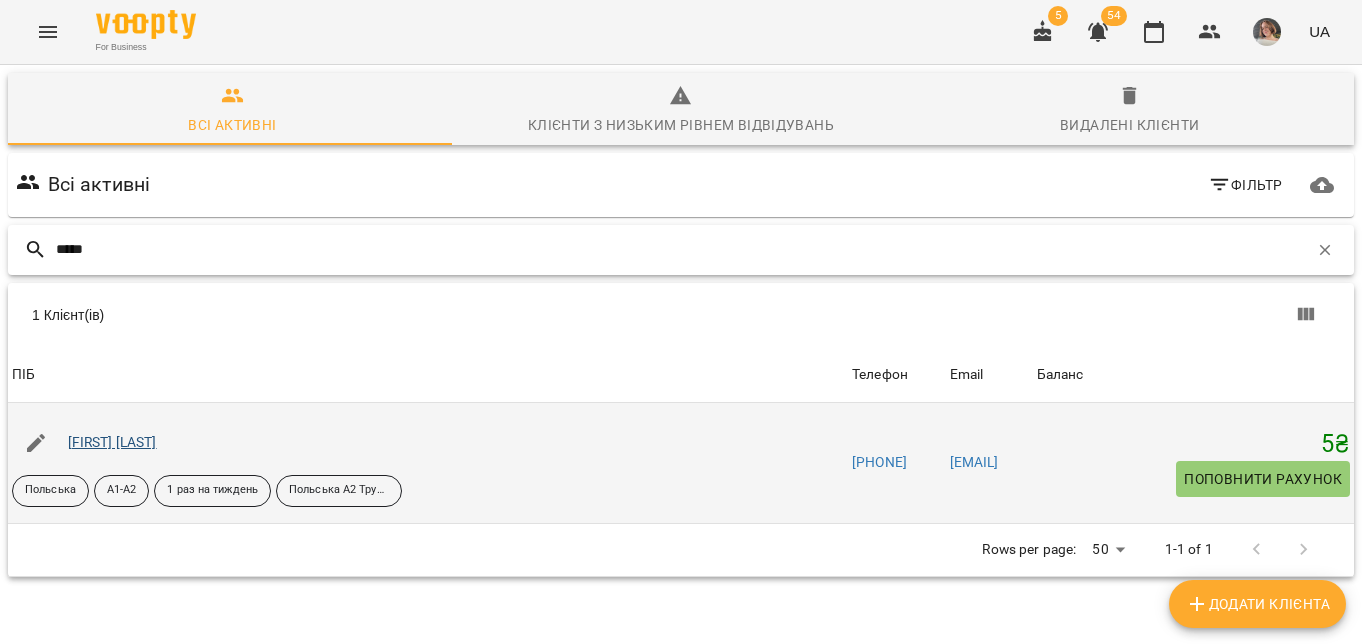 type on "*****" 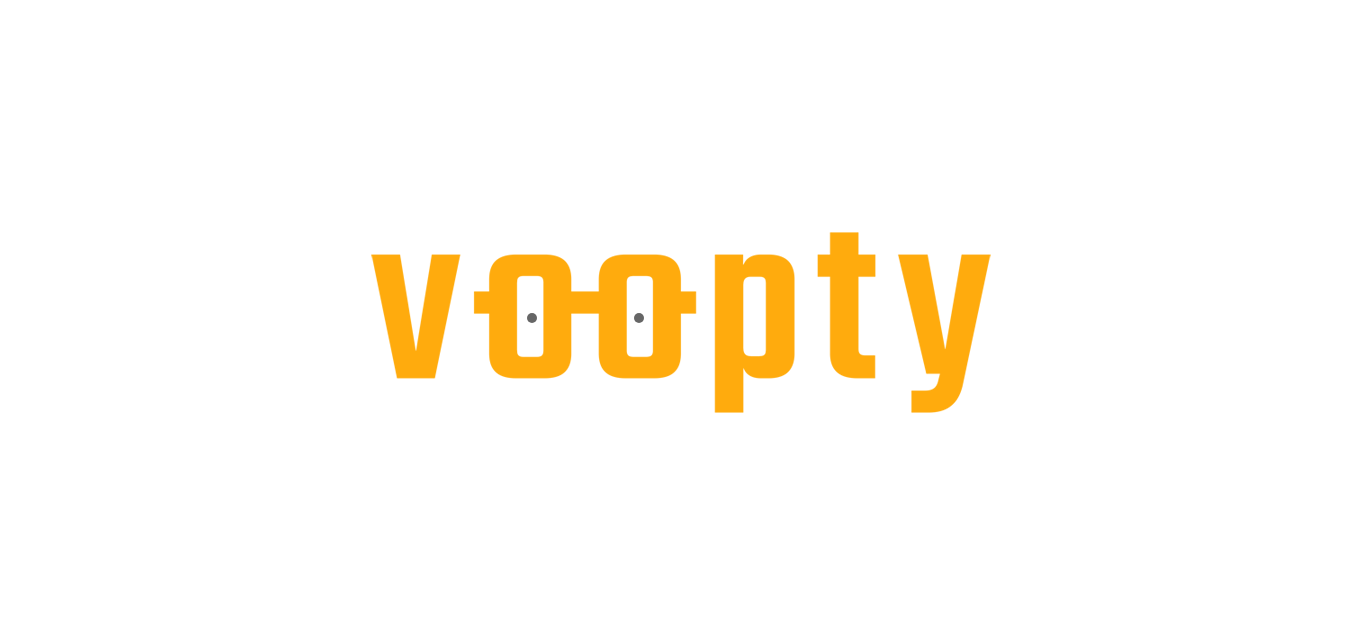 scroll, scrollTop: 0, scrollLeft: 0, axis: both 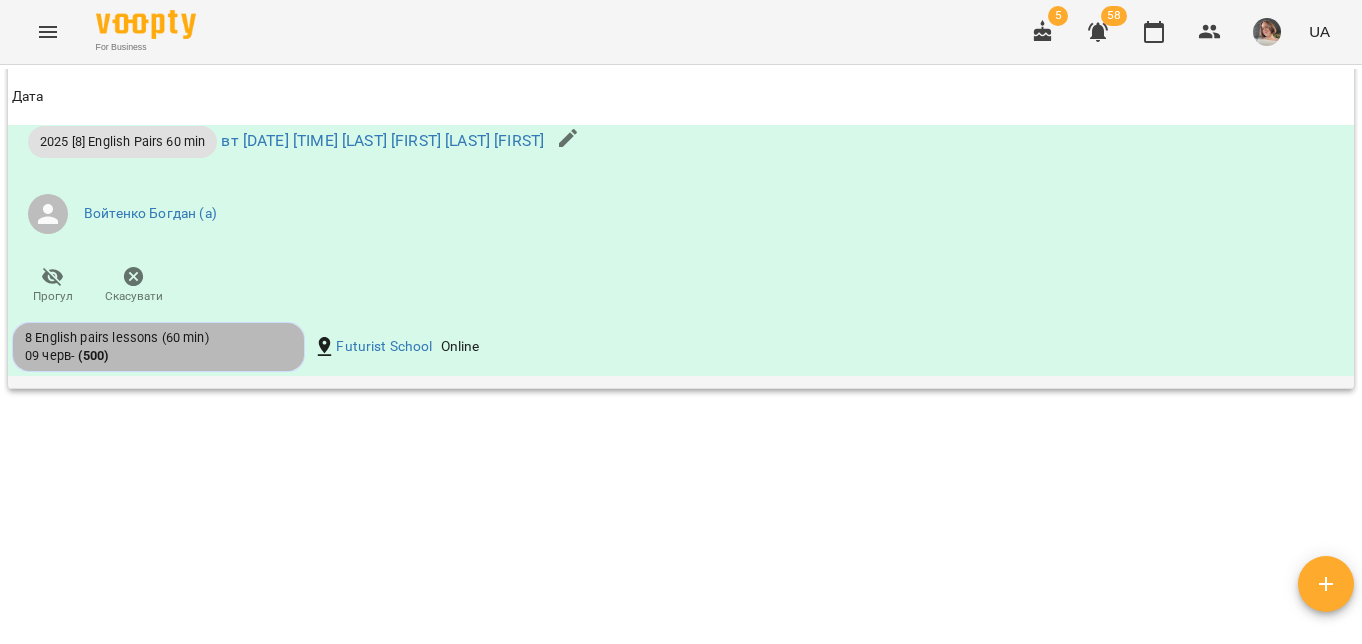click on "8 English pairs lessons (60 min) 09 черв -   ( 500 )" at bounding box center (158, 347) 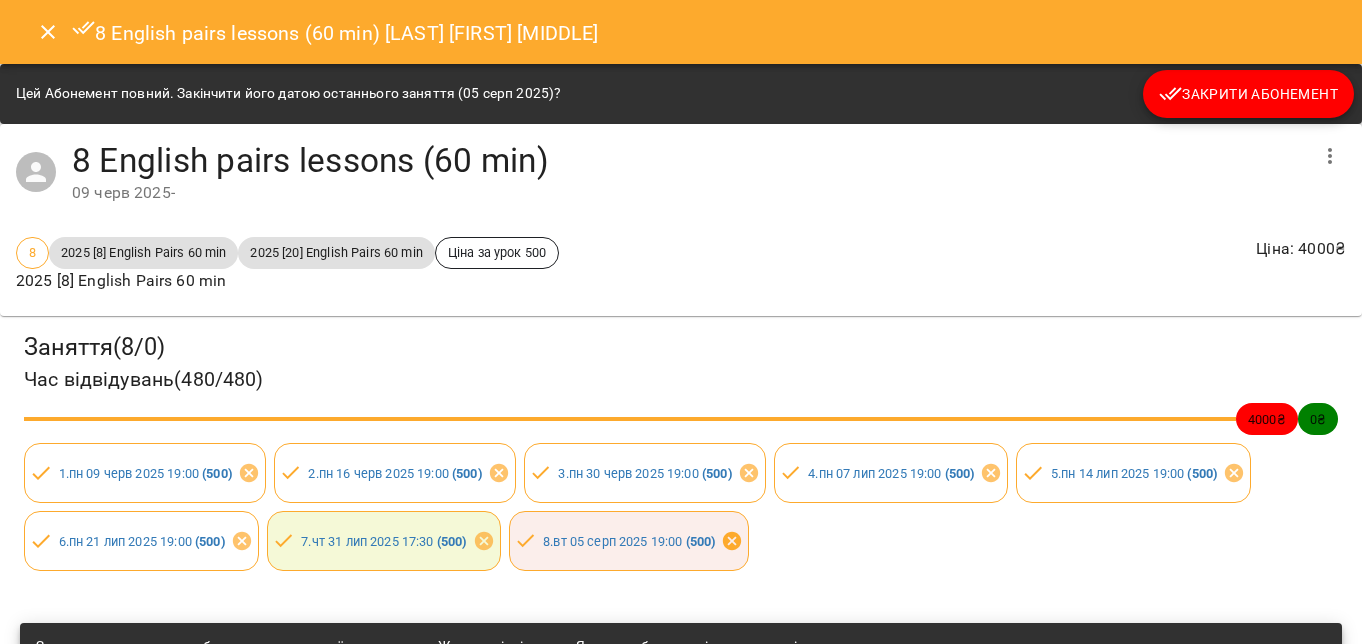 click 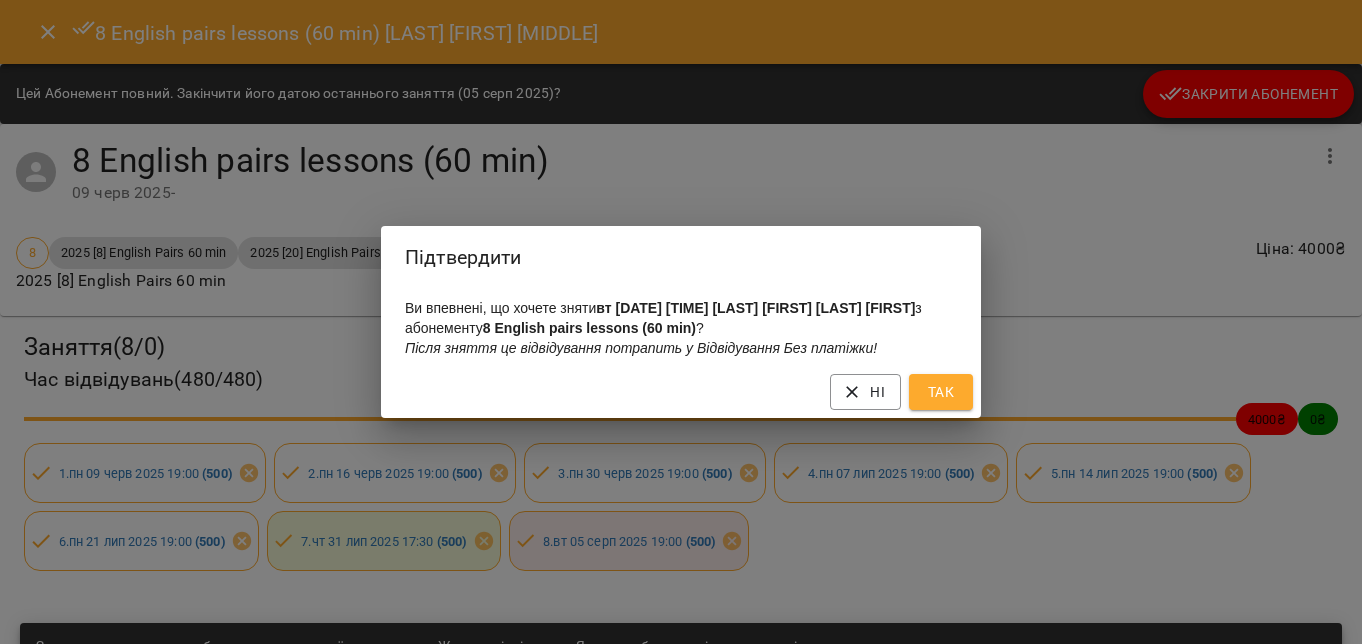 click on "Так" at bounding box center (941, 392) 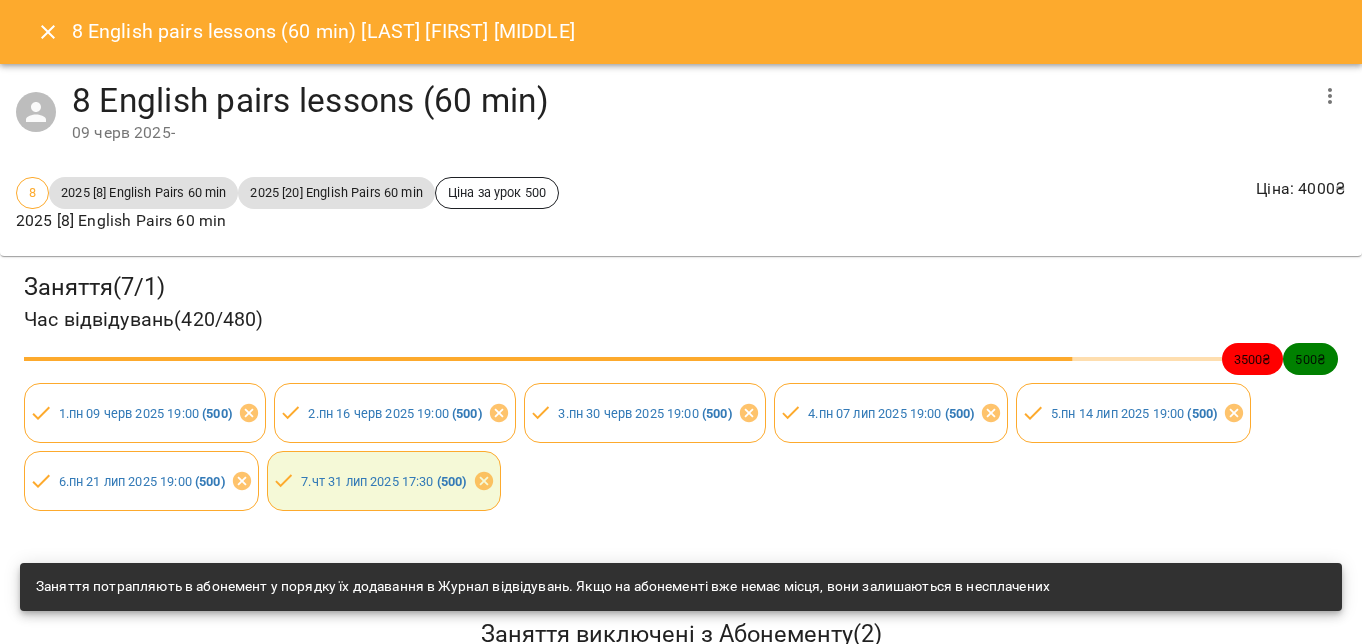 click at bounding box center (48, 32) 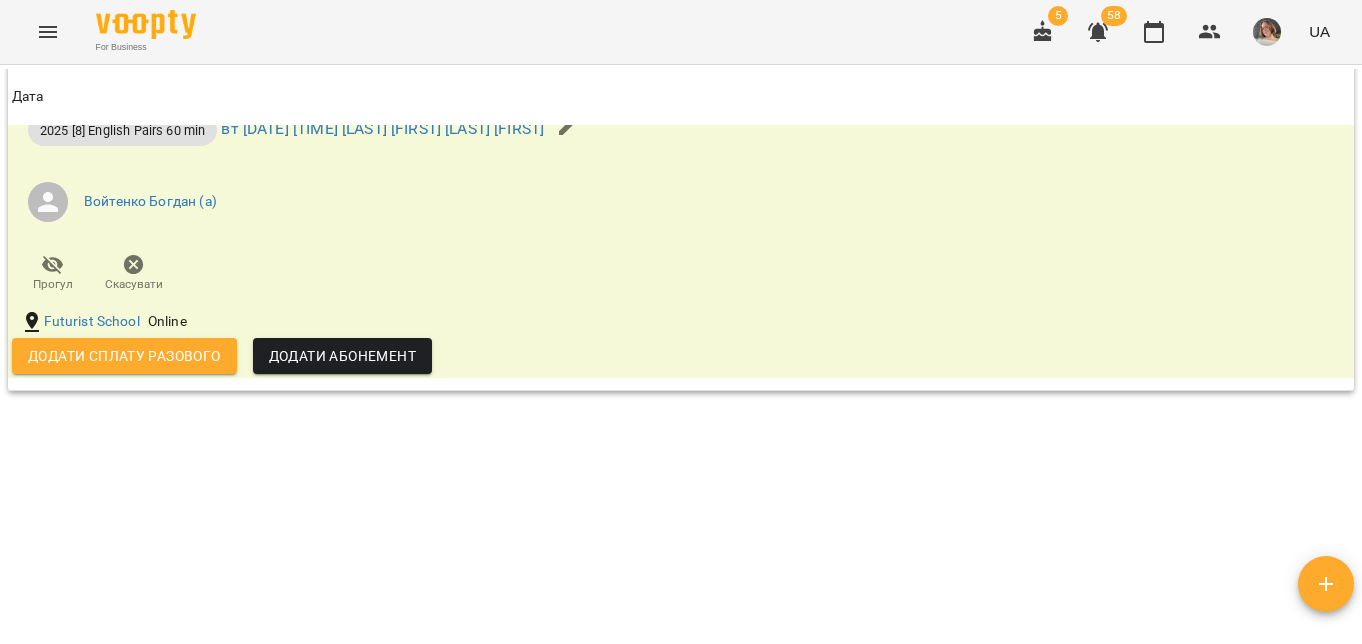 scroll, scrollTop: 1799, scrollLeft: 0, axis: vertical 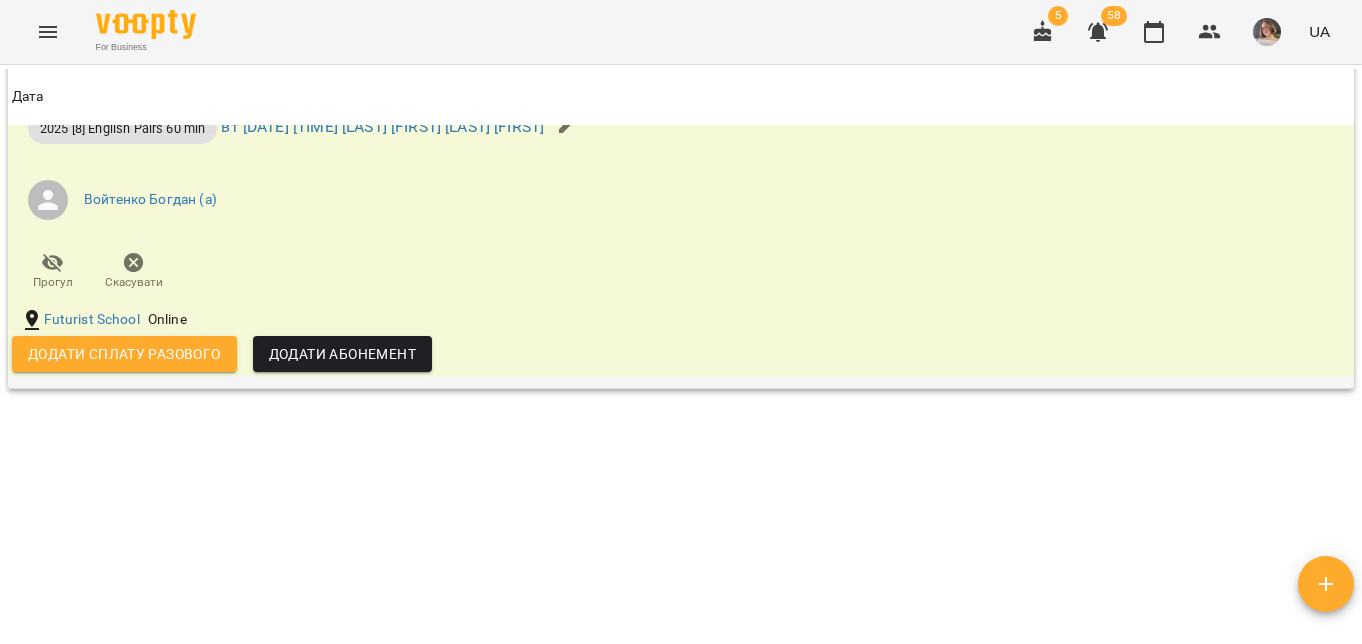 click on "Додати сплату разового" at bounding box center [124, 354] 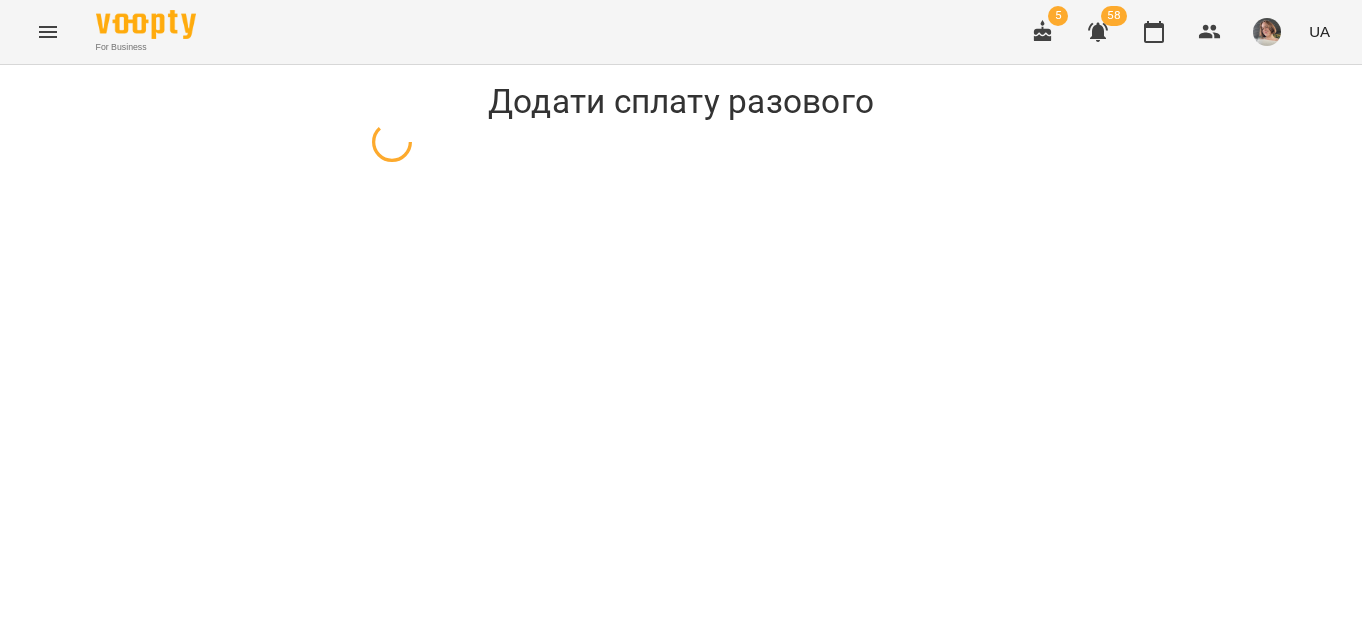 select on "**********" 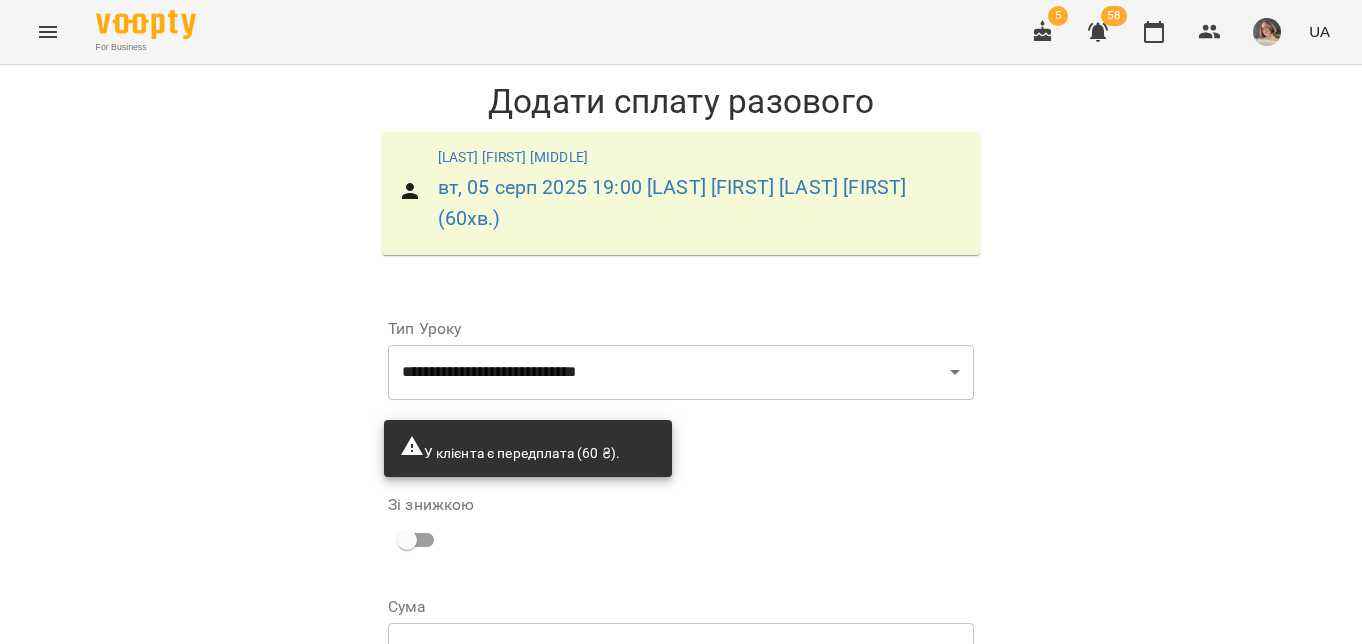scroll, scrollTop: 188, scrollLeft: 0, axis: vertical 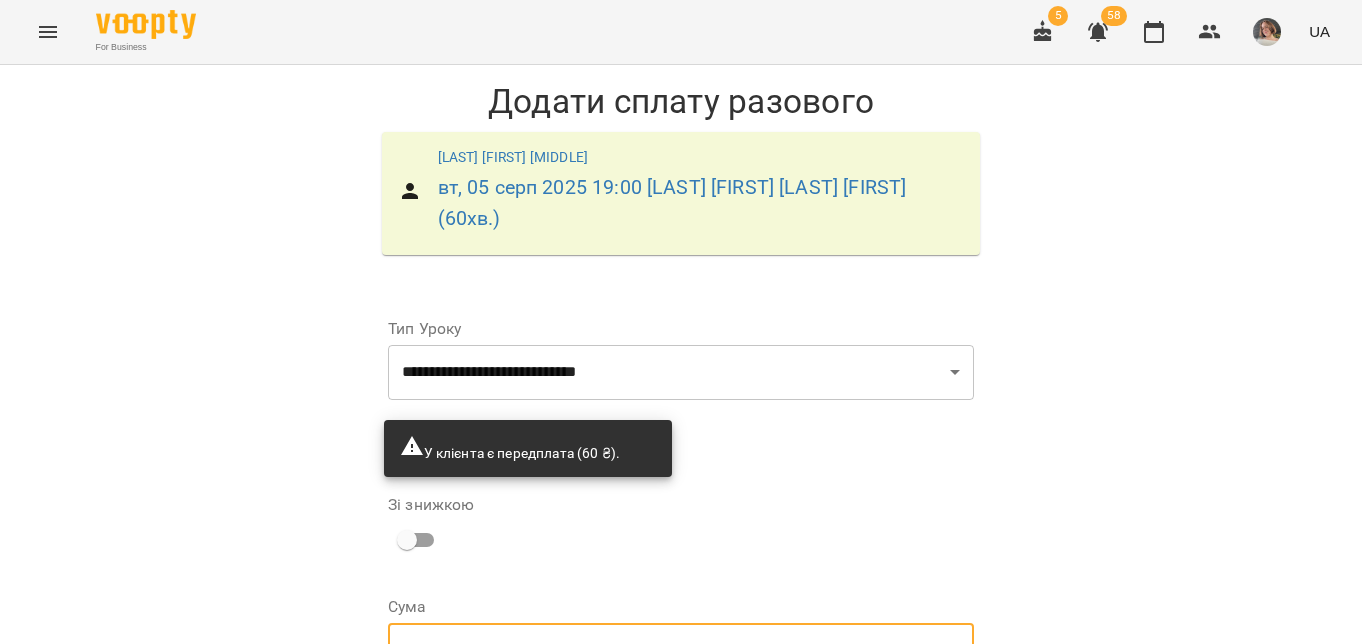 type on "*" 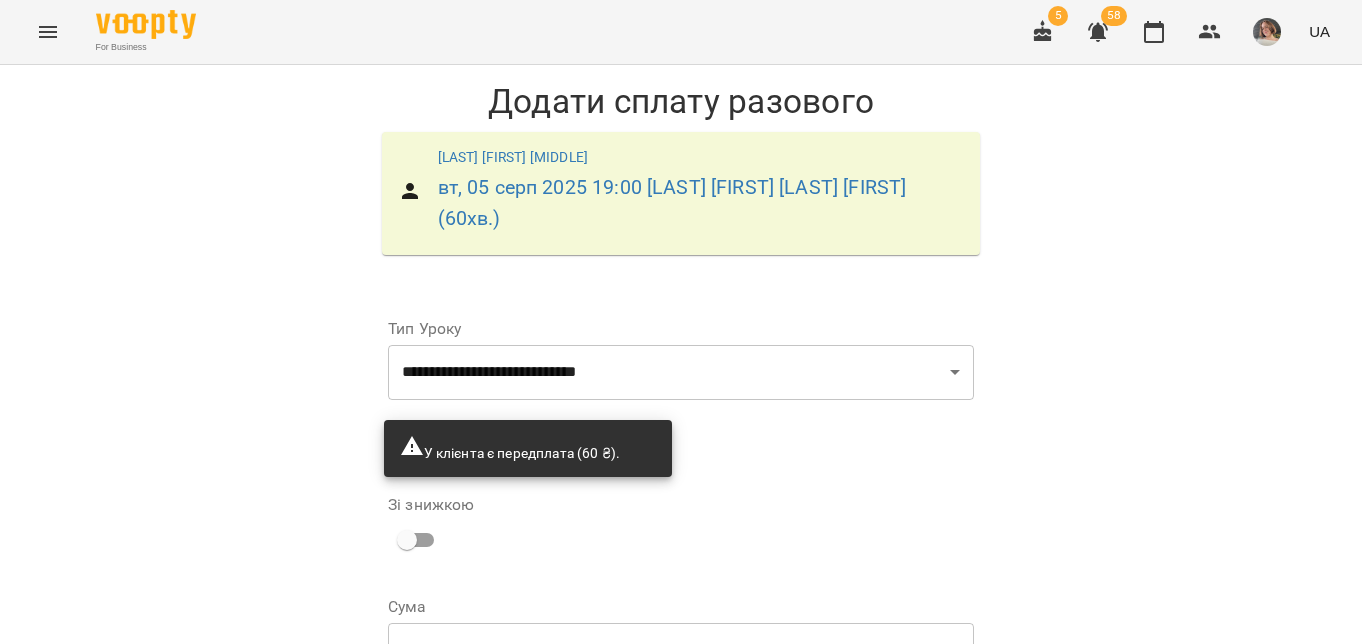 click on "Додати сплату разового" at bounding box center [847, 780] 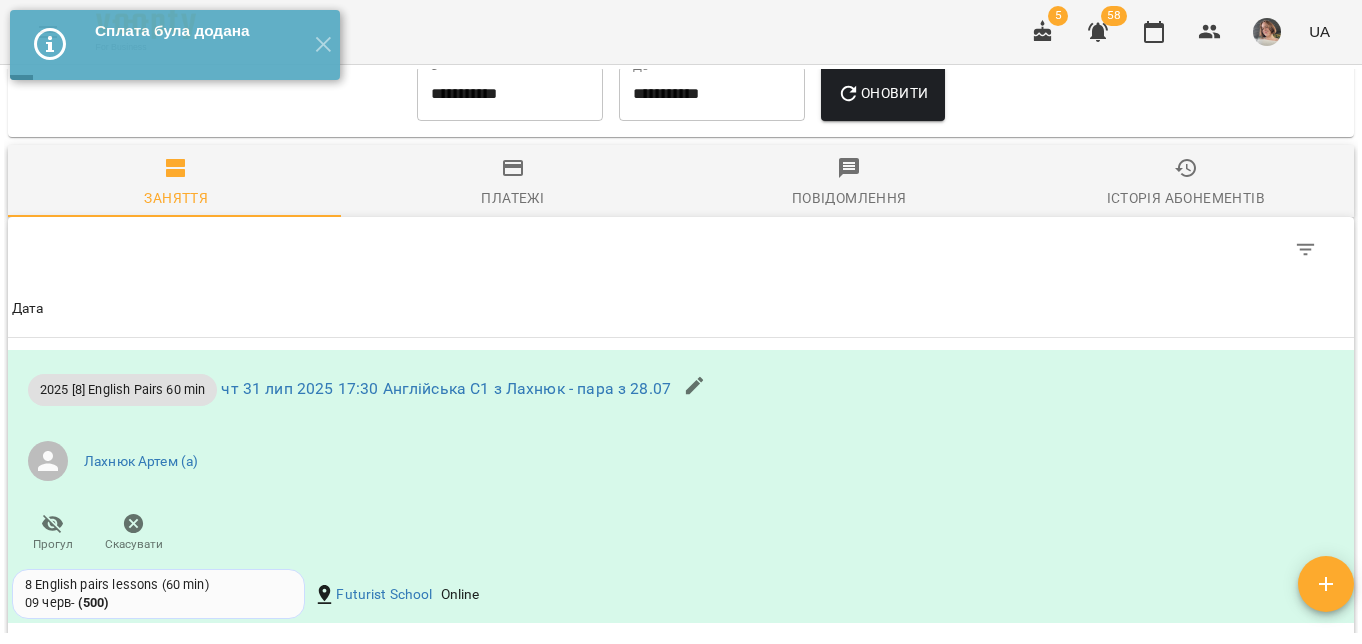 scroll, scrollTop: 0, scrollLeft: 0, axis: both 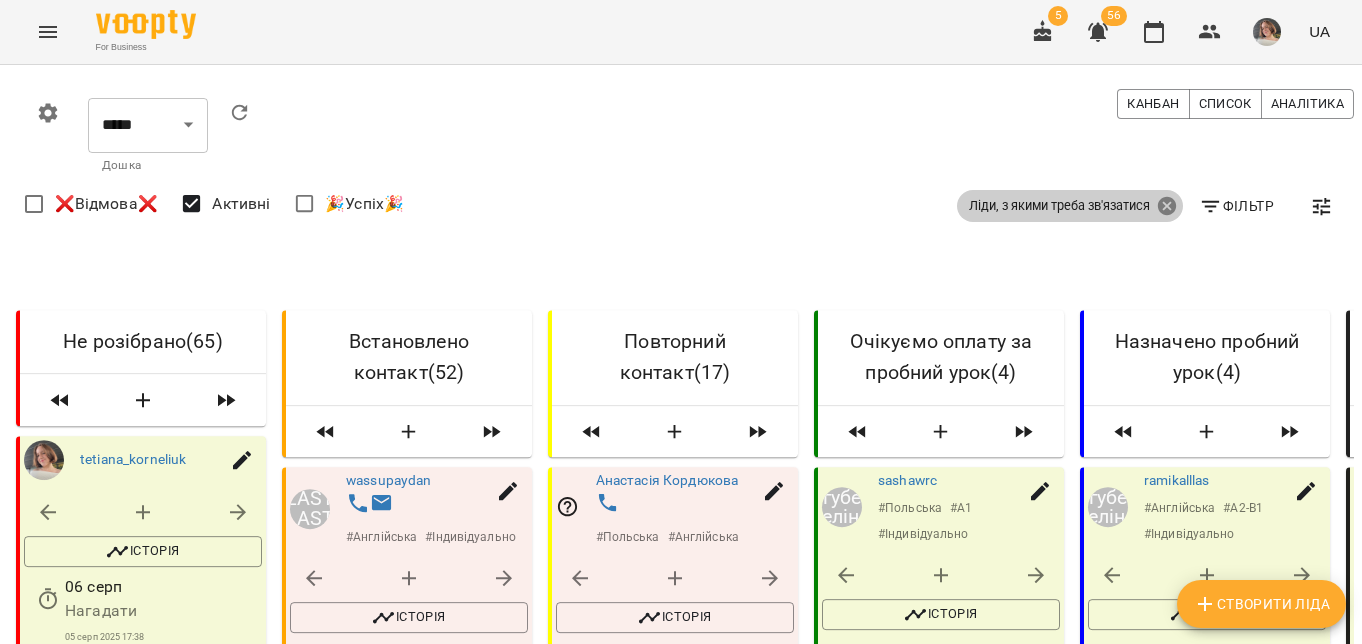 click 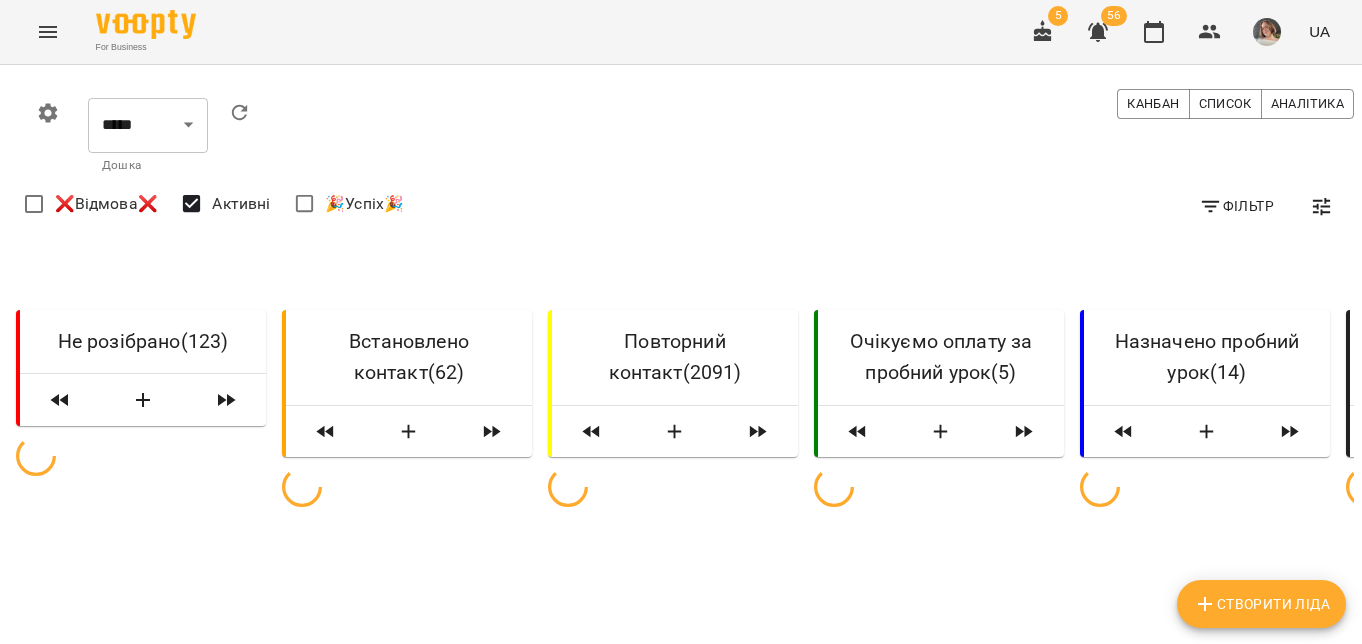 click on "Фільтр" at bounding box center [1236, 206] 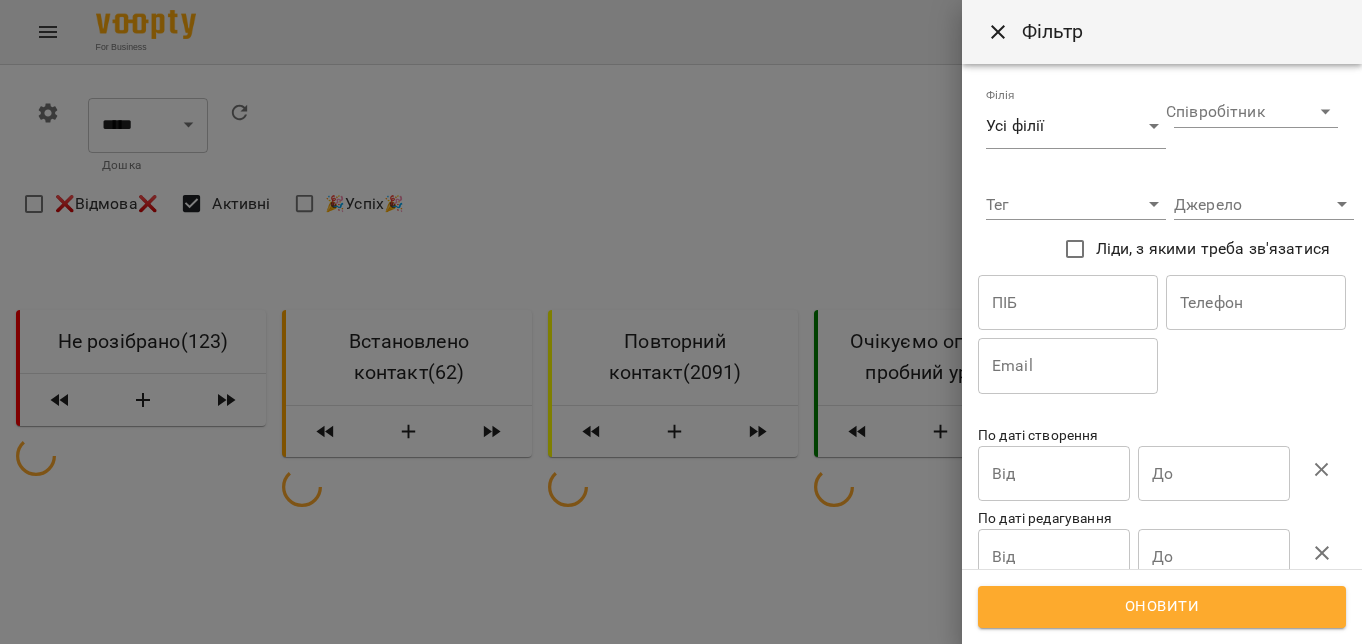 click at bounding box center [1068, 303] 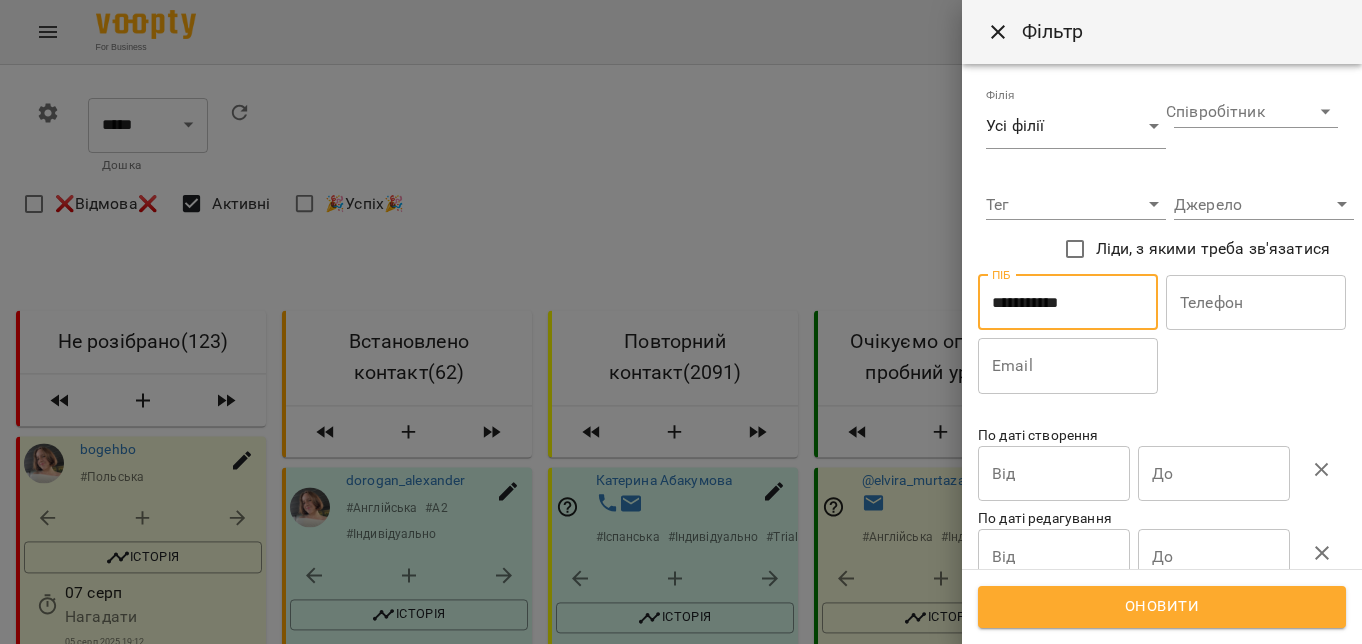 type on "**********" 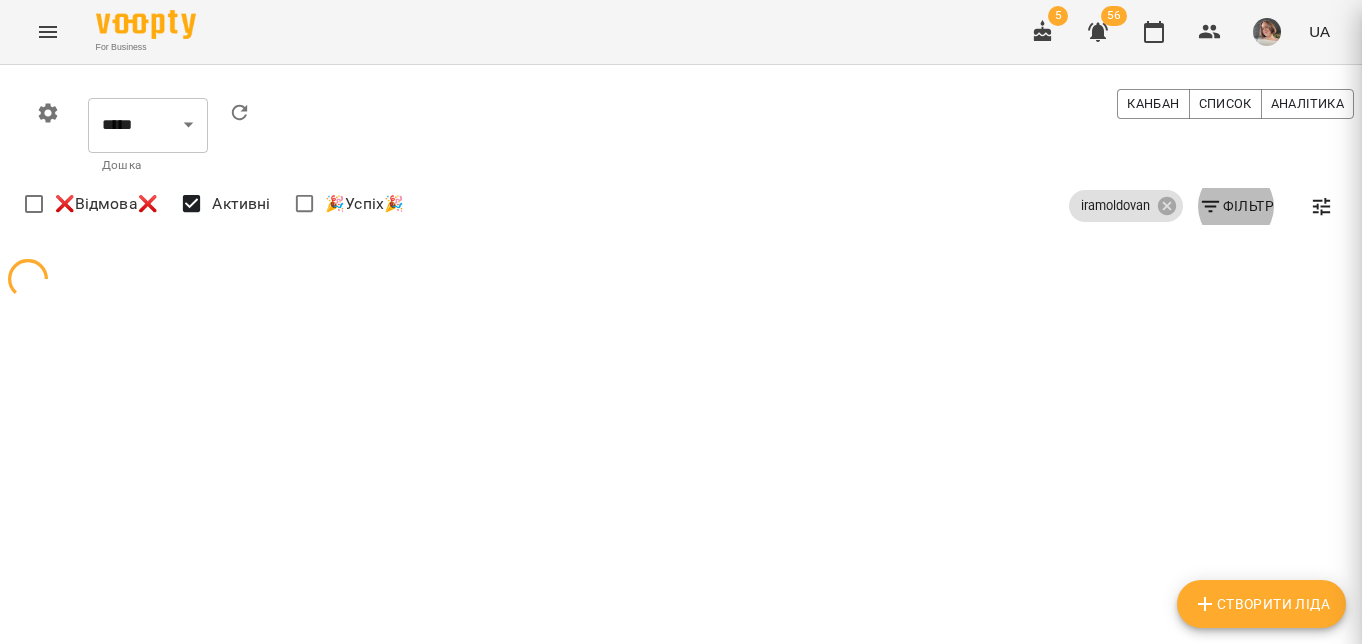 type 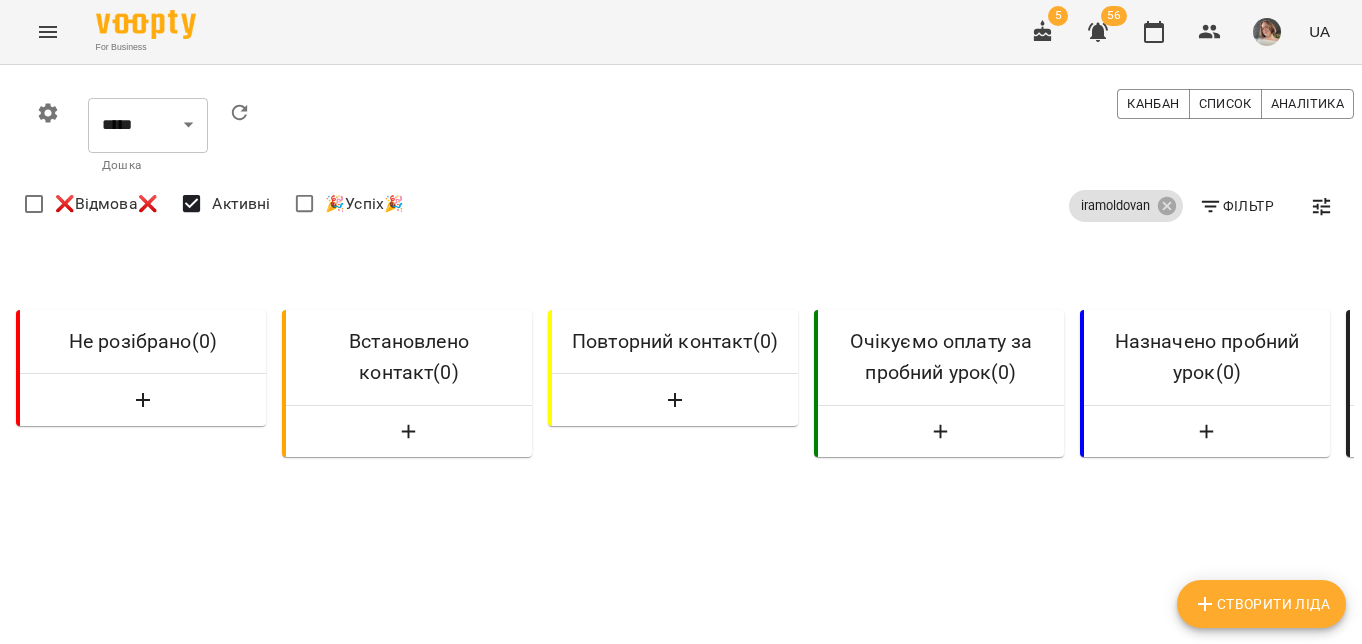 click on "❌Відмова❌" at bounding box center [106, 204] 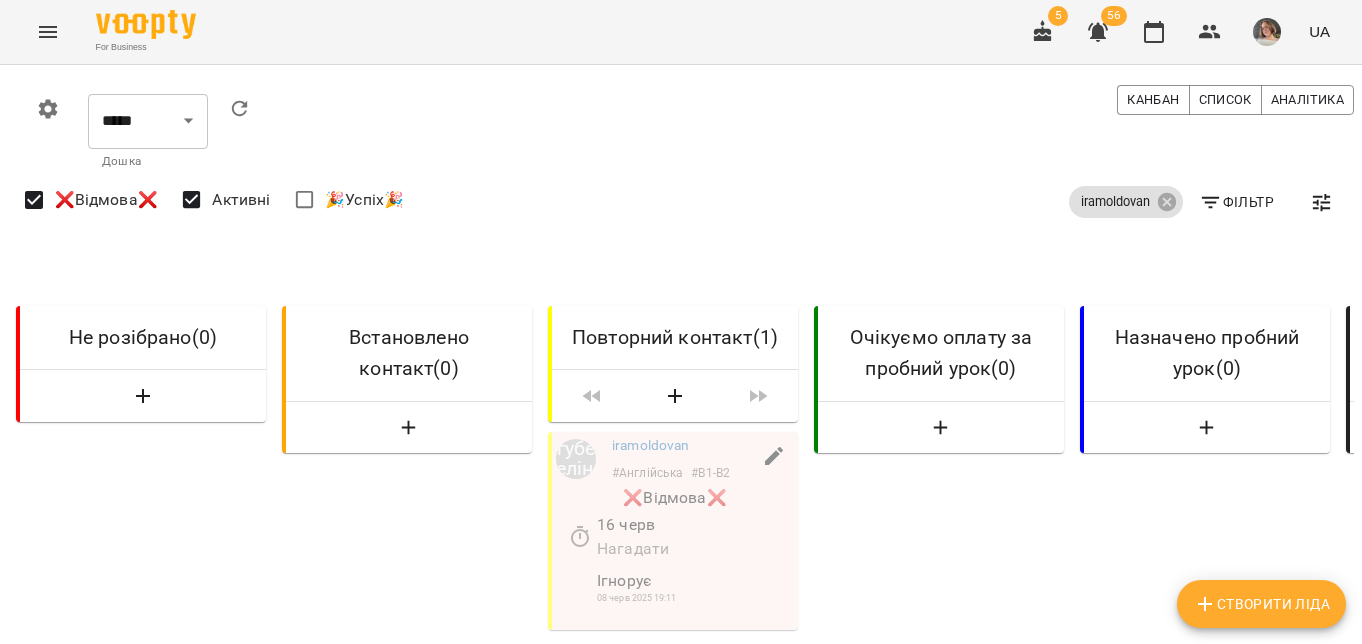scroll, scrollTop: 114, scrollLeft: 0, axis: vertical 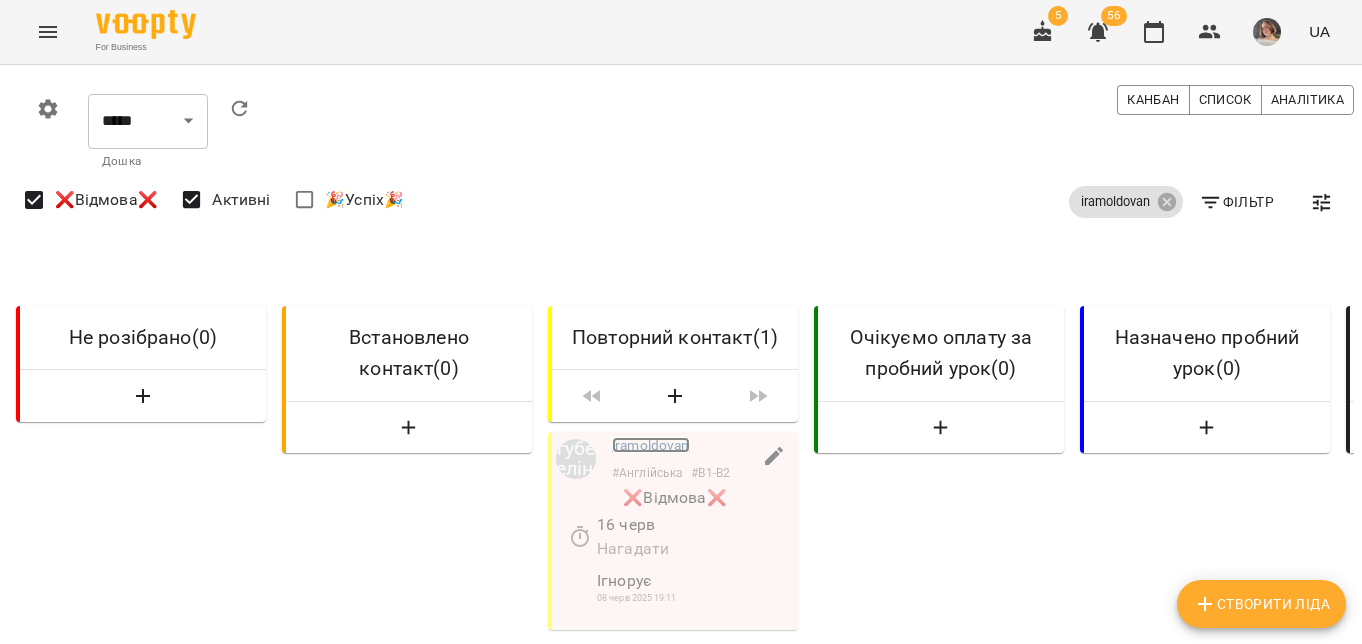click on "iramoldovan" at bounding box center [651, 445] 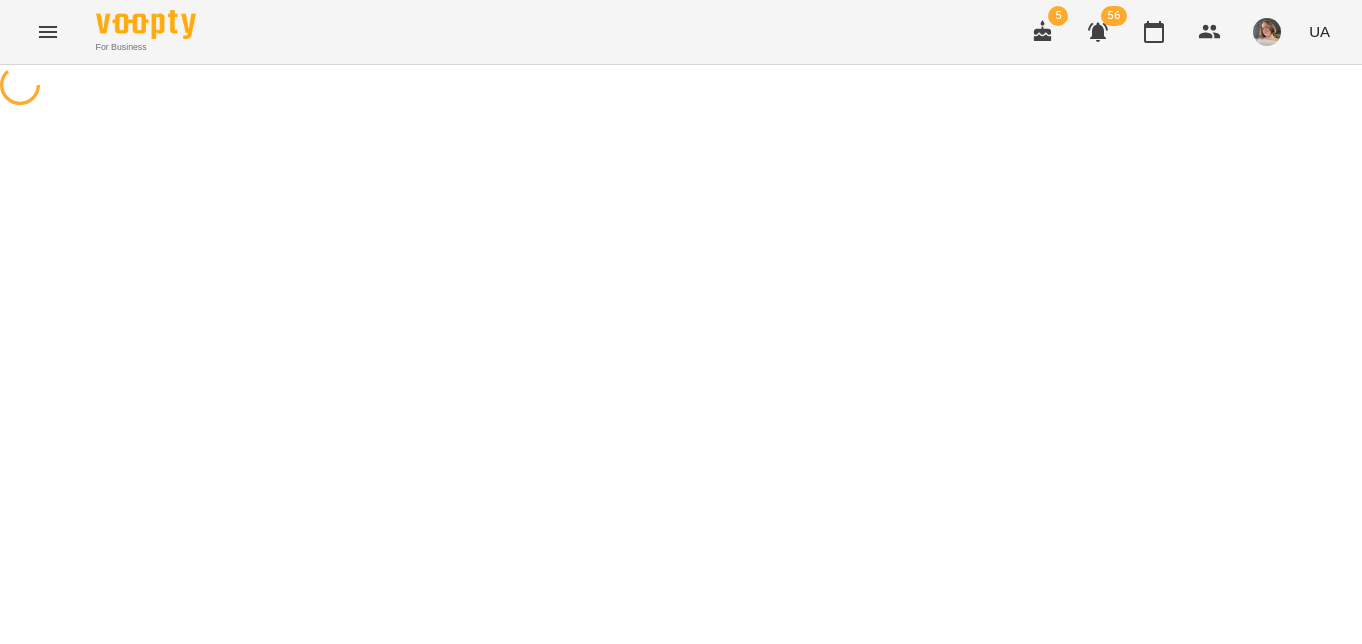 scroll, scrollTop: 0, scrollLeft: 0, axis: both 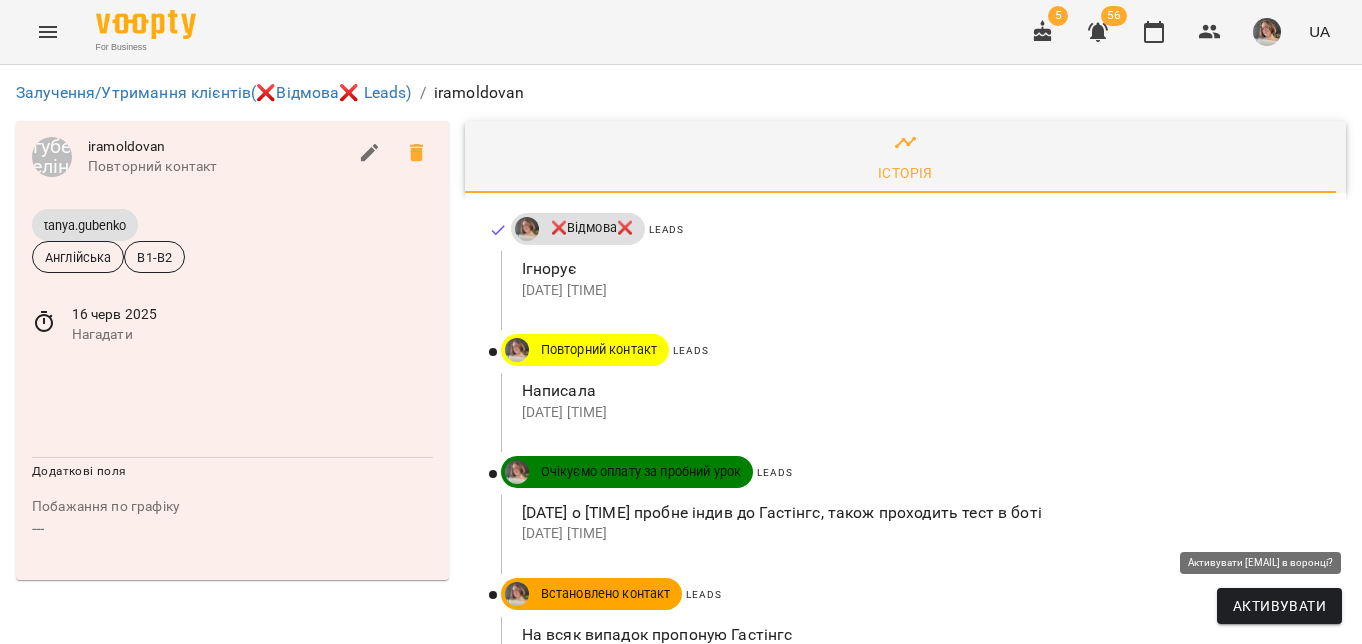 click on "Активувати" at bounding box center [1279, 606] 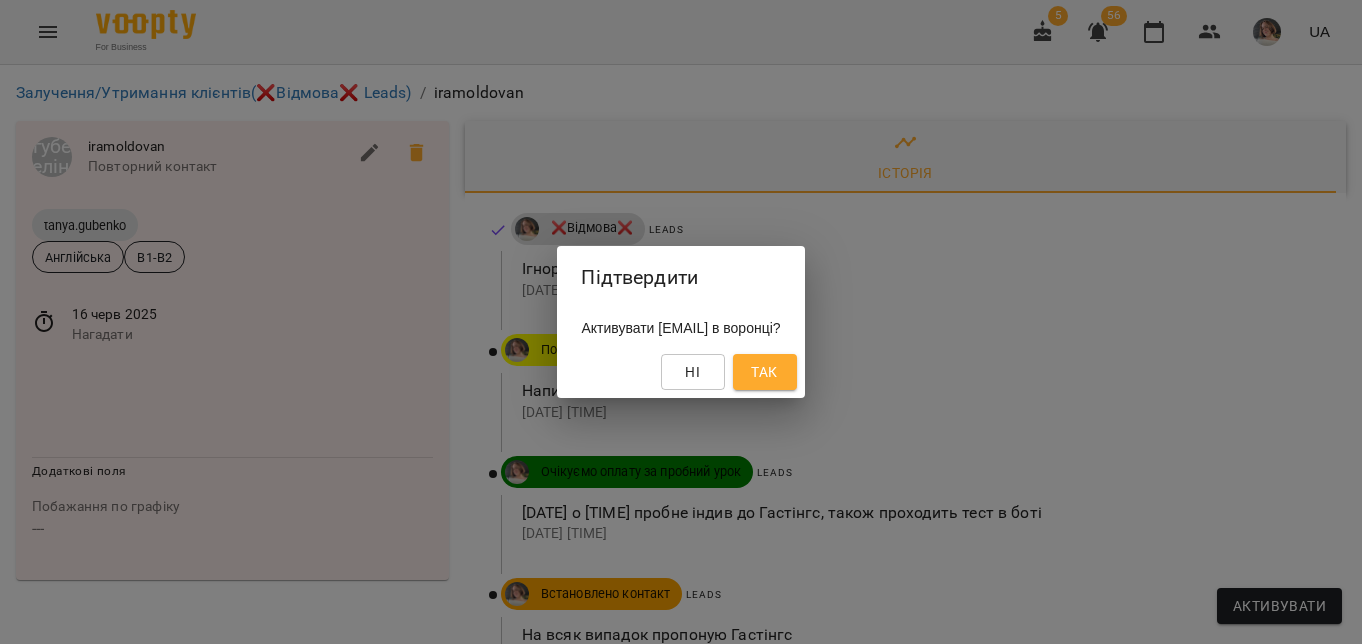 click on "Так" at bounding box center (765, 372) 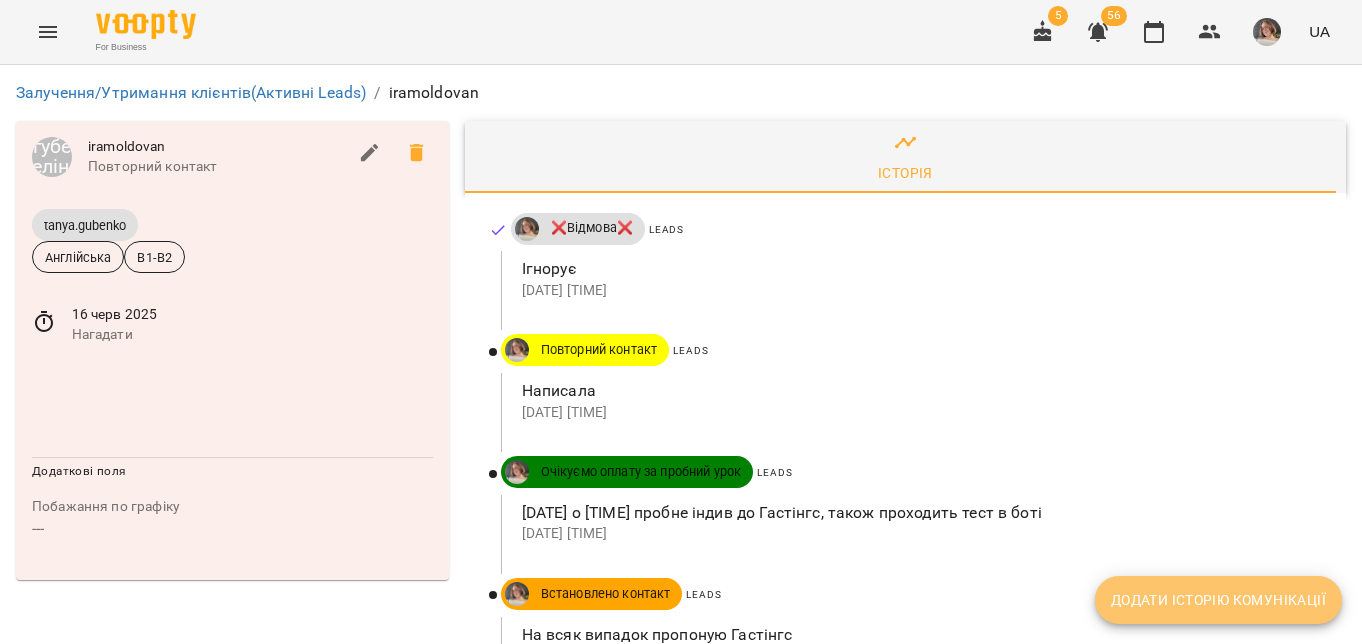 click on "Додати історію комунікації" at bounding box center [1218, 600] 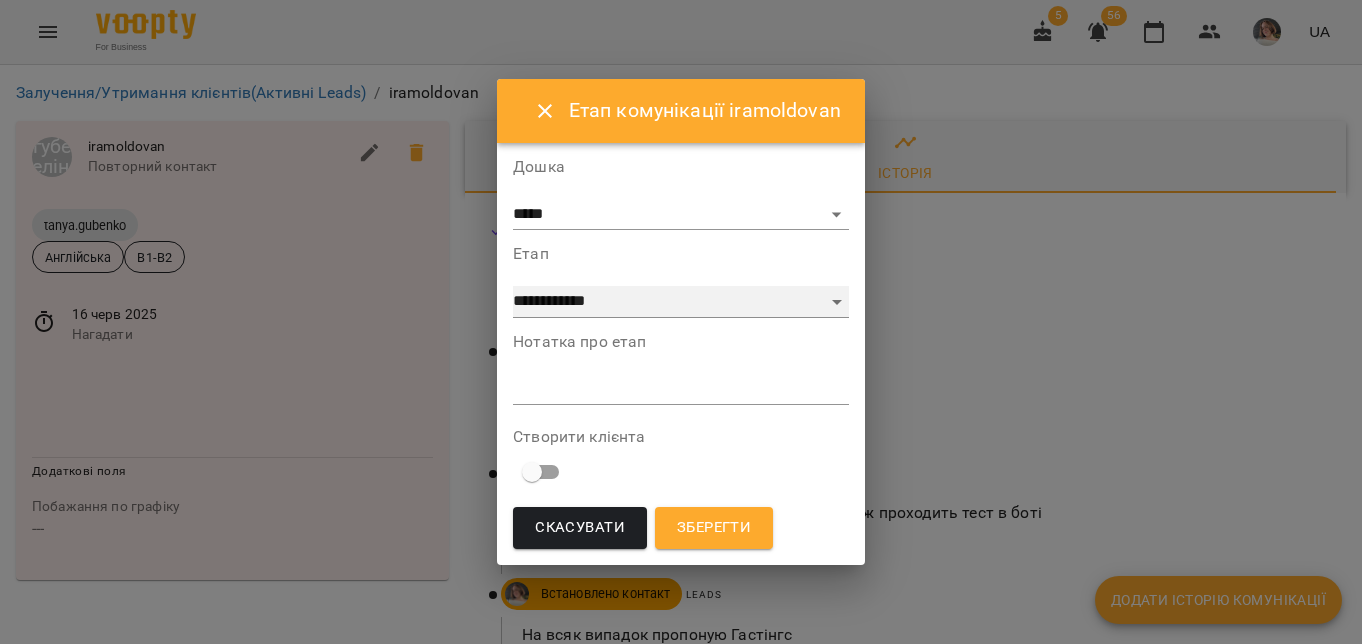 click on "**********" at bounding box center (681, 302) 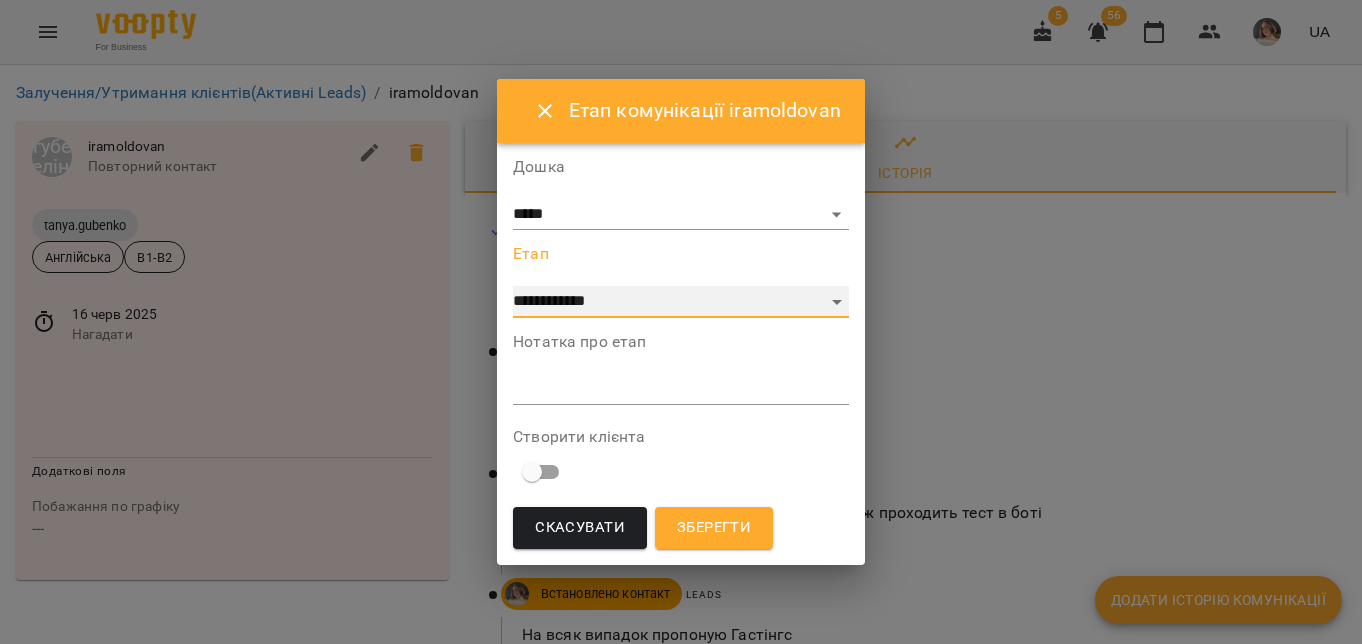 select on "*" 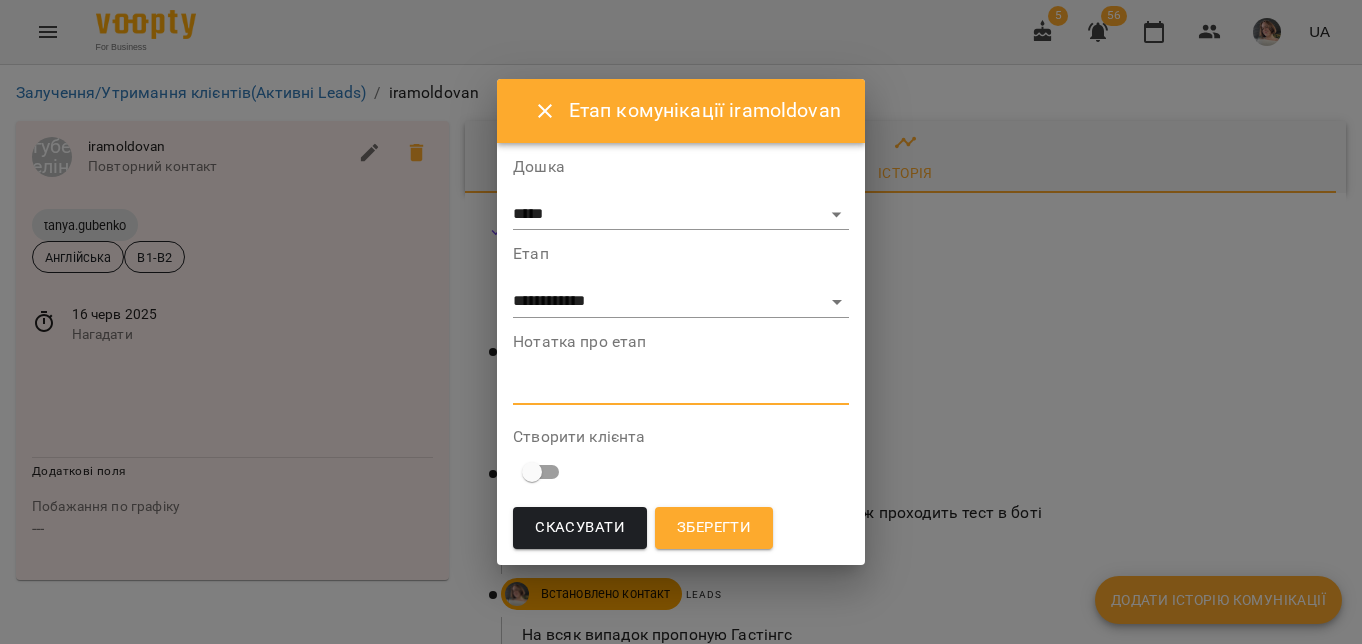 click at bounding box center [681, 388] 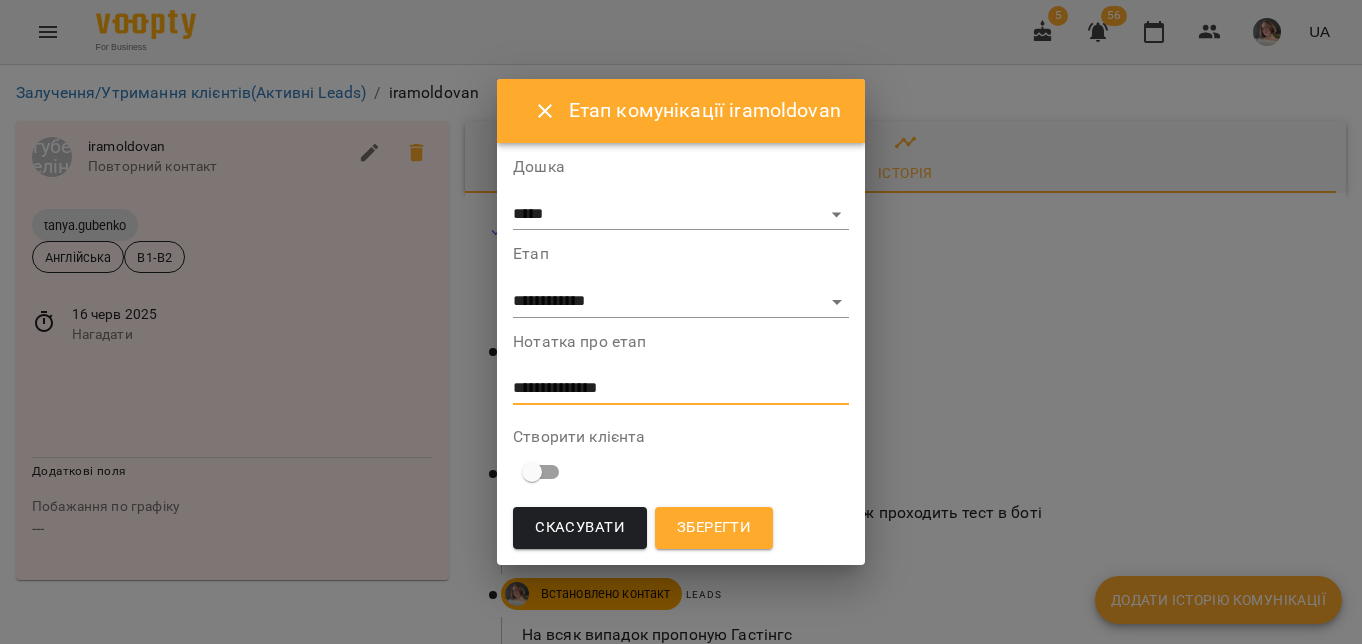 type on "**********" 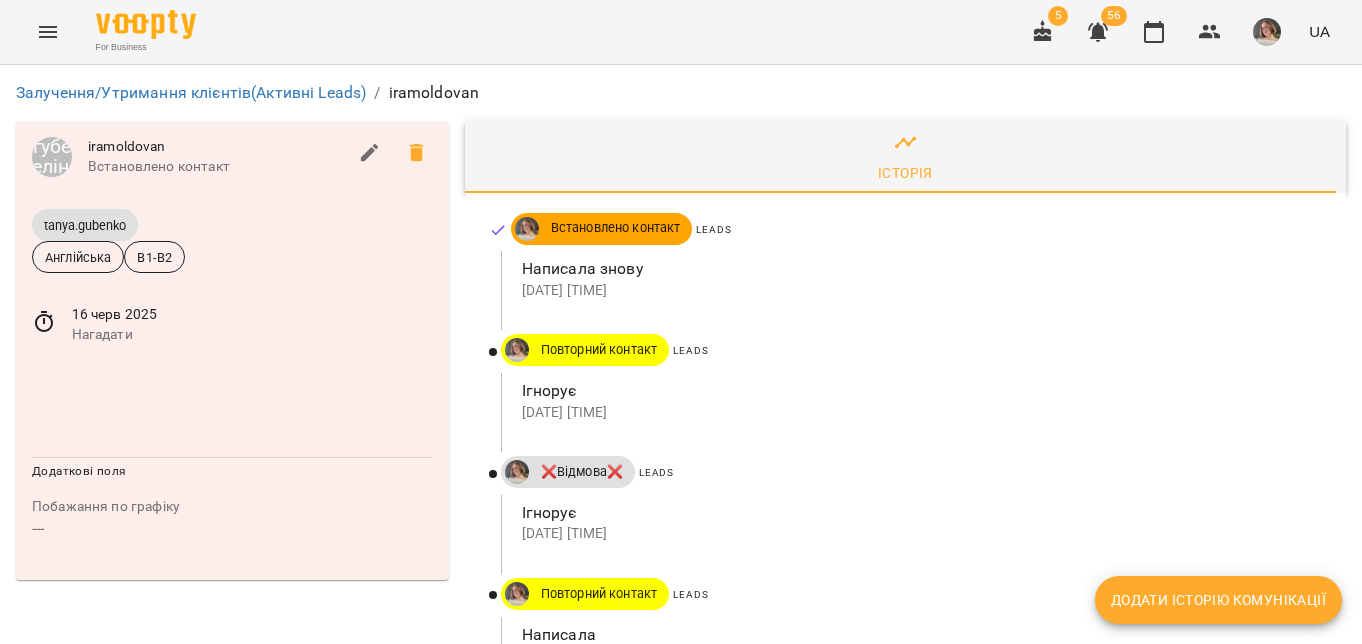 click 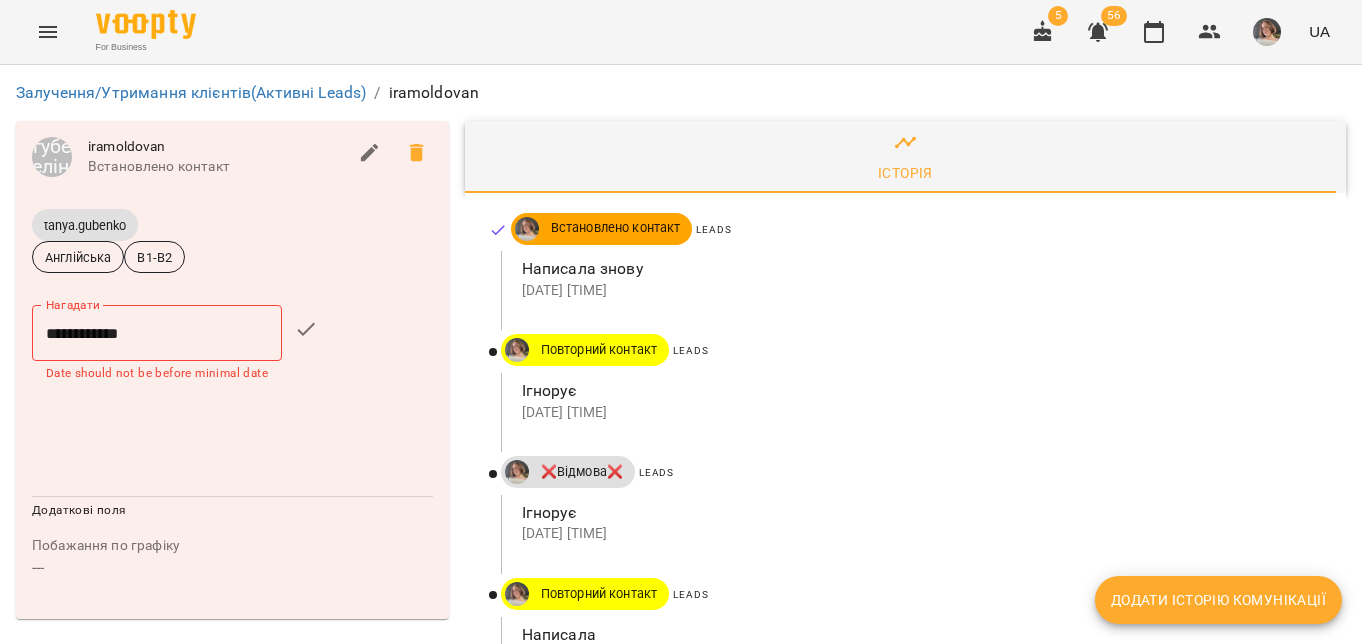 click on "**********" at bounding box center (157, 333) 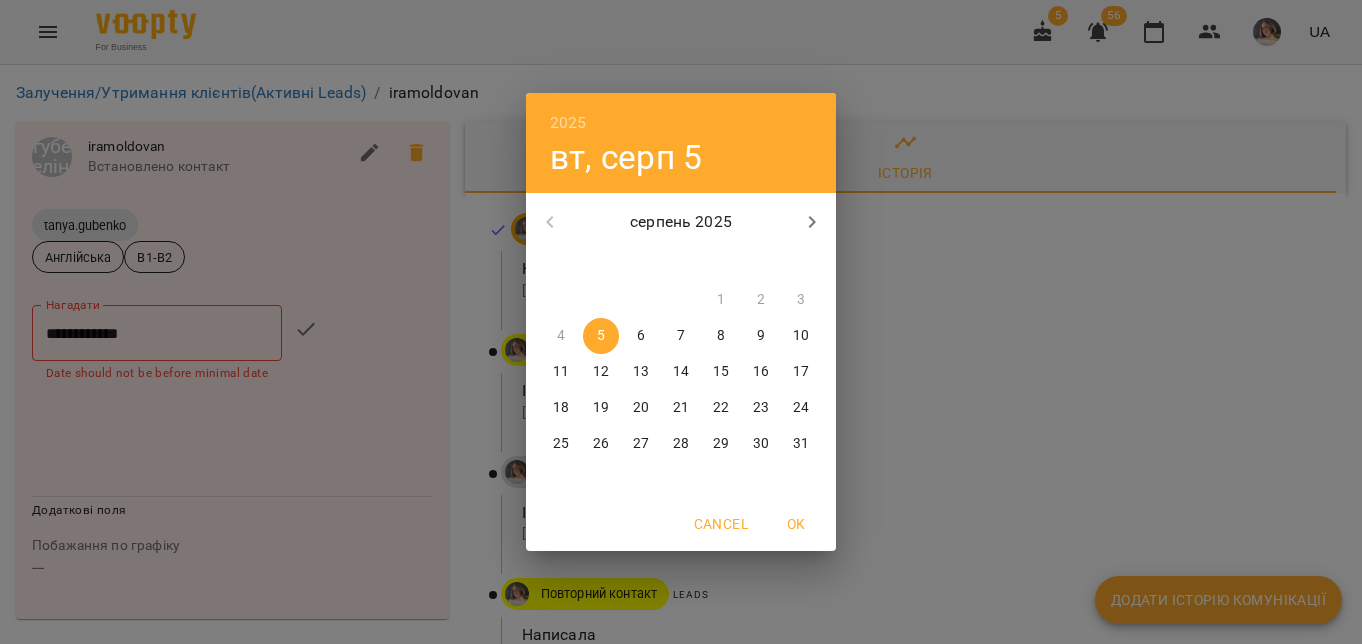 click on "7" at bounding box center (681, 336) 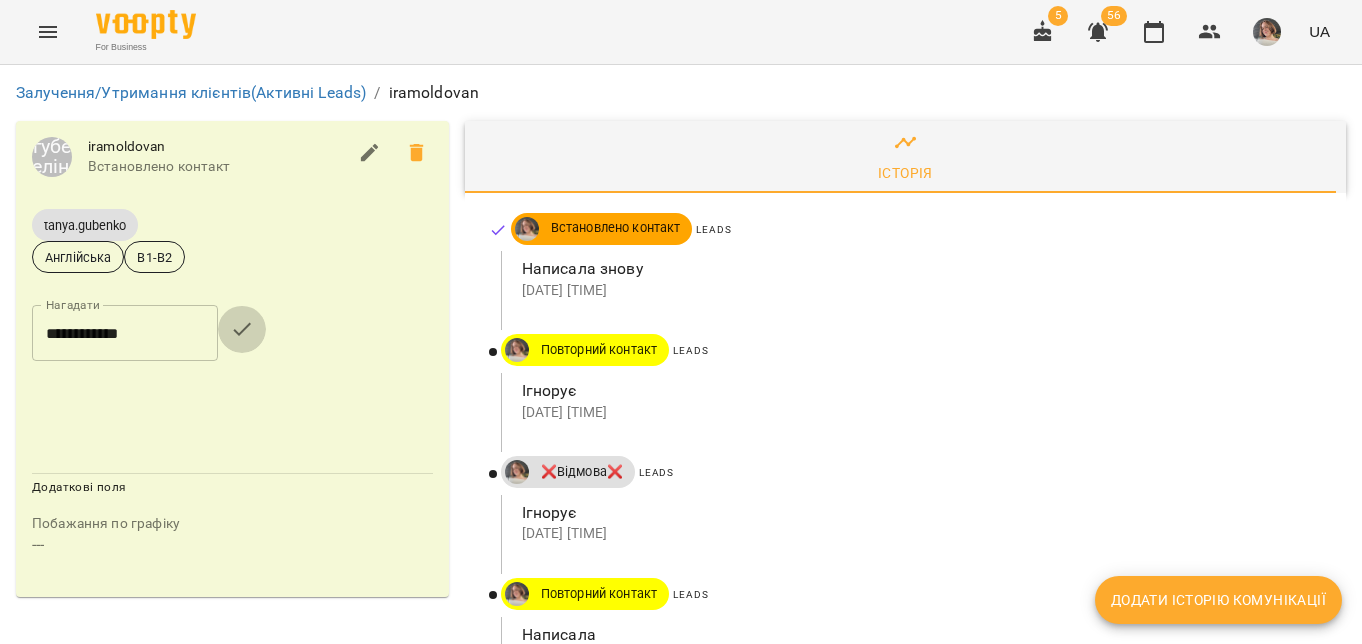 click at bounding box center (242, 329) 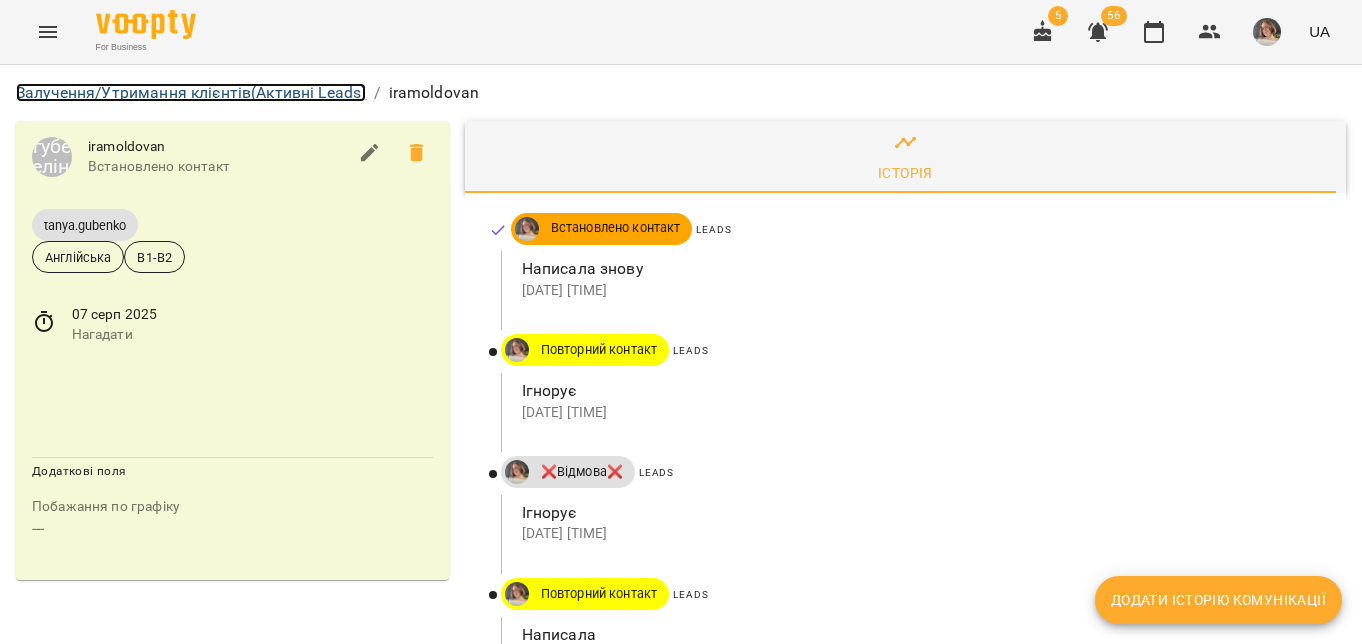 click on "Залучення/Утримання клієнтів (Активні Leads)" at bounding box center (191, 92) 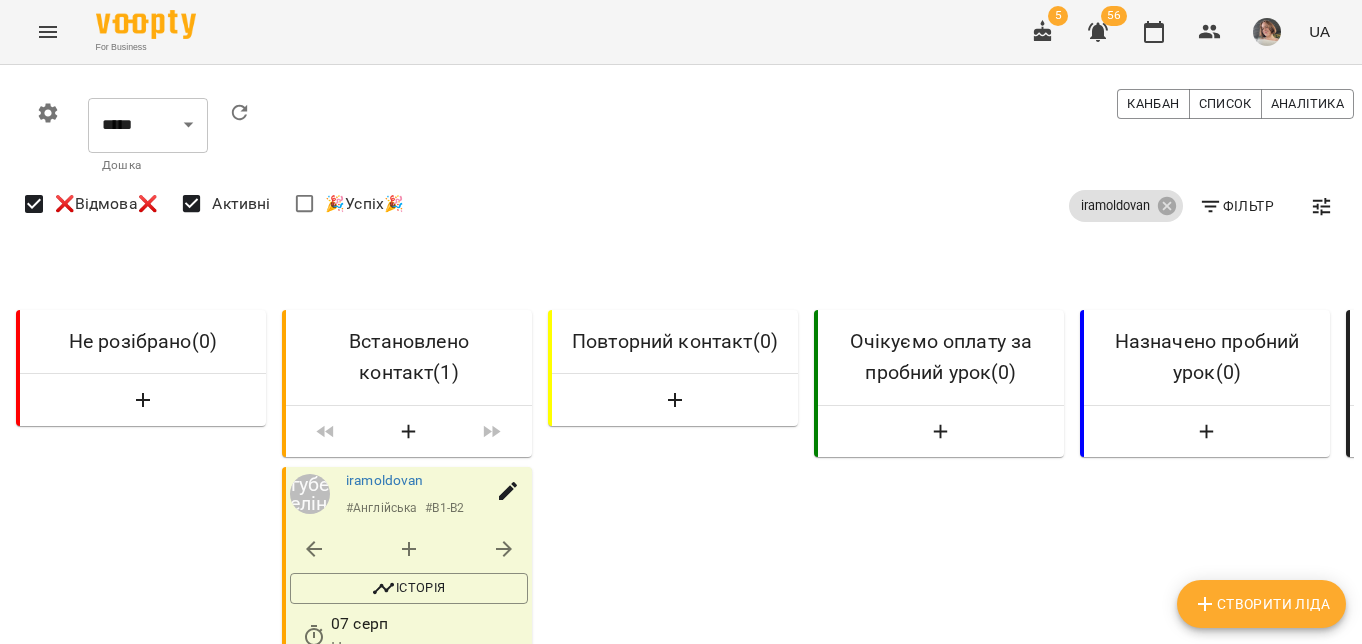 click on "❌Відмова❌" at bounding box center (106, 204) 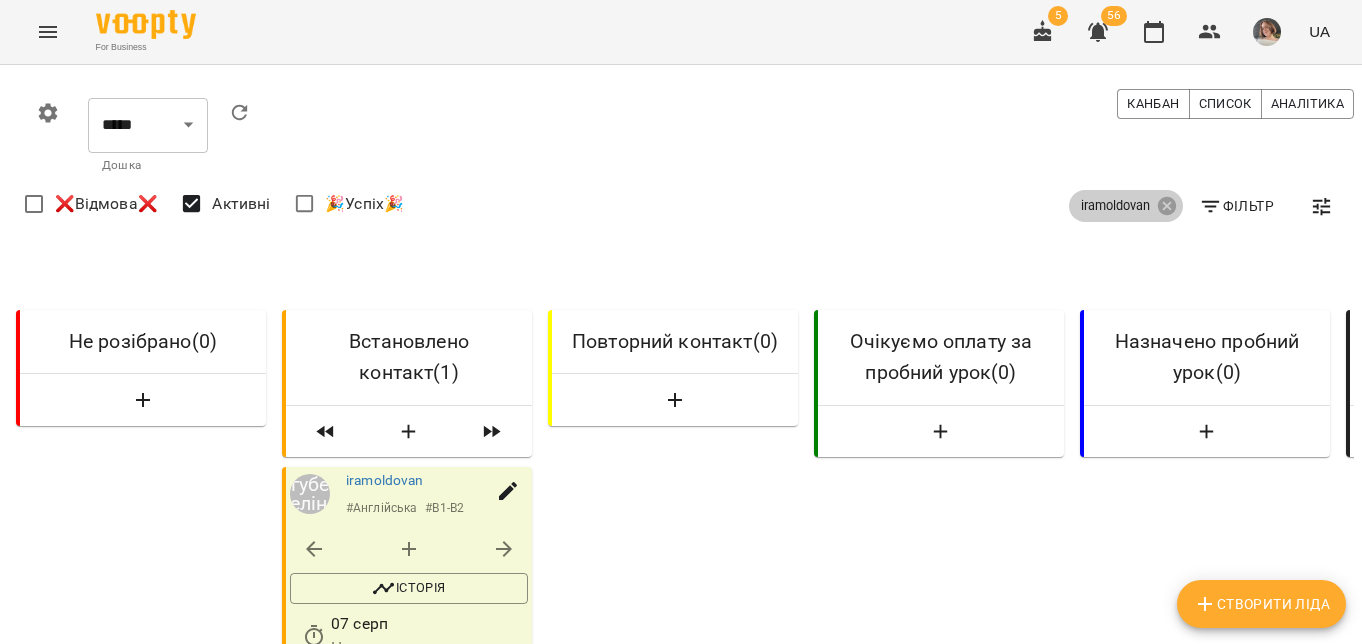 click on "iramoldovan" at bounding box center (1126, 206) 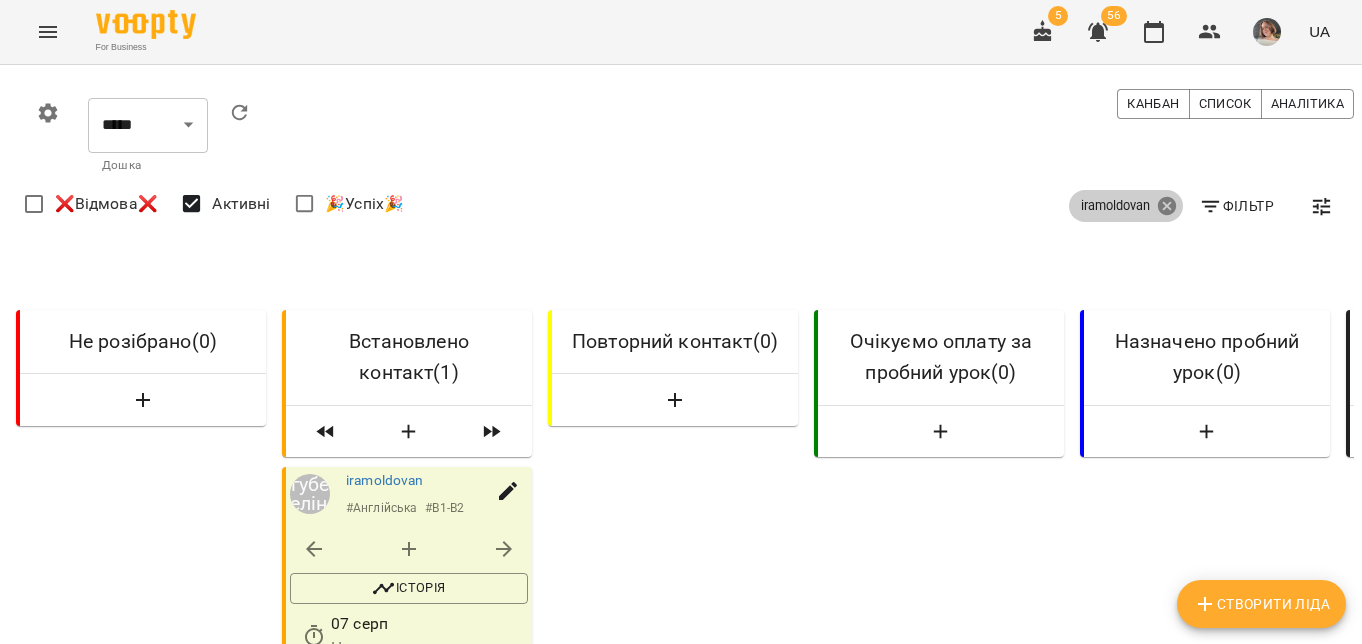 click 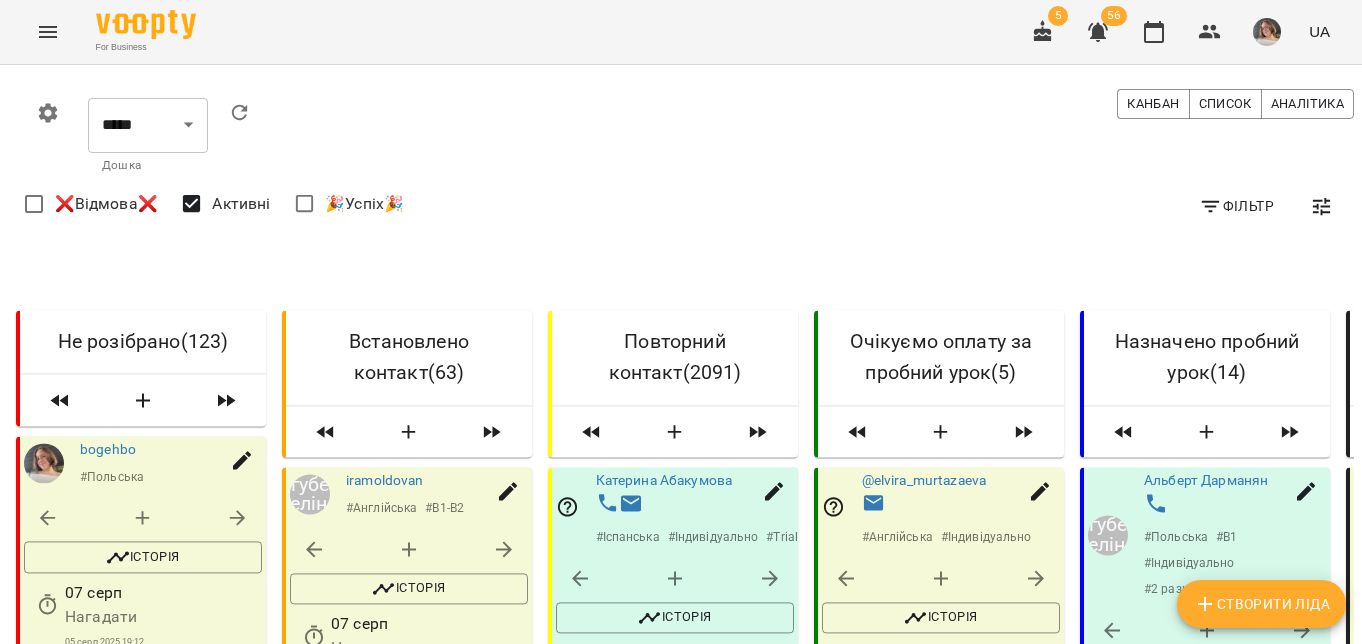 click on "Створити Ліда" at bounding box center [1261, 604] 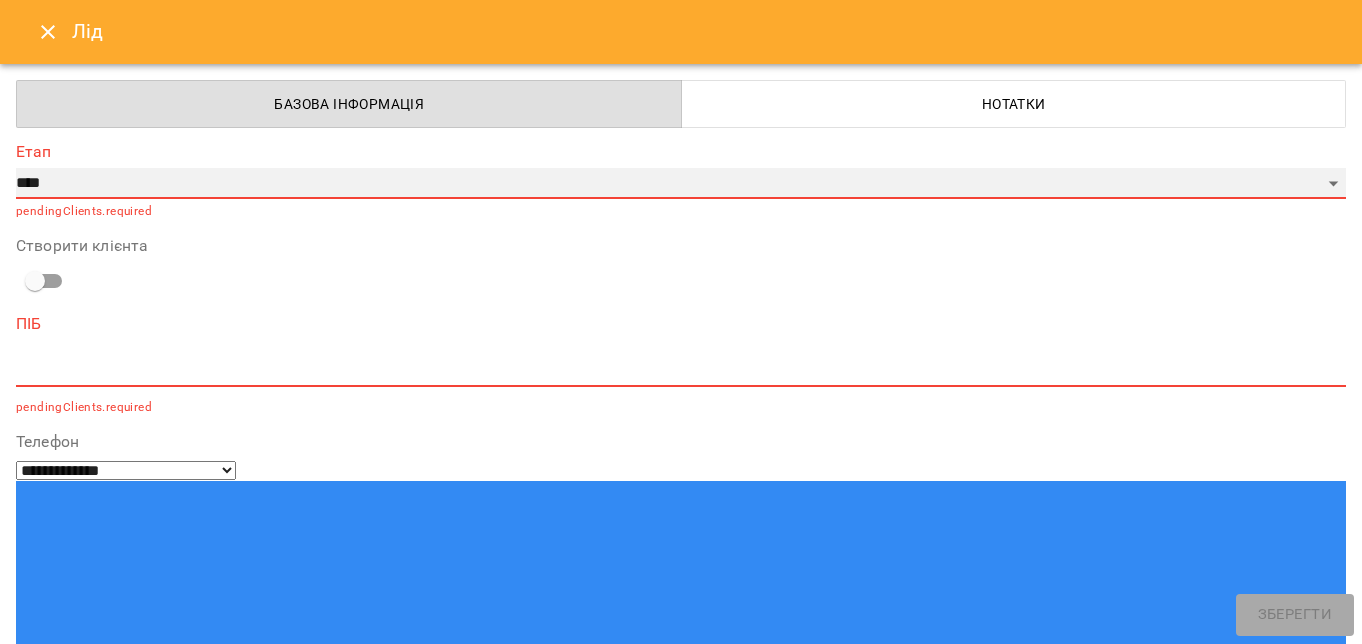 click on "**********" at bounding box center [681, 184] 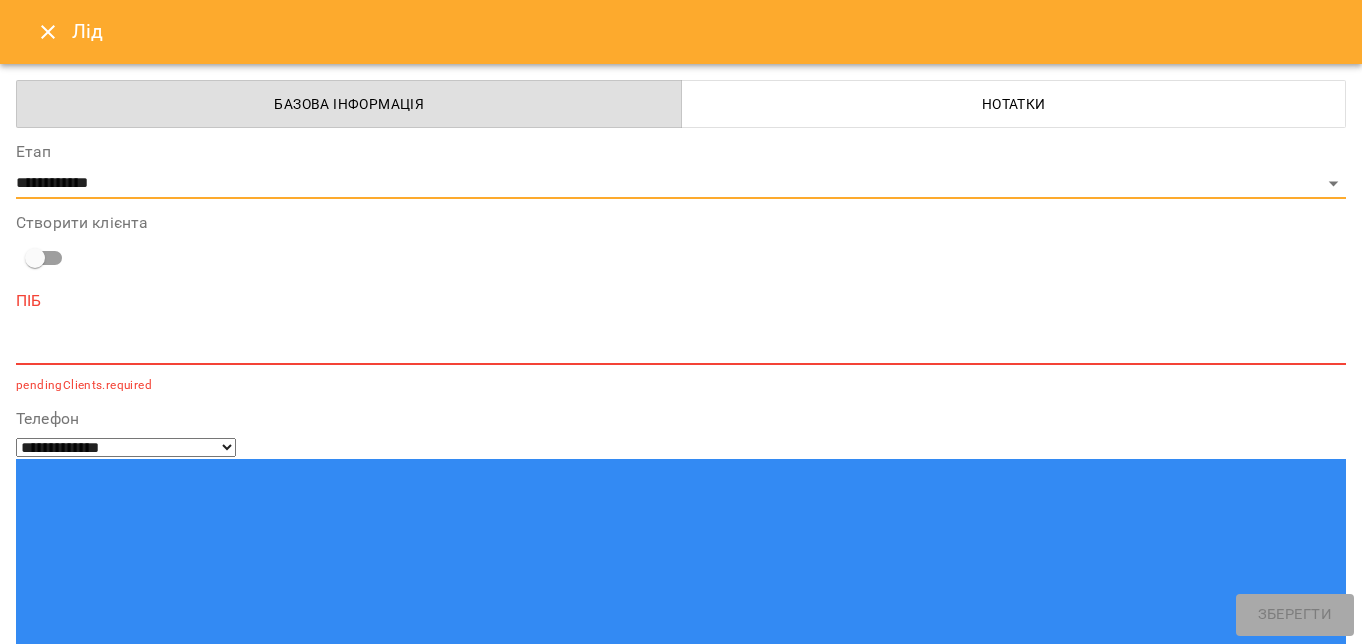 click at bounding box center (681, 348) 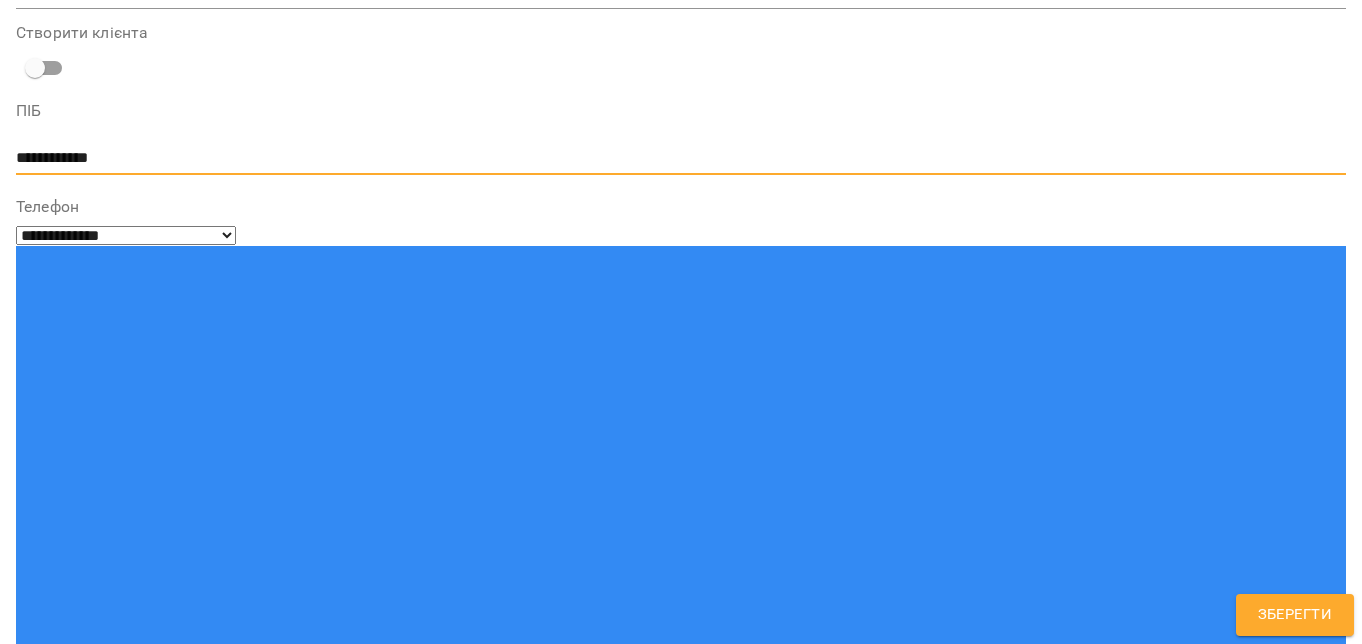 type on "**********" 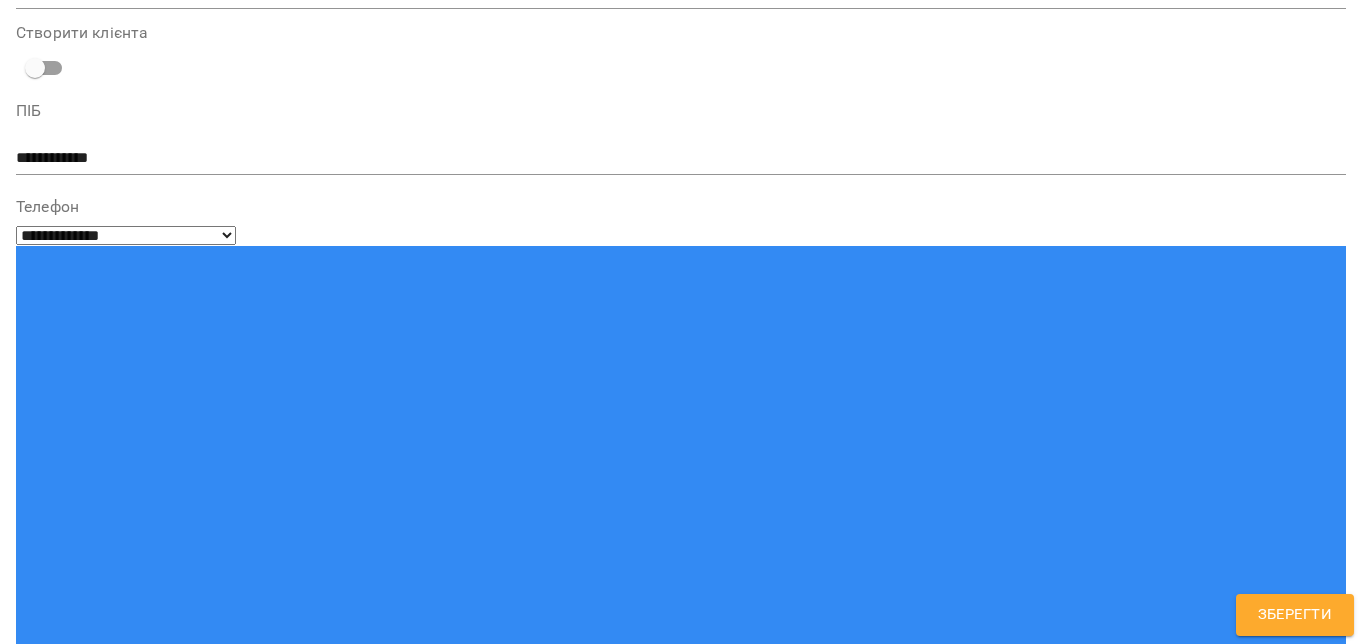 scroll, scrollTop: 282, scrollLeft: 0, axis: vertical 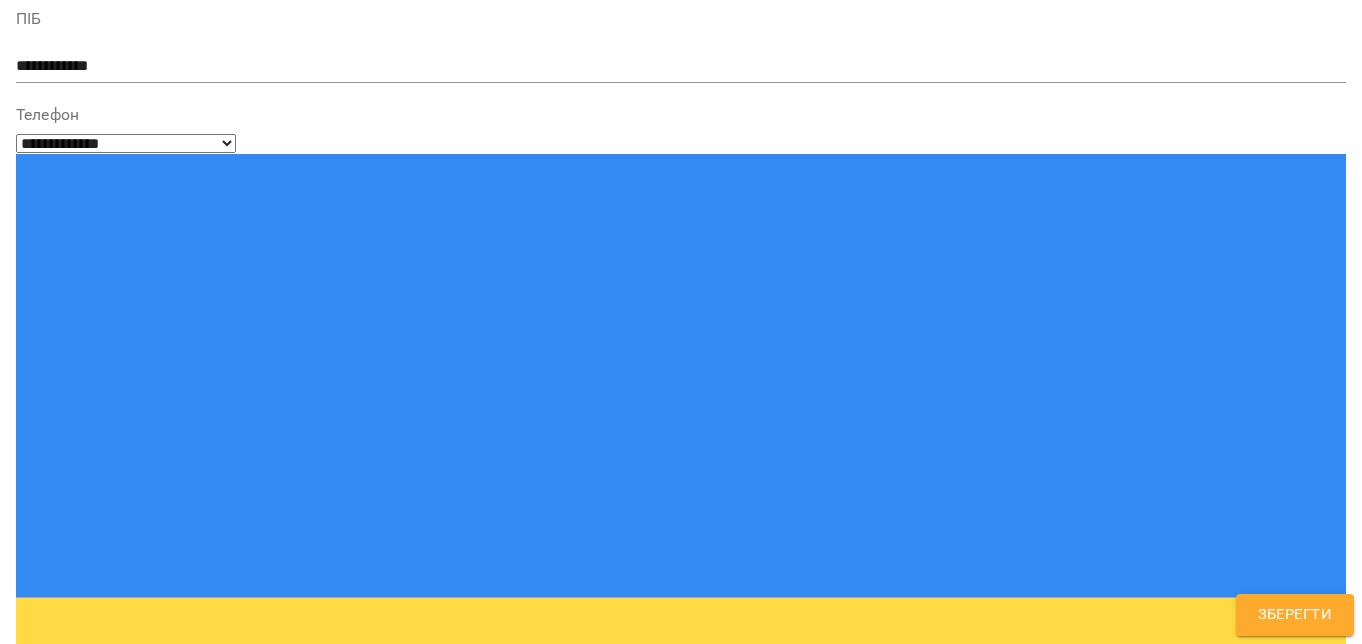 click on "Instagram (direct, comments)" at bounding box center (681, 1297) 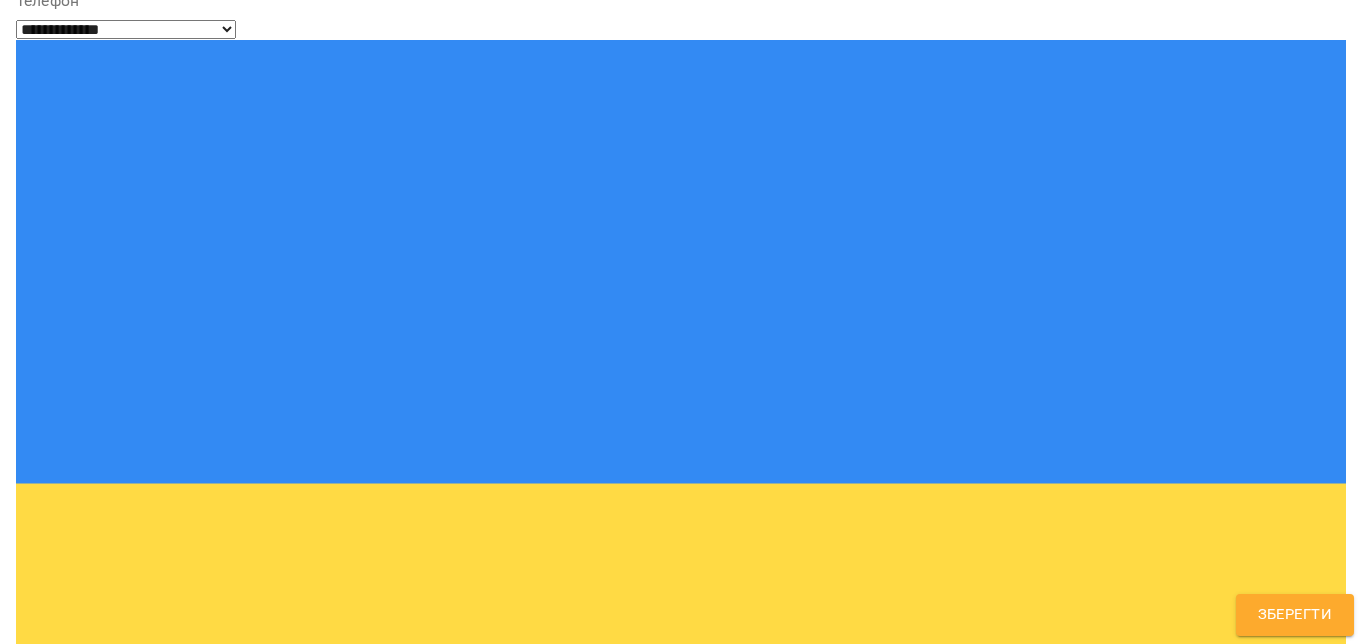 click on "Futurist School Київ, Україна" at bounding box center (667, 1251) 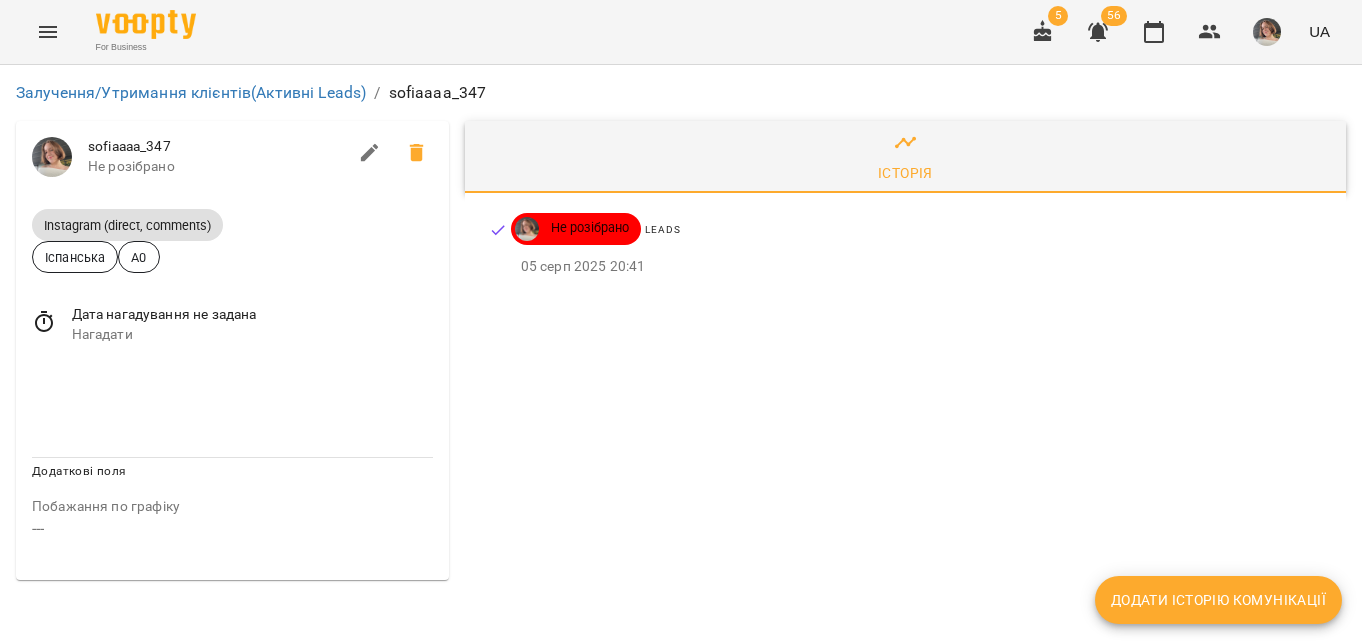 scroll, scrollTop: 0, scrollLeft: 0, axis: both 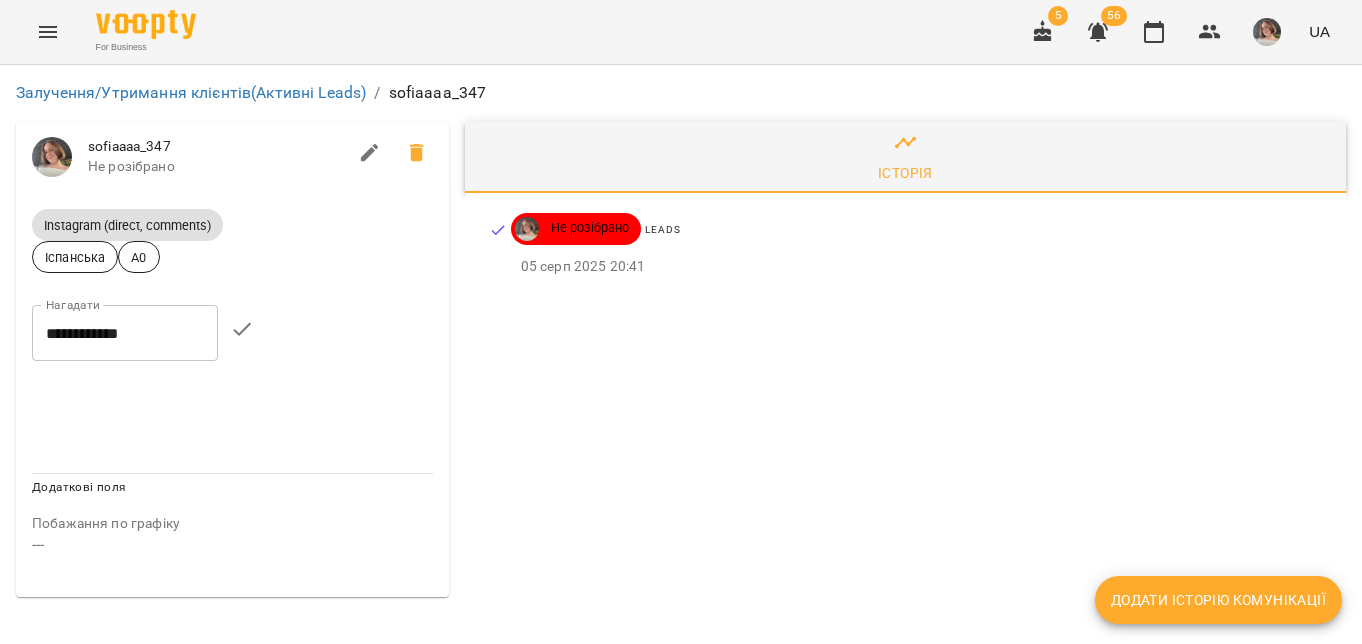 click on "**********" at bounding box center (125, 333) 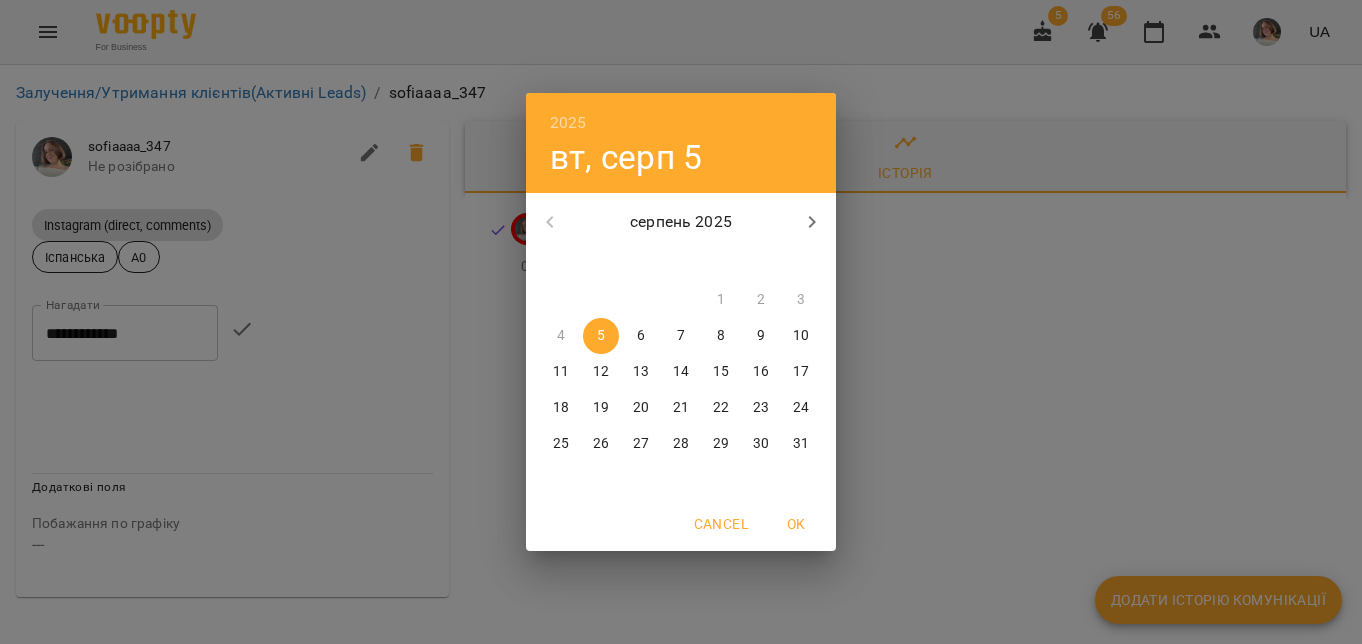 click on "7" at bounding box center [681, 336] 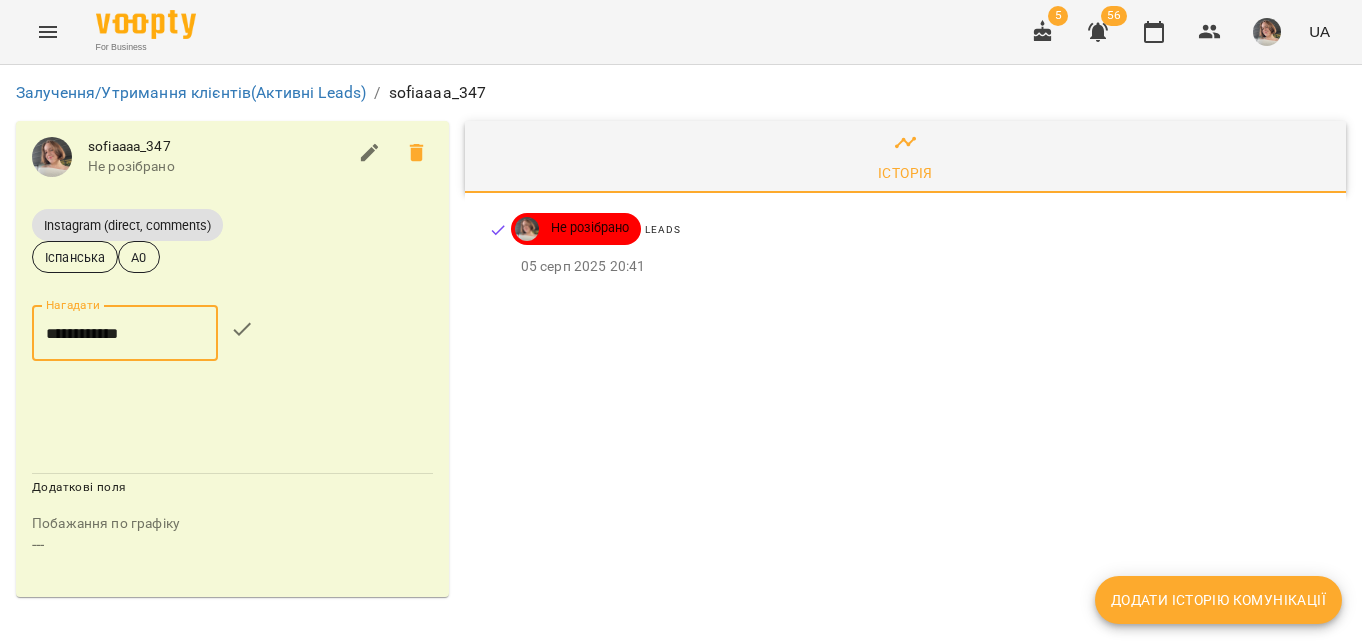 click 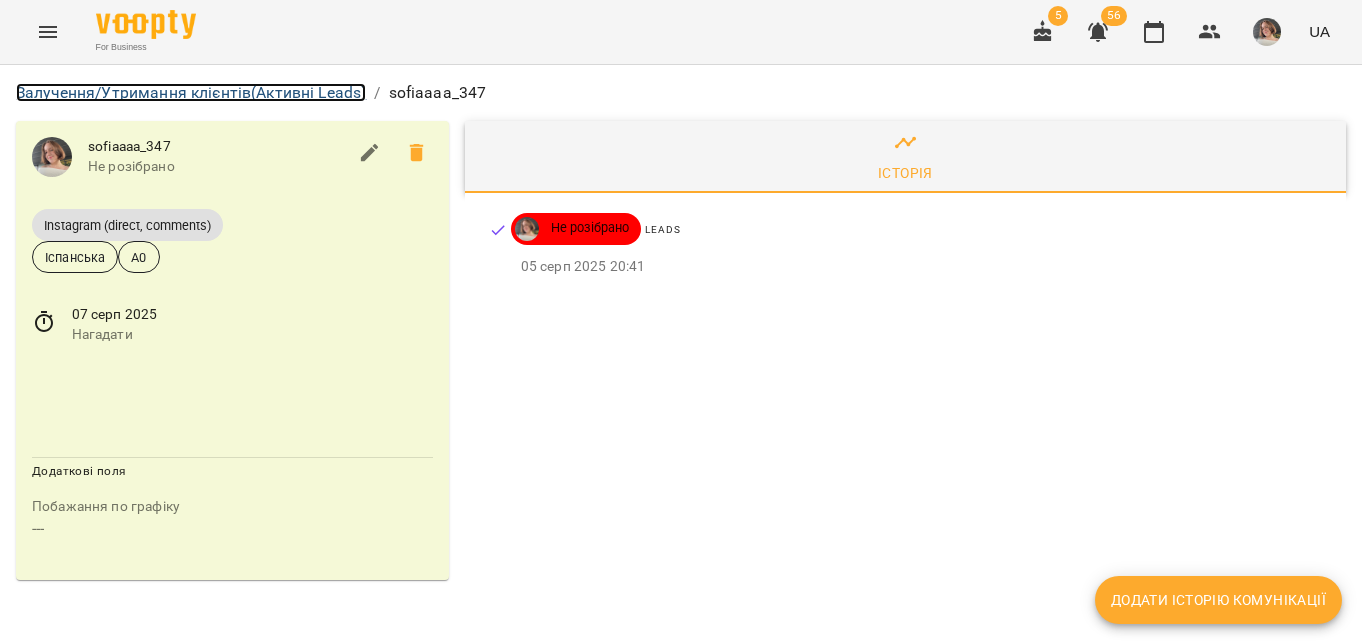 click on "Залучення/Утримання клієнтів (Активні Leads)" at bounding box center [191, 92] 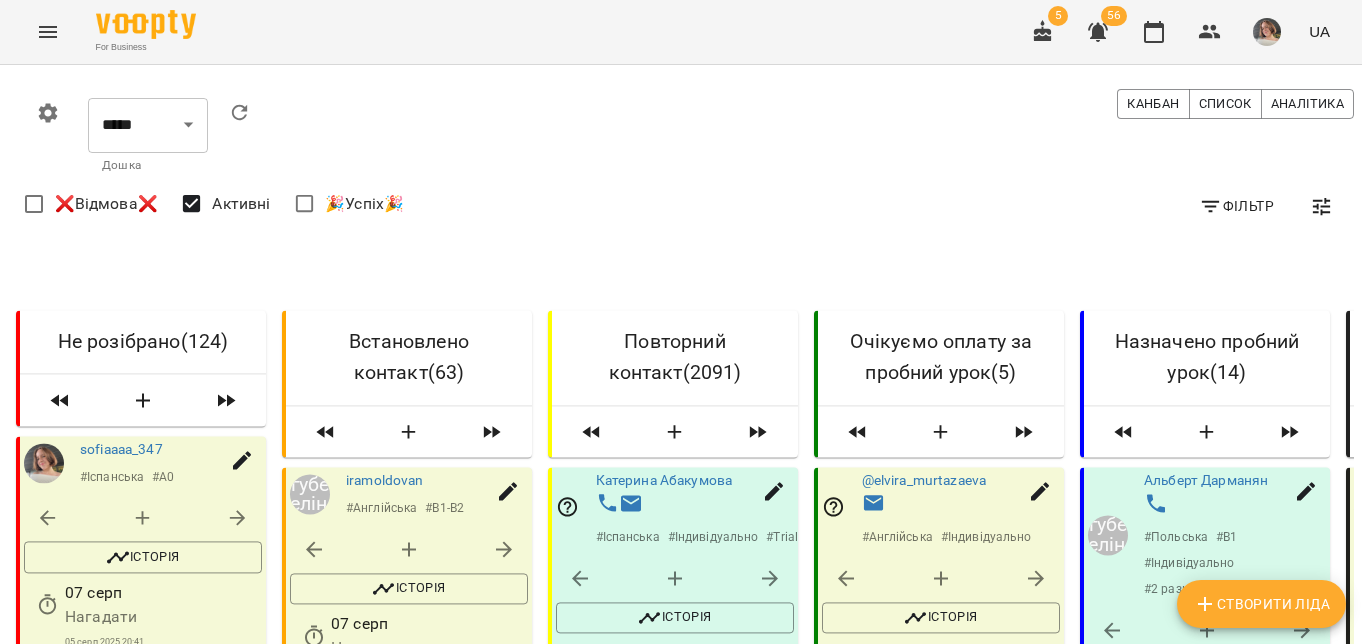click on "Створити Ліда" at bounding box center (1261, 604) 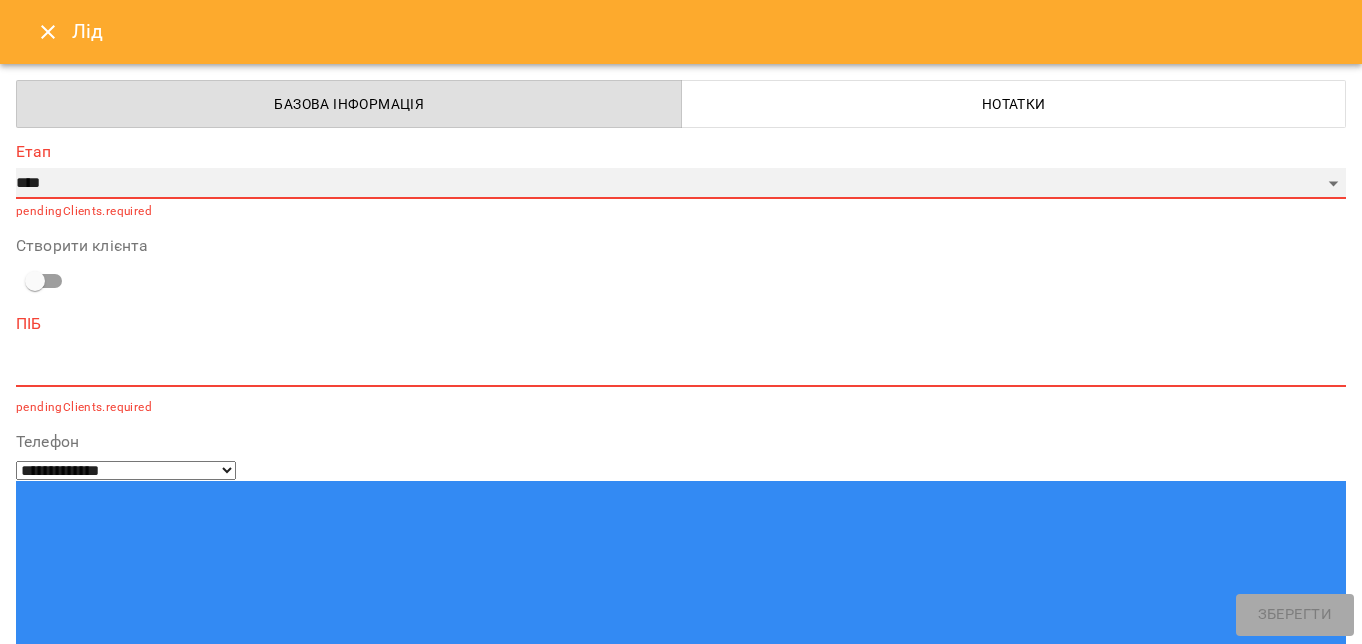 click on "**********" at bounding box center [681, 184] 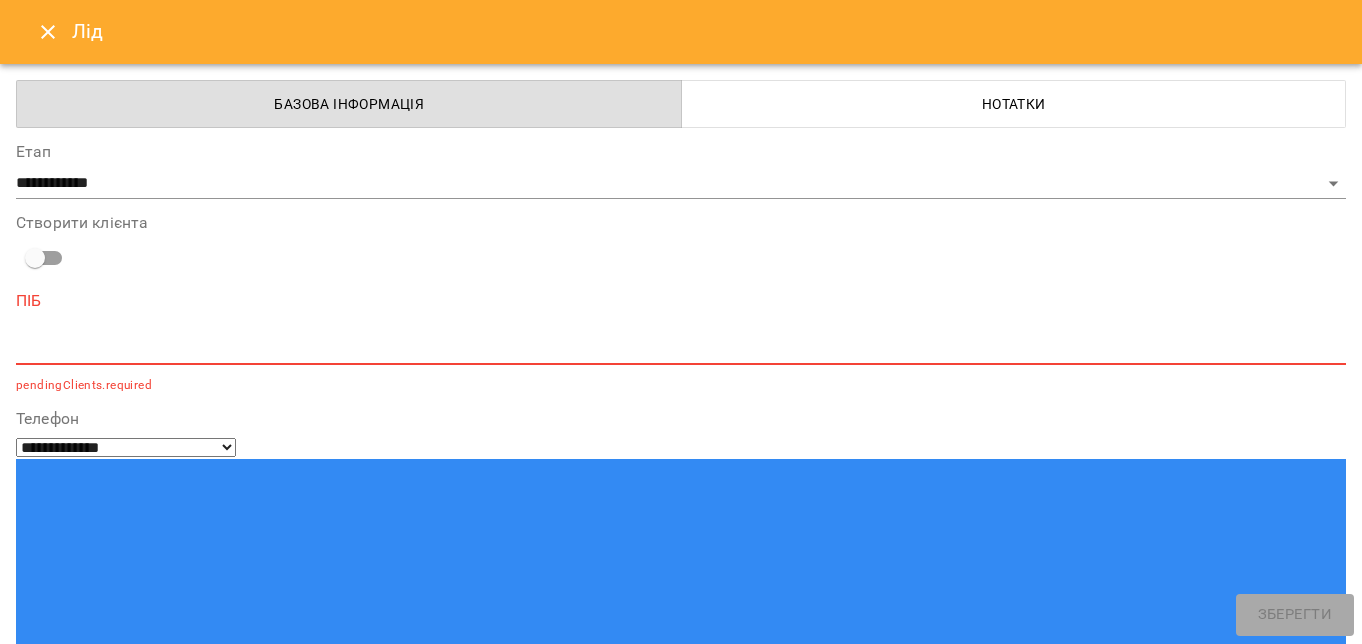 click on "ПІБ * pendingClients.required" at bounding box center (681, 344) 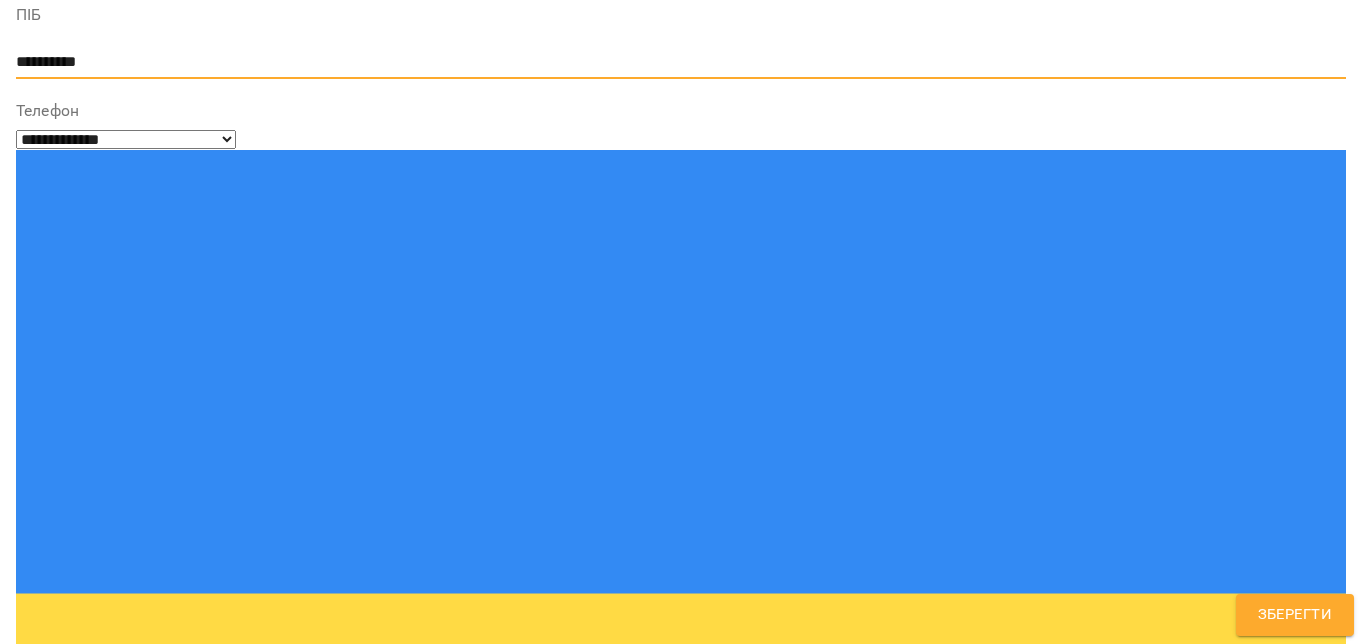 scroll, scrollTop: 292, scrollLeft: 0, axis: vertical 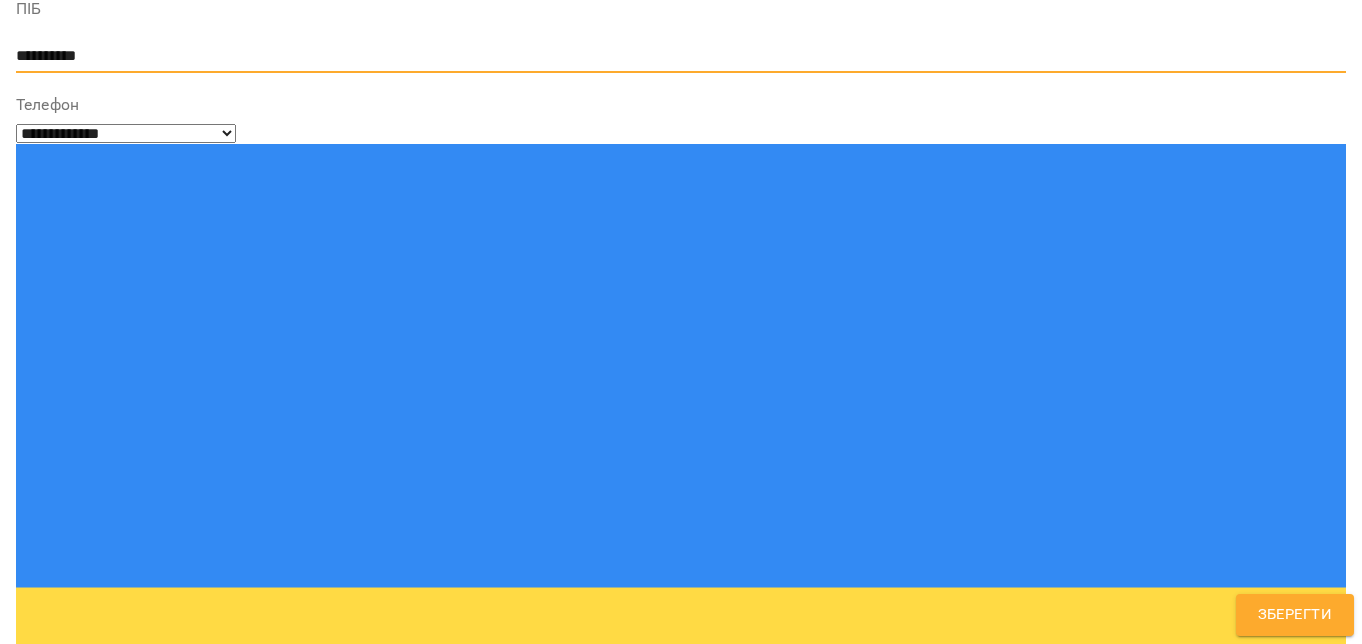 type on "**********" 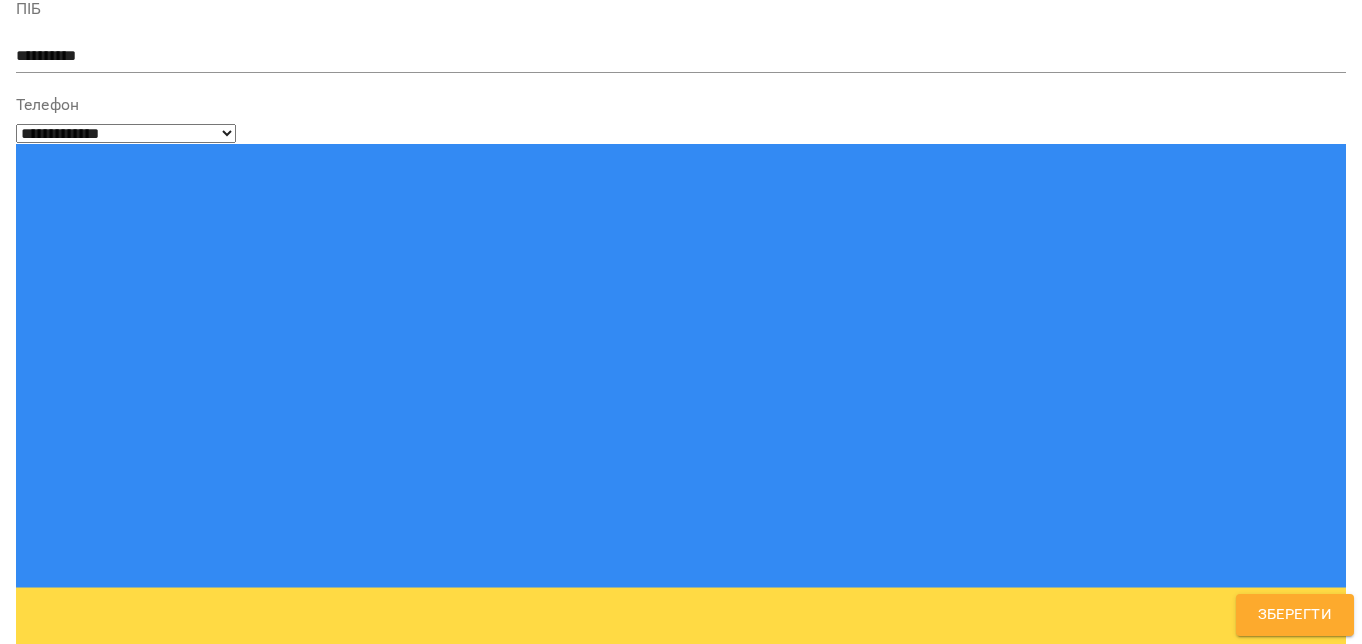 click on "Instagram (direct, comments)" at bounding box center [681, 1511] 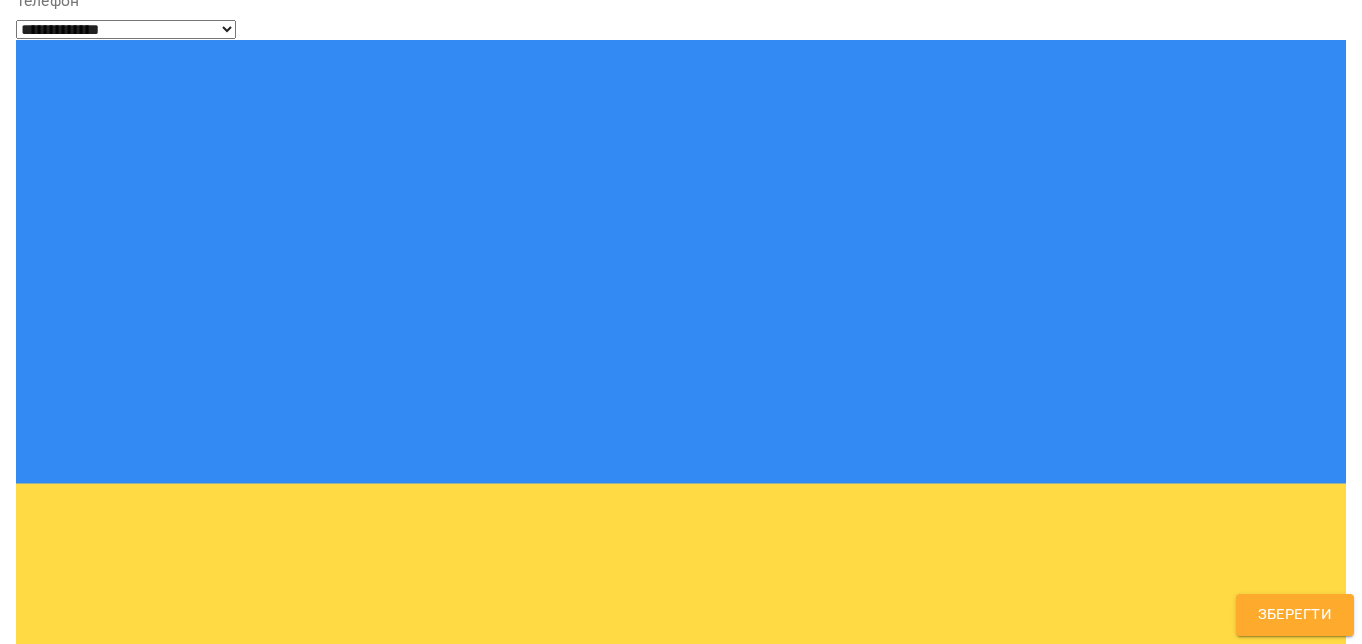 click on "Futurist School" at bounding box center (101, 1242) 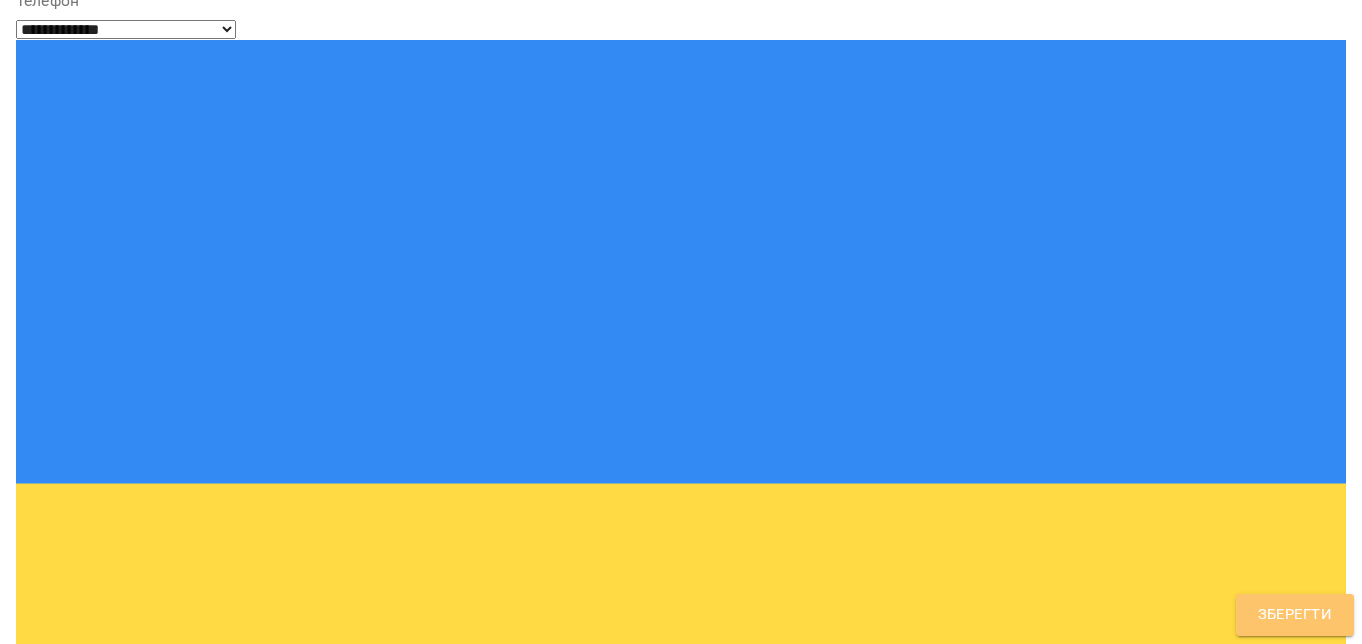 click on "Зберегти" at bounding box center (1295, 615) 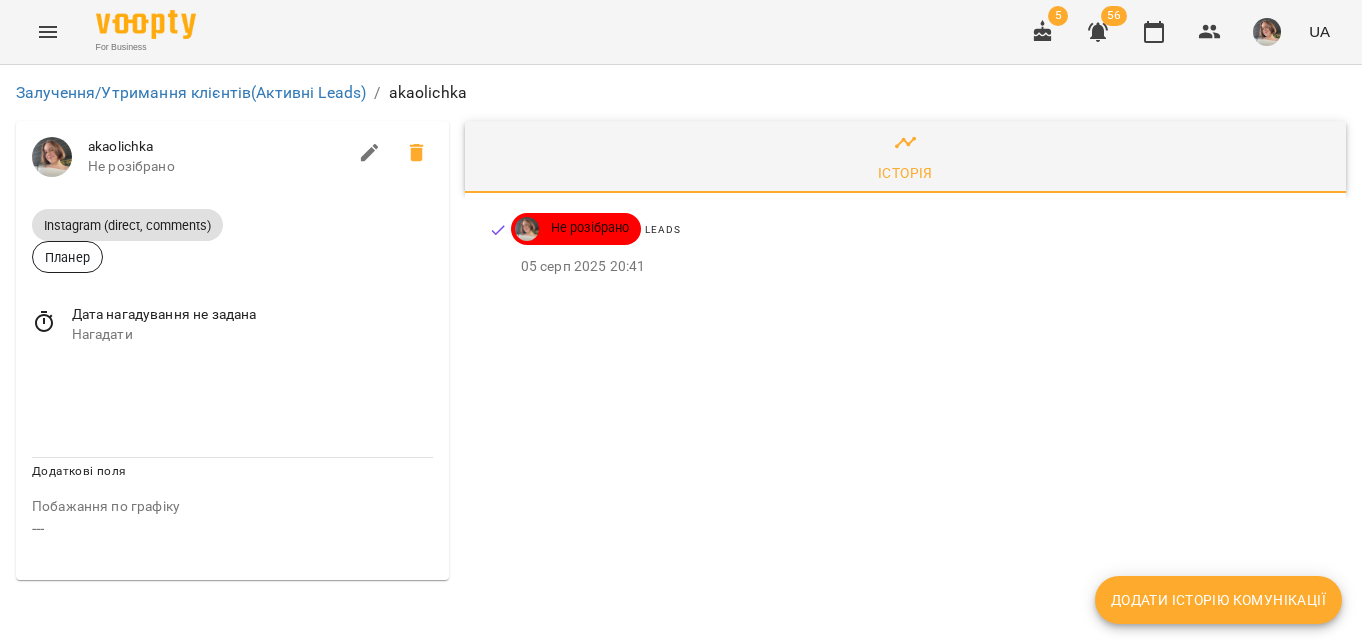 scroll, scrollTop: 0, scrollLeft: 0, axis: both 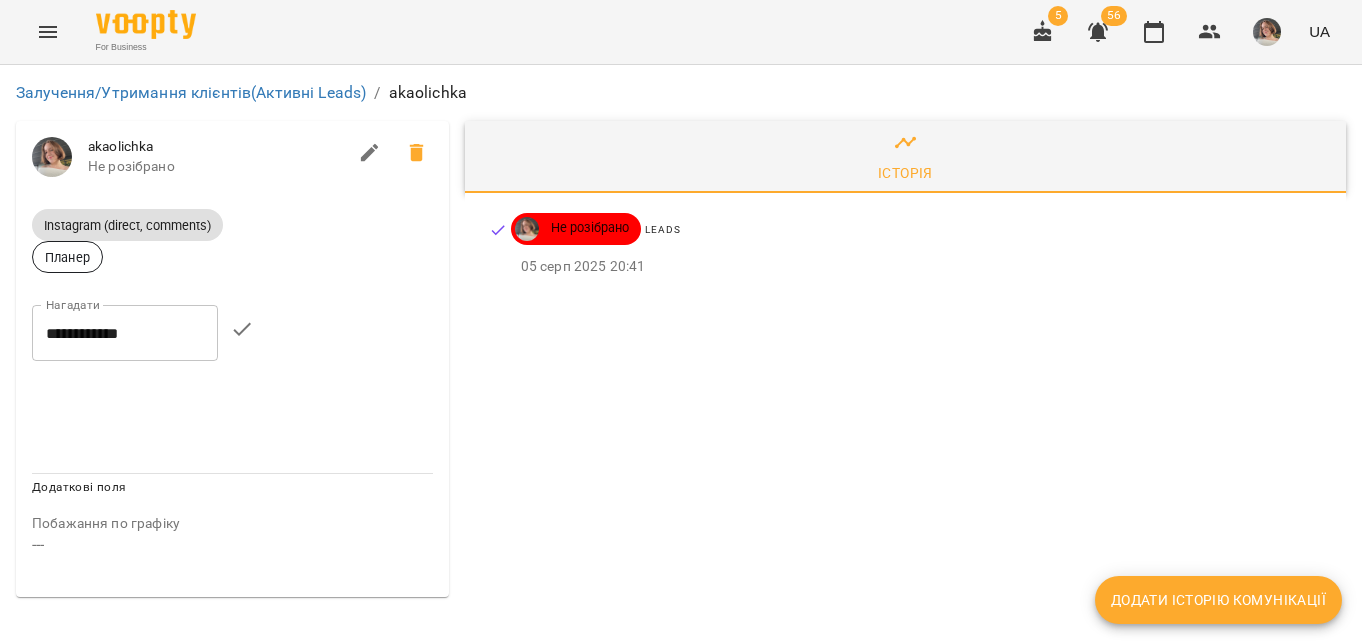 click on "**********" at bounding box center (125, 333) 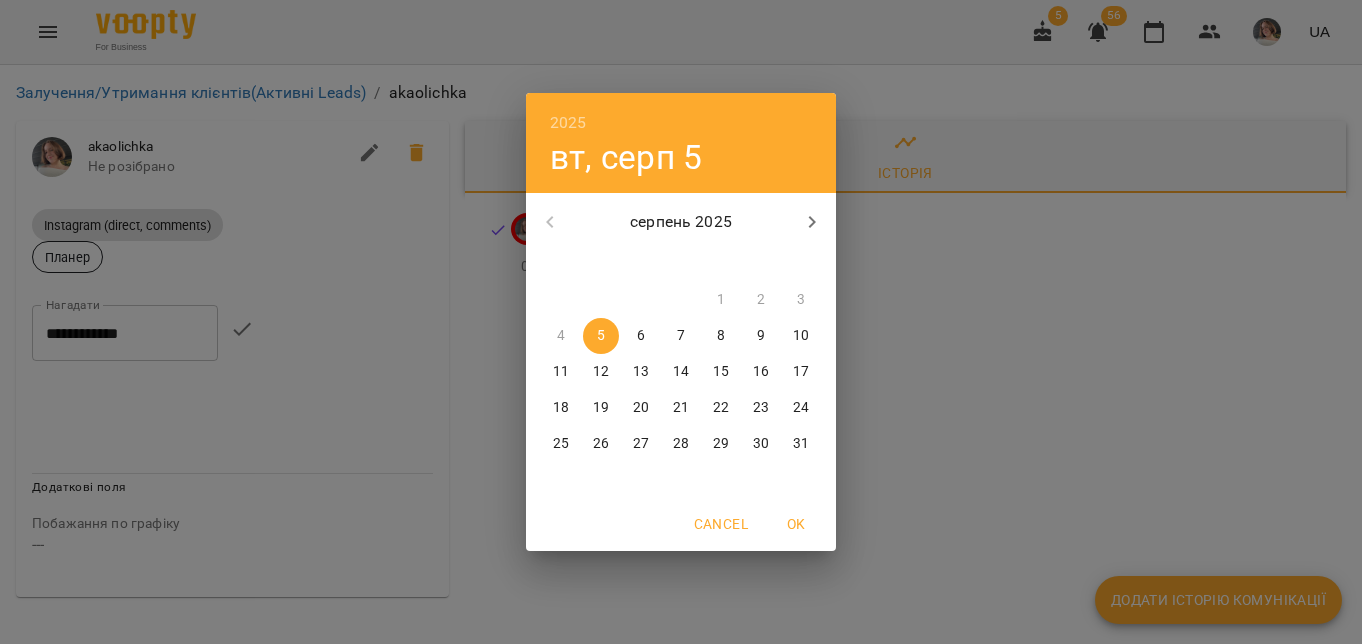 click on "7" at bounding box center [681, 336] 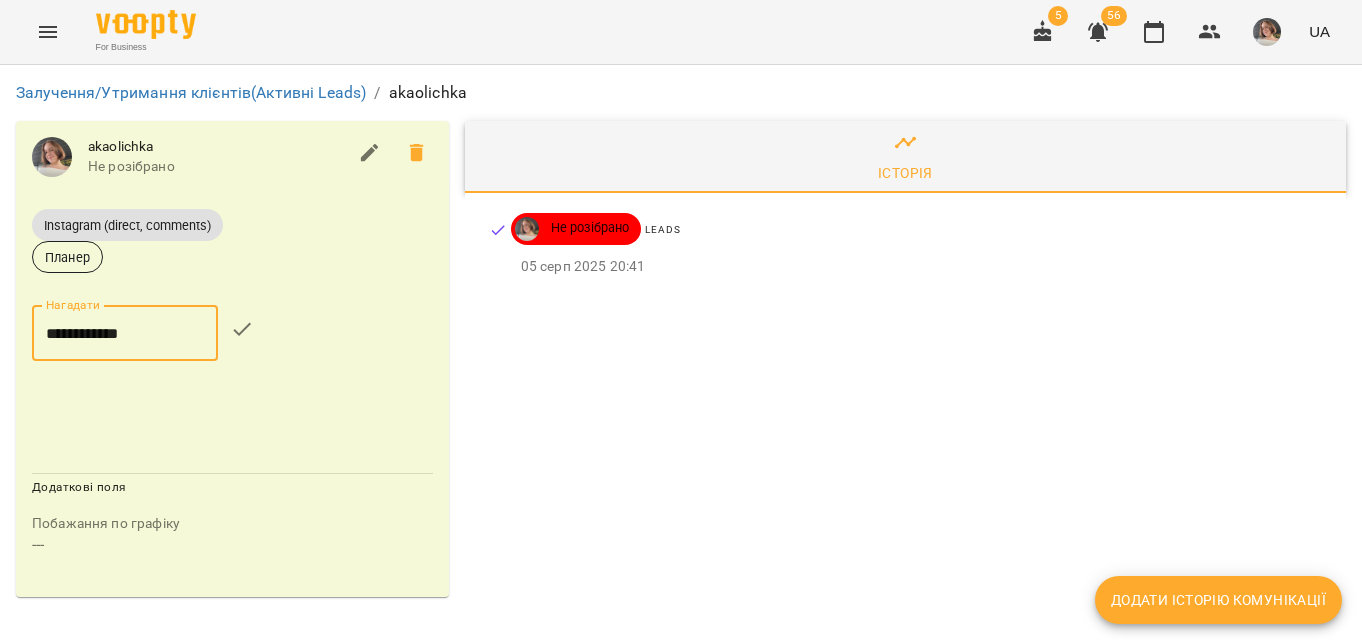 click 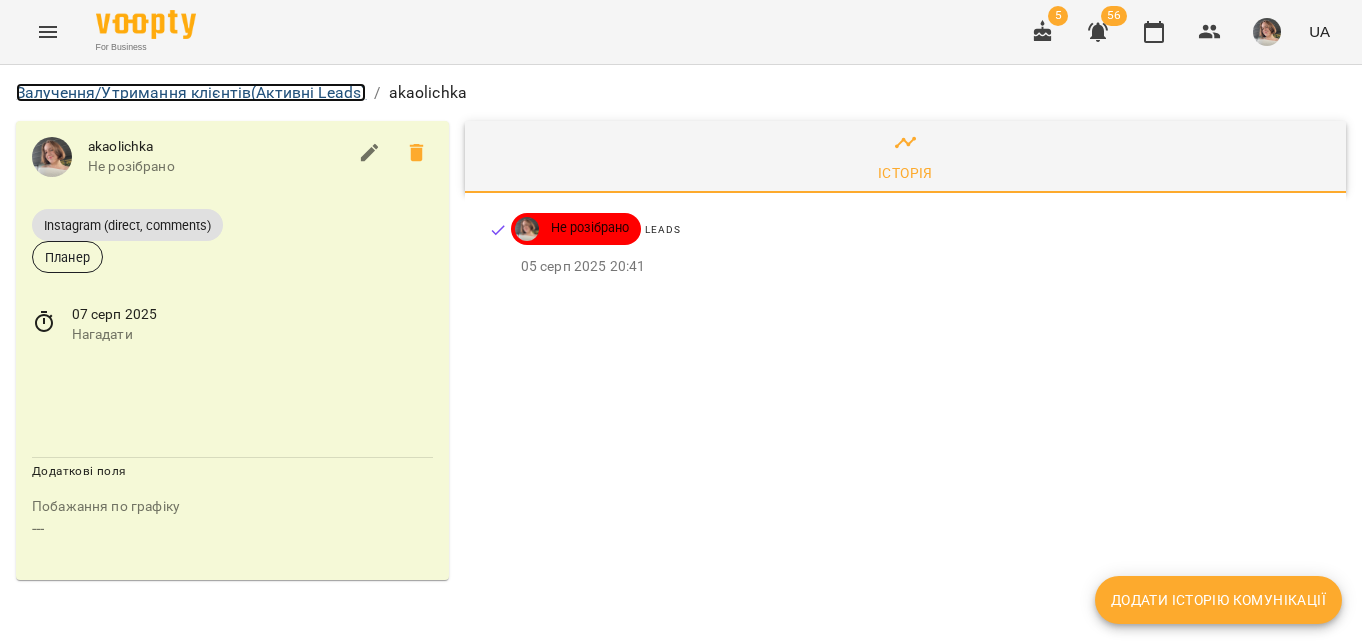 click on "Залучення/Утримання клієнтів (Активні Leads)" at bounding box center (191, 92) 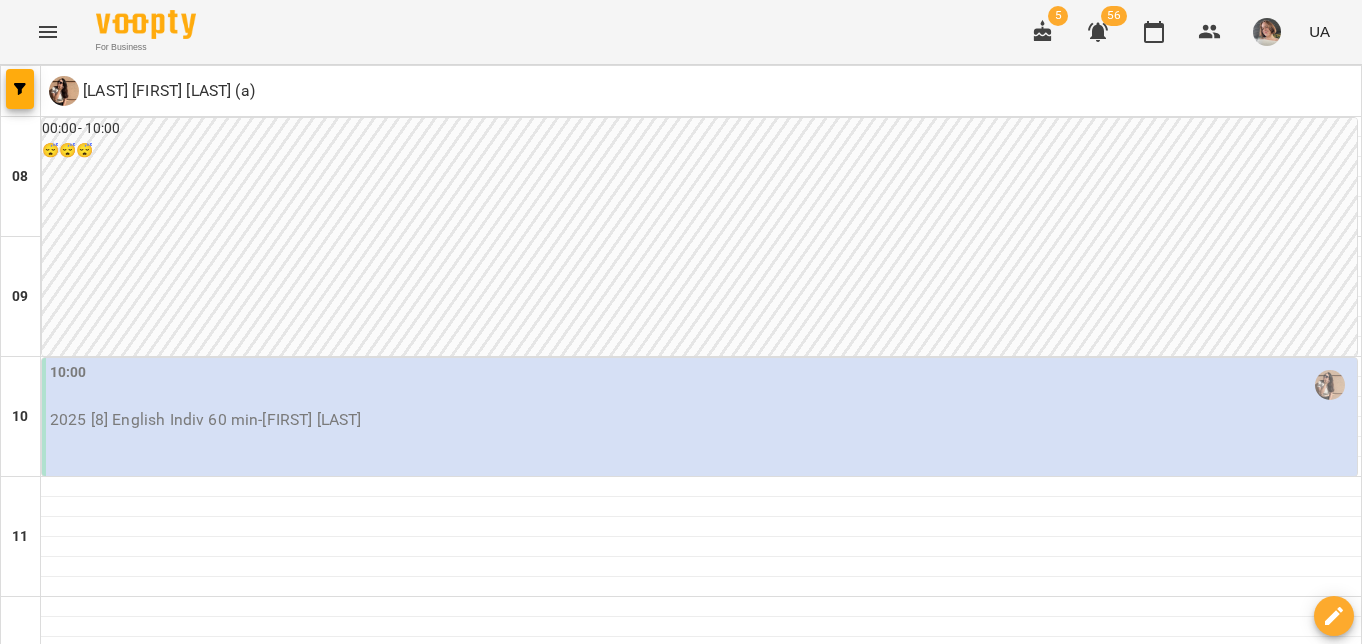scroll, scrollTop: 0, scrollLeft: 0, axis: both 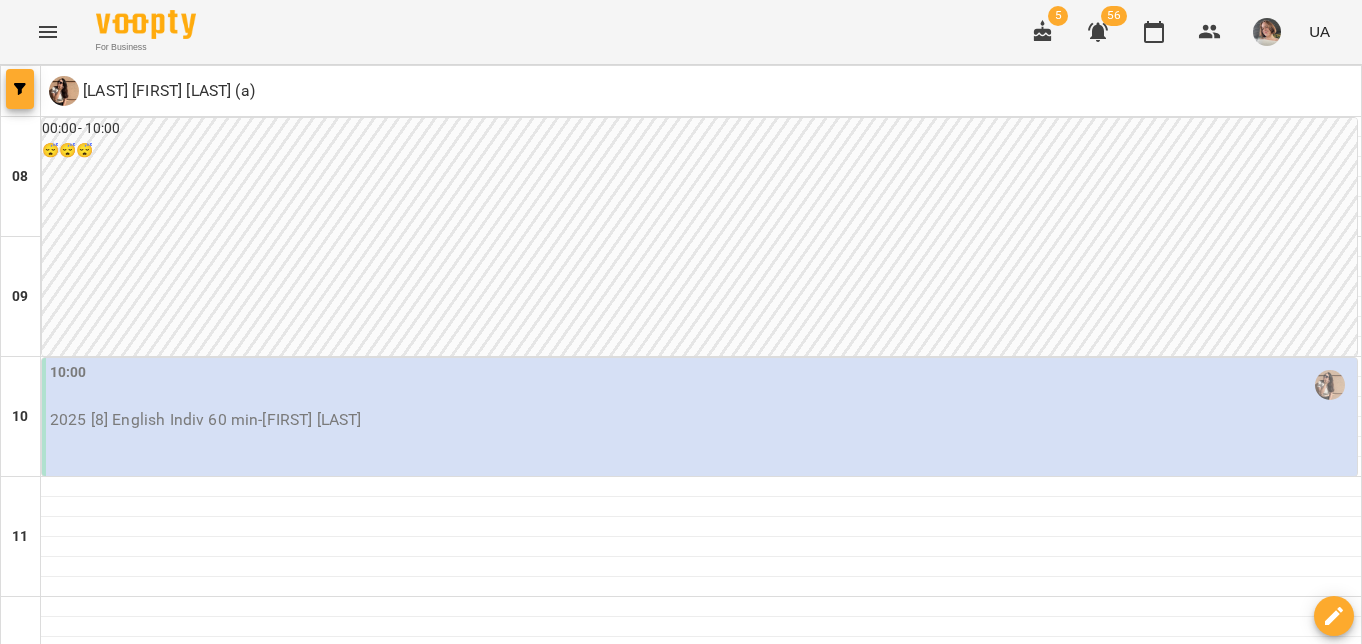 click 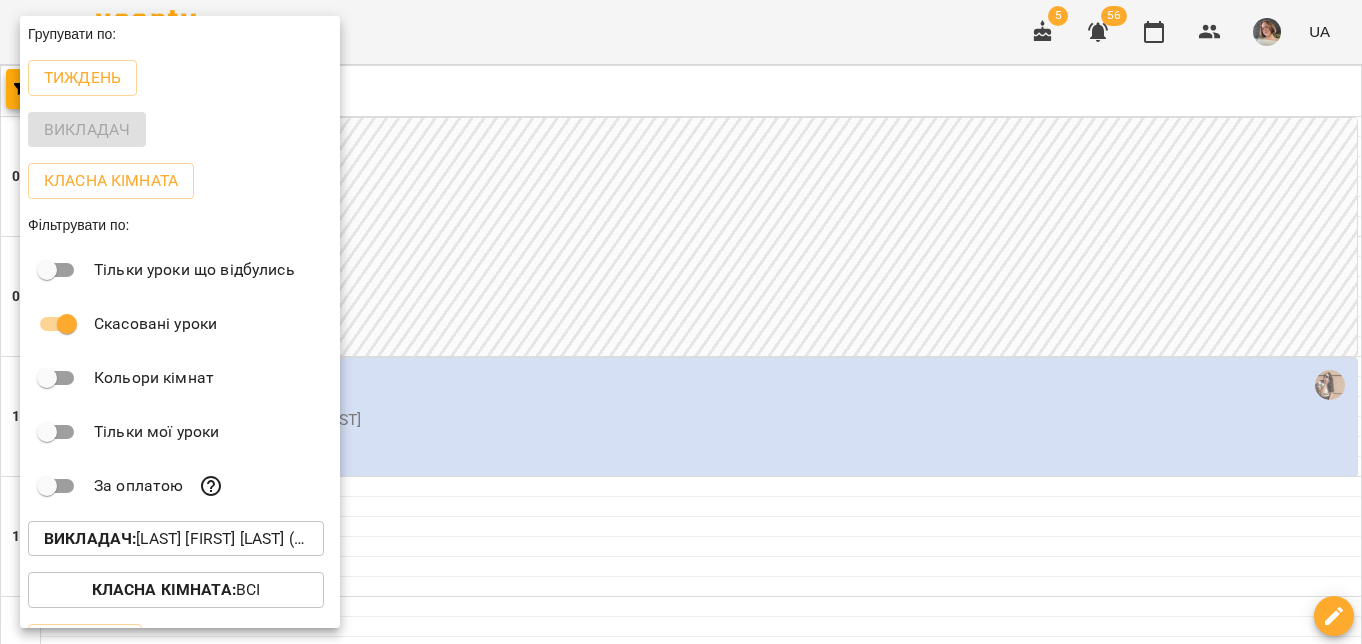 click on "Викладач :  Малярська Христина Борисівна (а)" at bounding box center [176, 539] 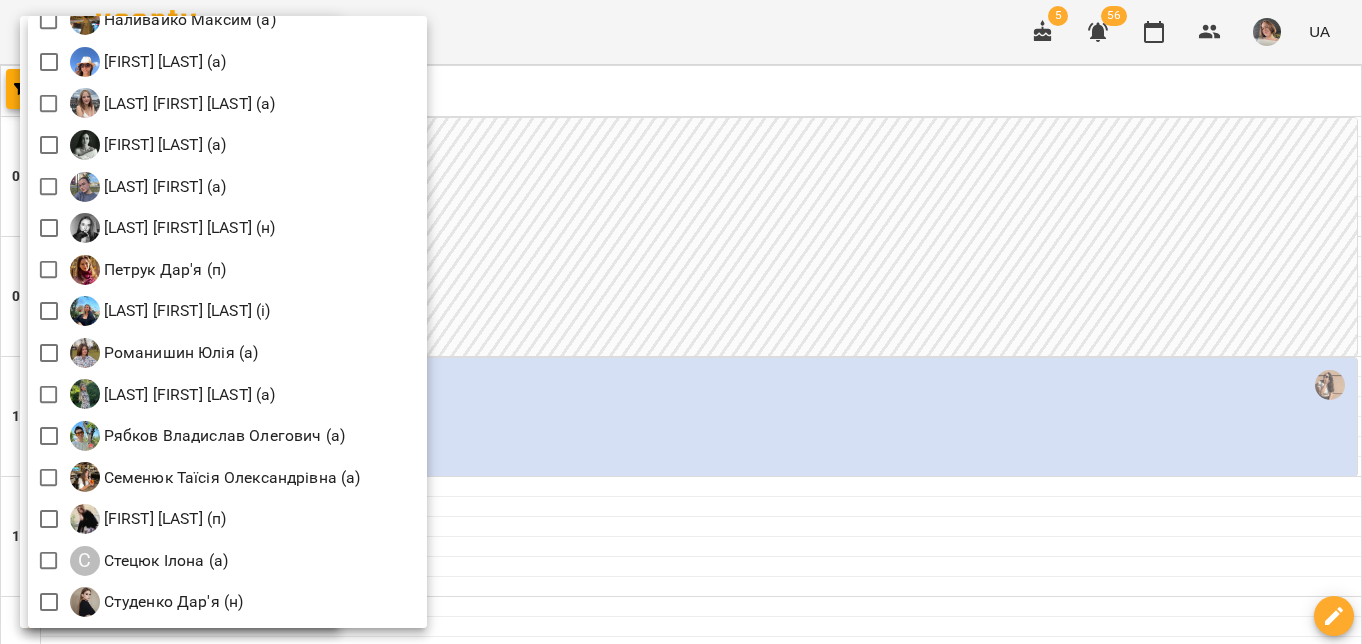 scroll, scrollTop: 2342, scrollLeft: 0, axis: vertical 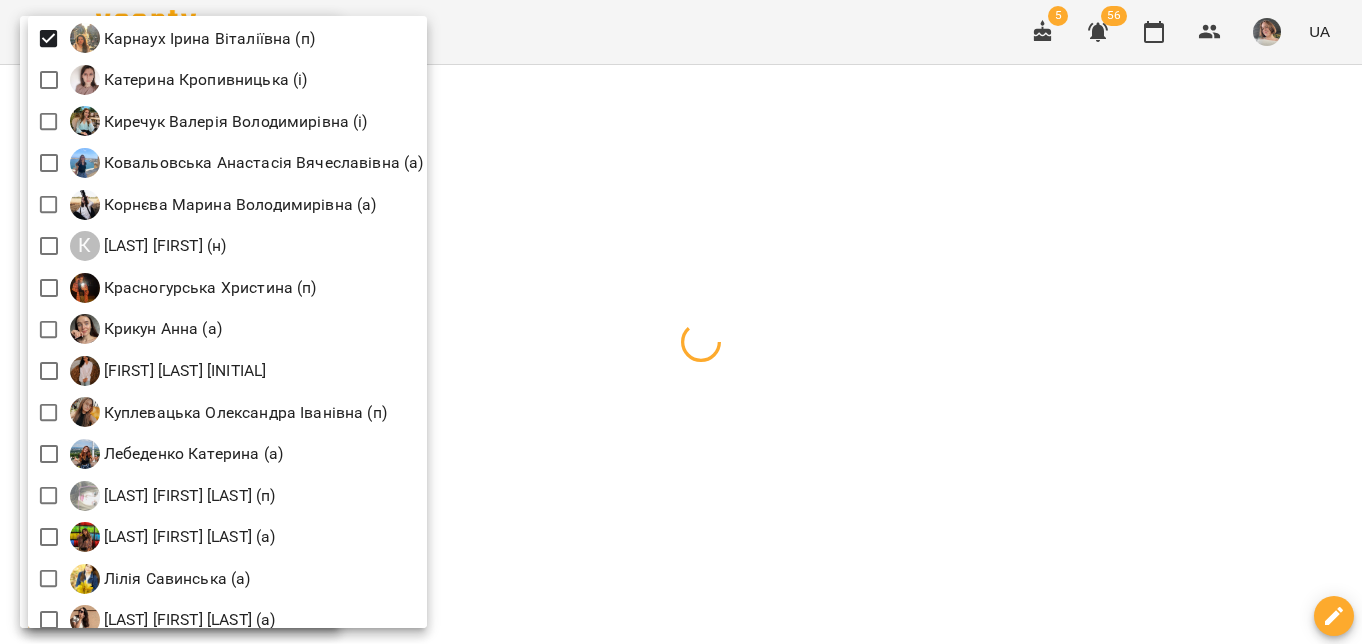 click at bounding box center [681, 322] 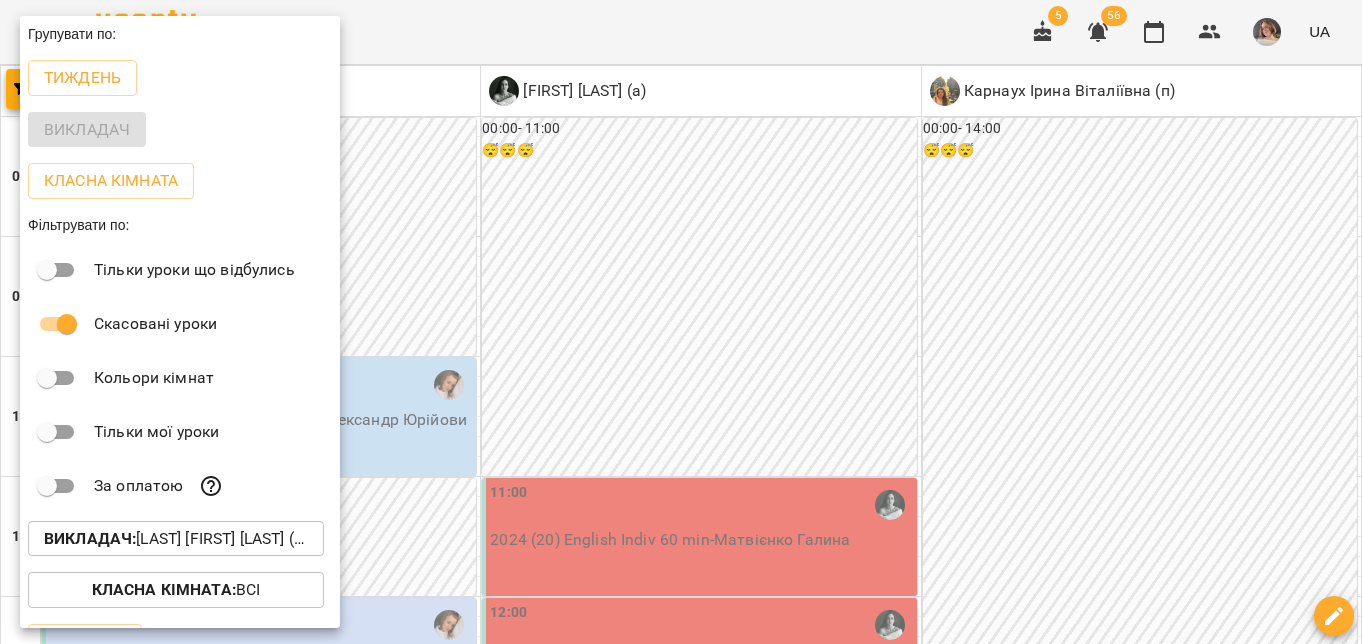 click at bounding box center (681, 322) 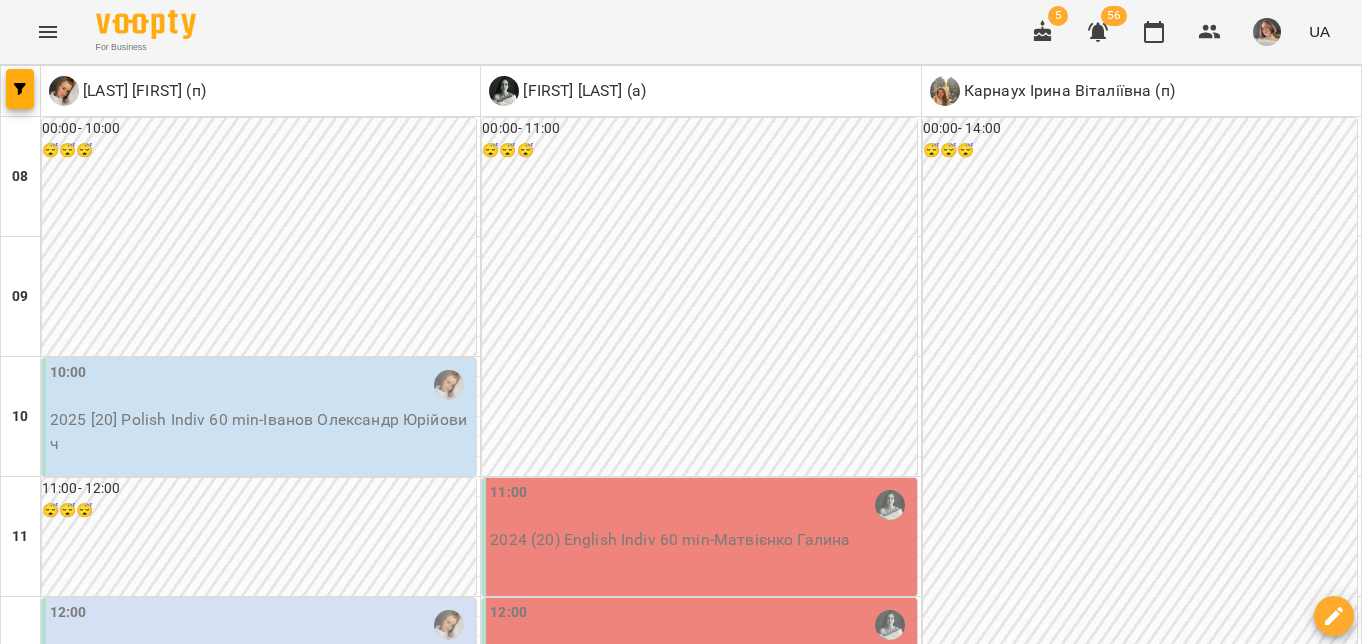 scroll, scrollTop: 330, scrollLeft: 0, axis: vertical 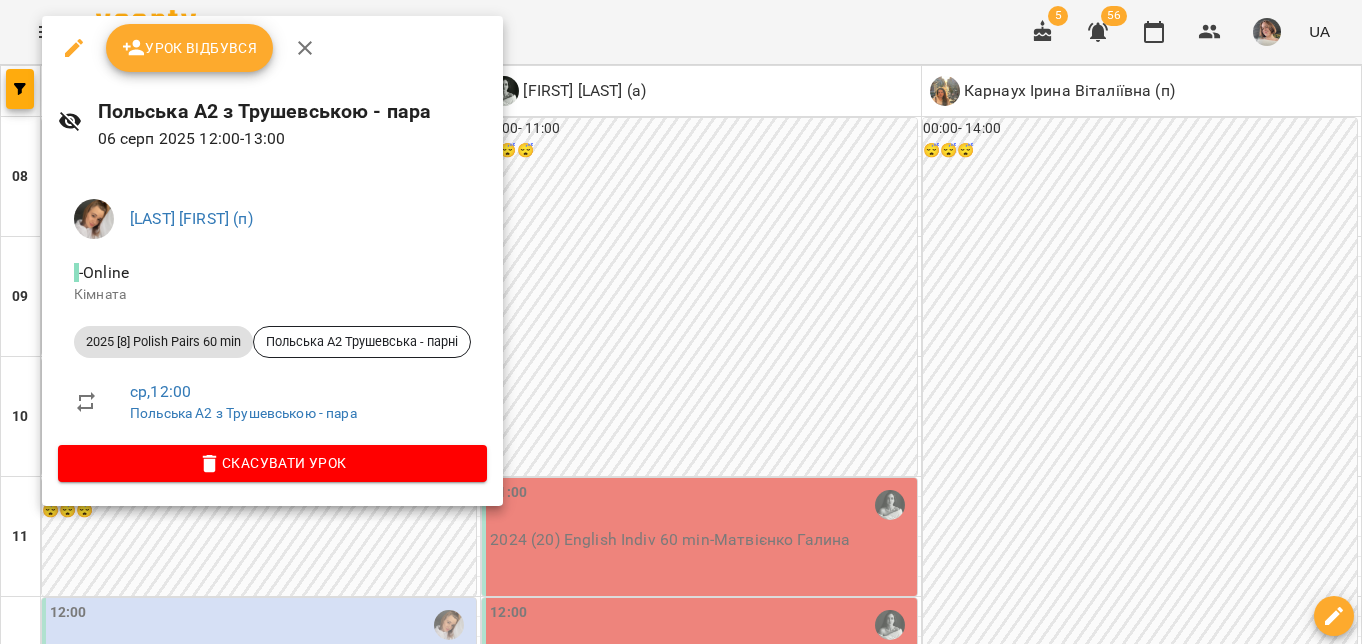 click at bounding box center [681, 322] 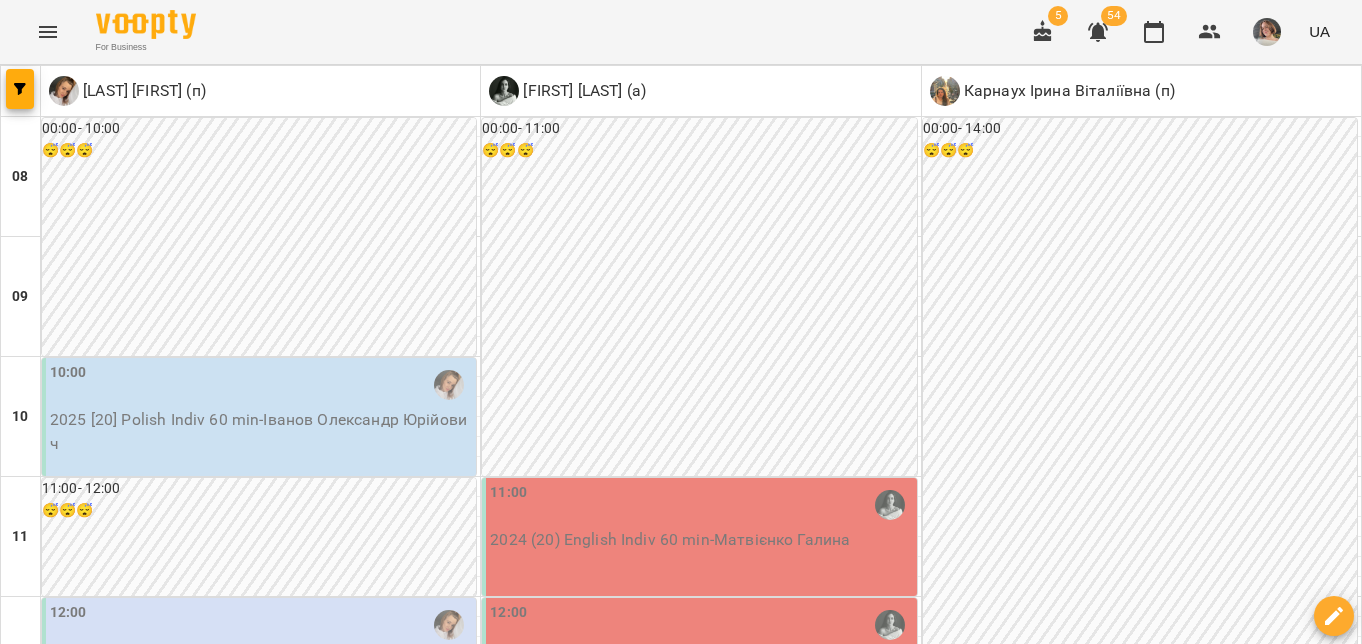 scroll, scrollTop: 173, scrollLeft: 0, axis: vertical 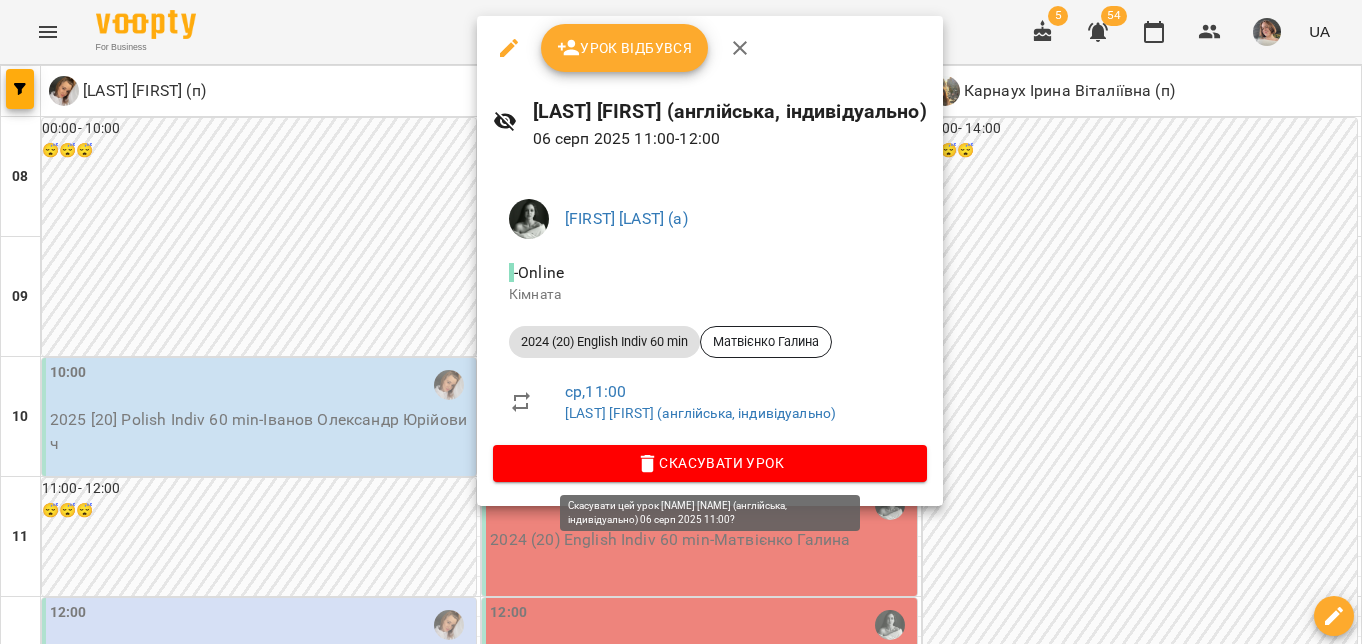 click on "Скасувати Урок" at bounding box center (710, 463) 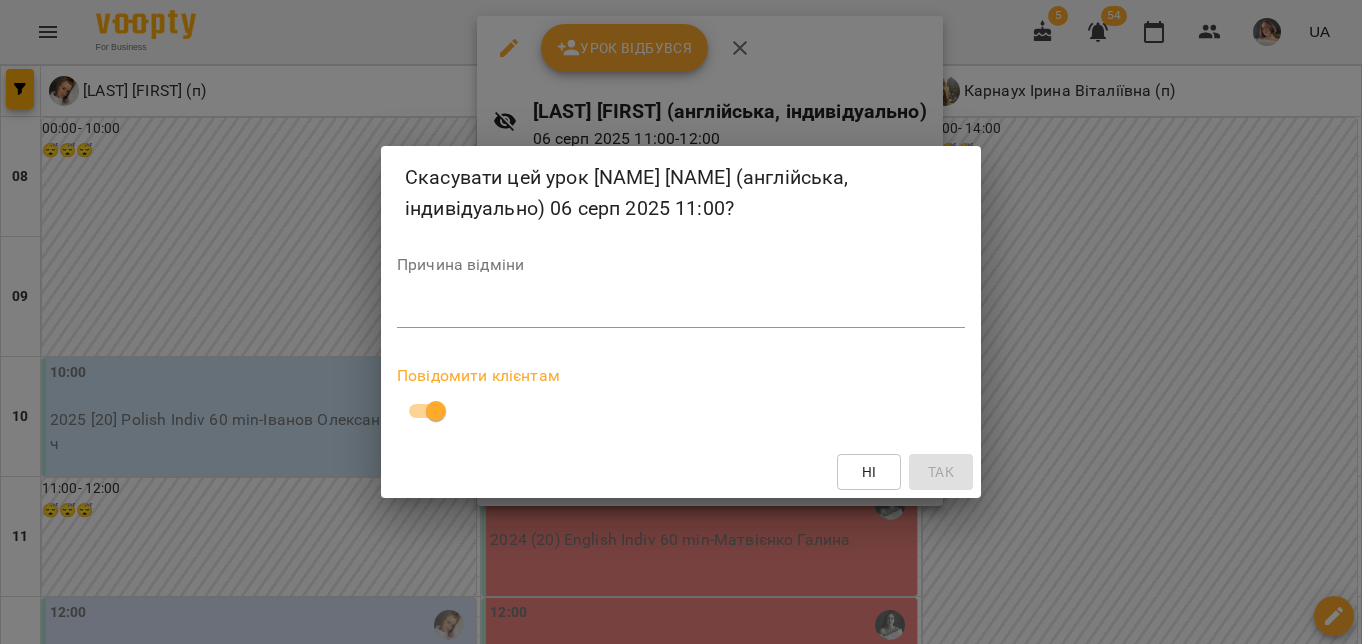 click at bounding box center [681, 311] 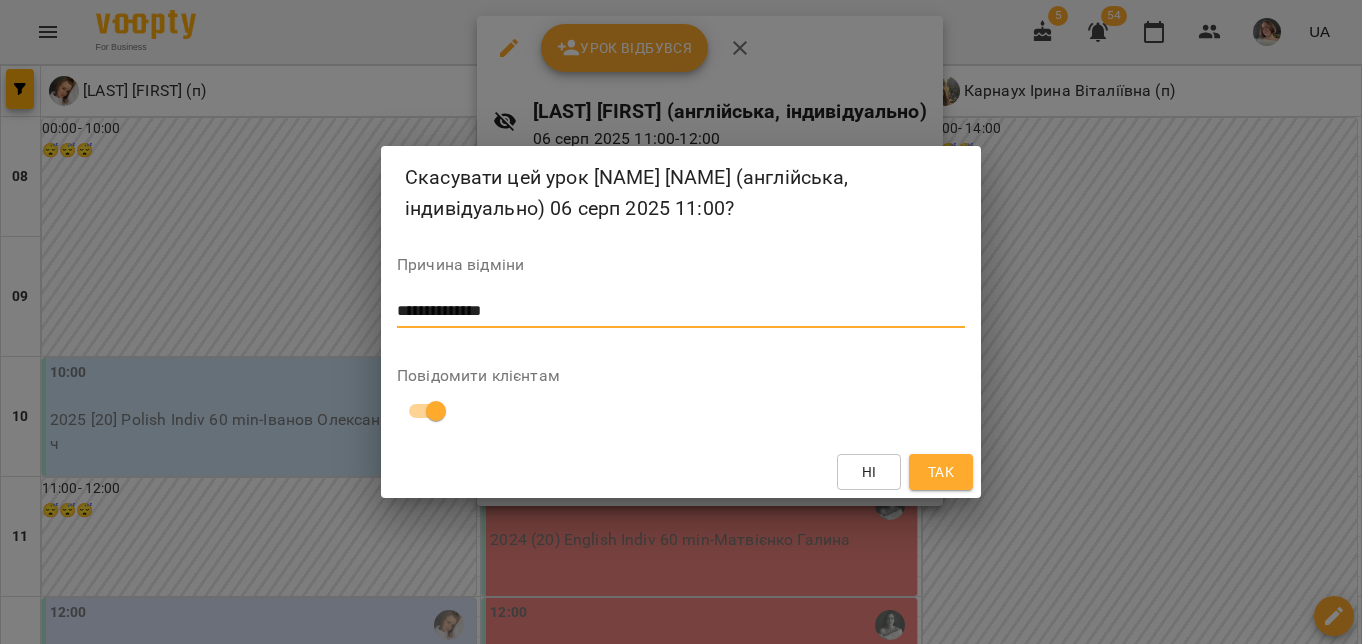 type on "**********" 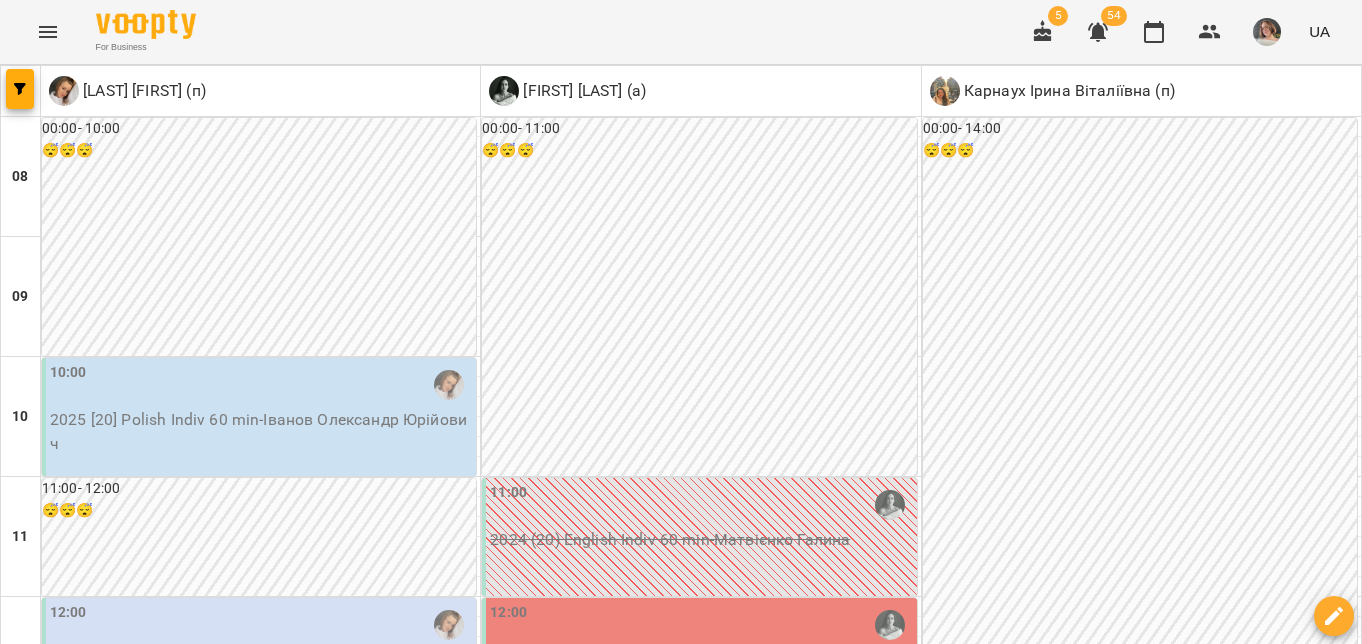 scroll, scrollTop: 652, scrollLeft: 0, axis: vertical 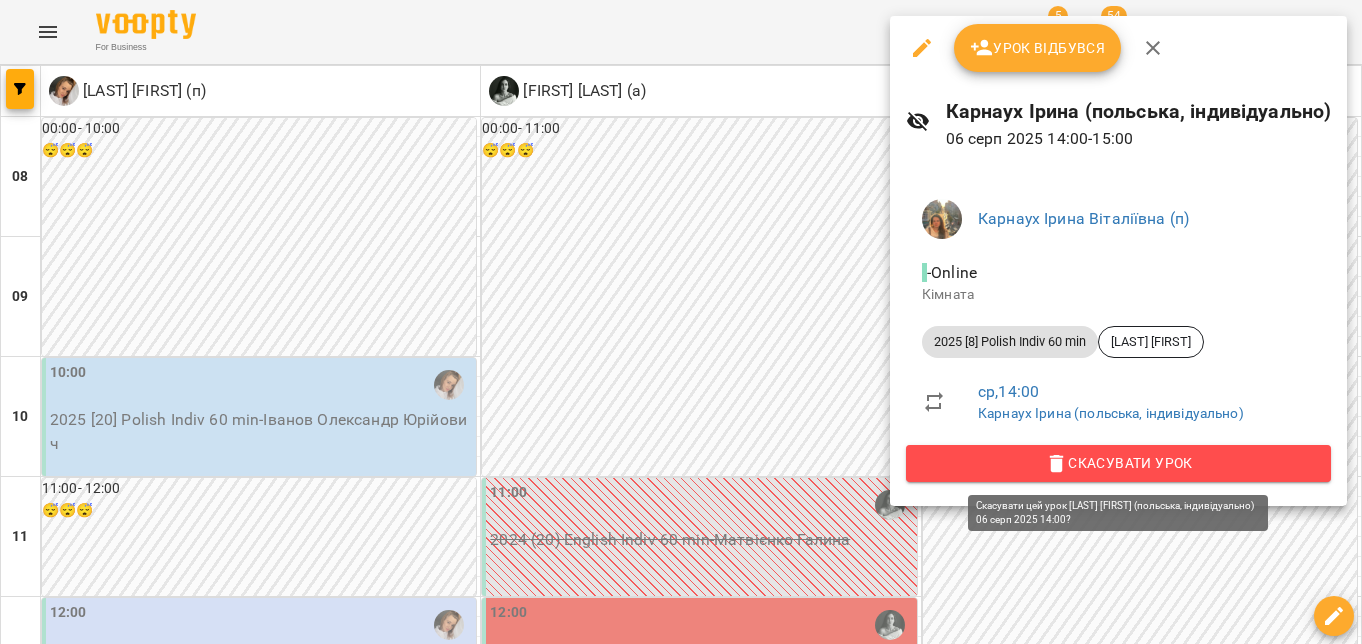 click on "Скасувати Урок" at bounding box center [1118, 463] 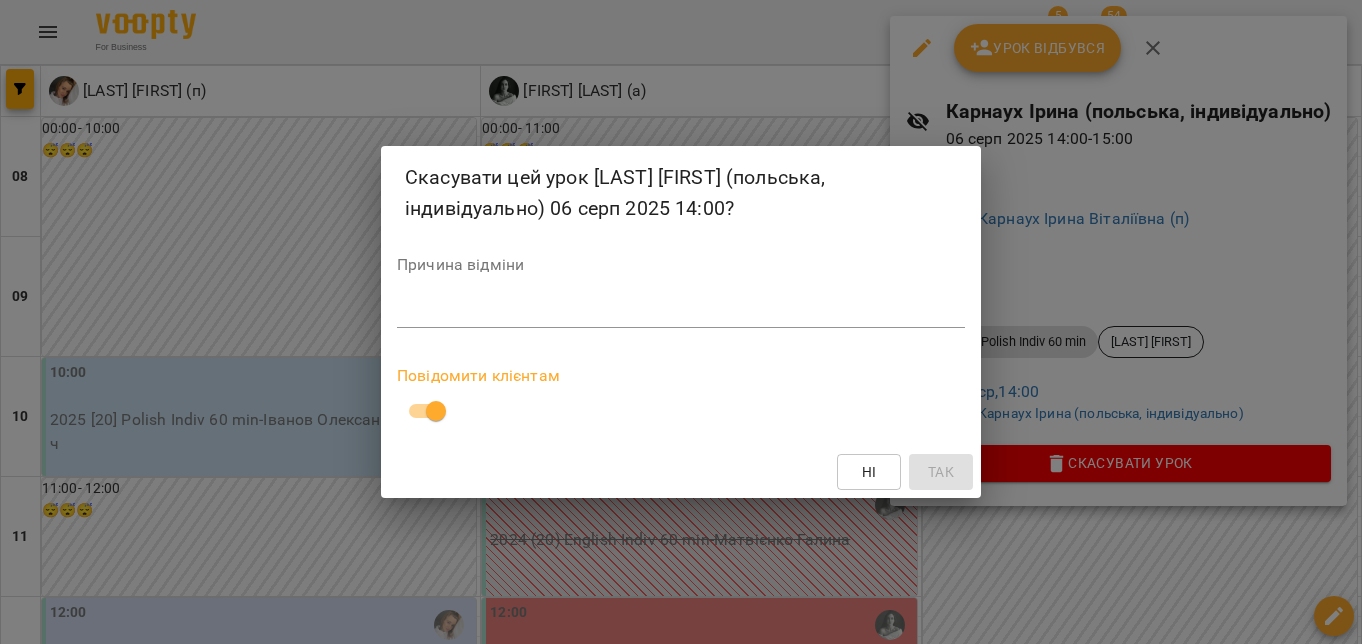 click at bounding box center [681, 311] 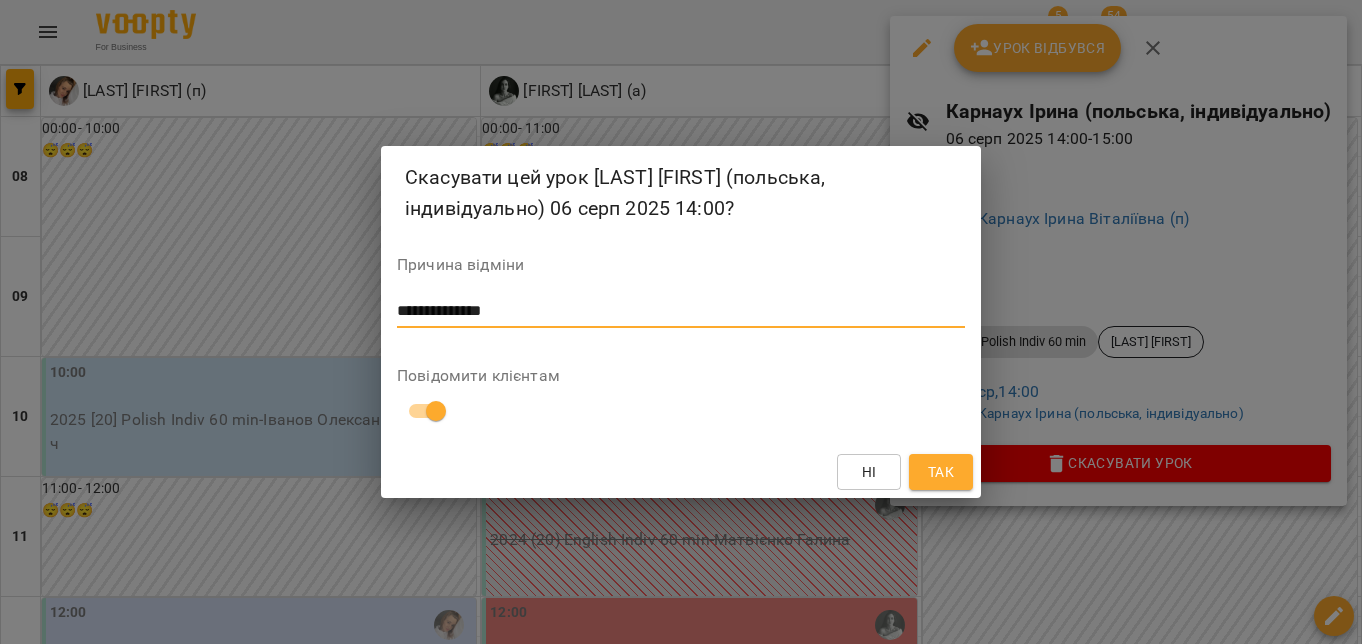type on "**********" 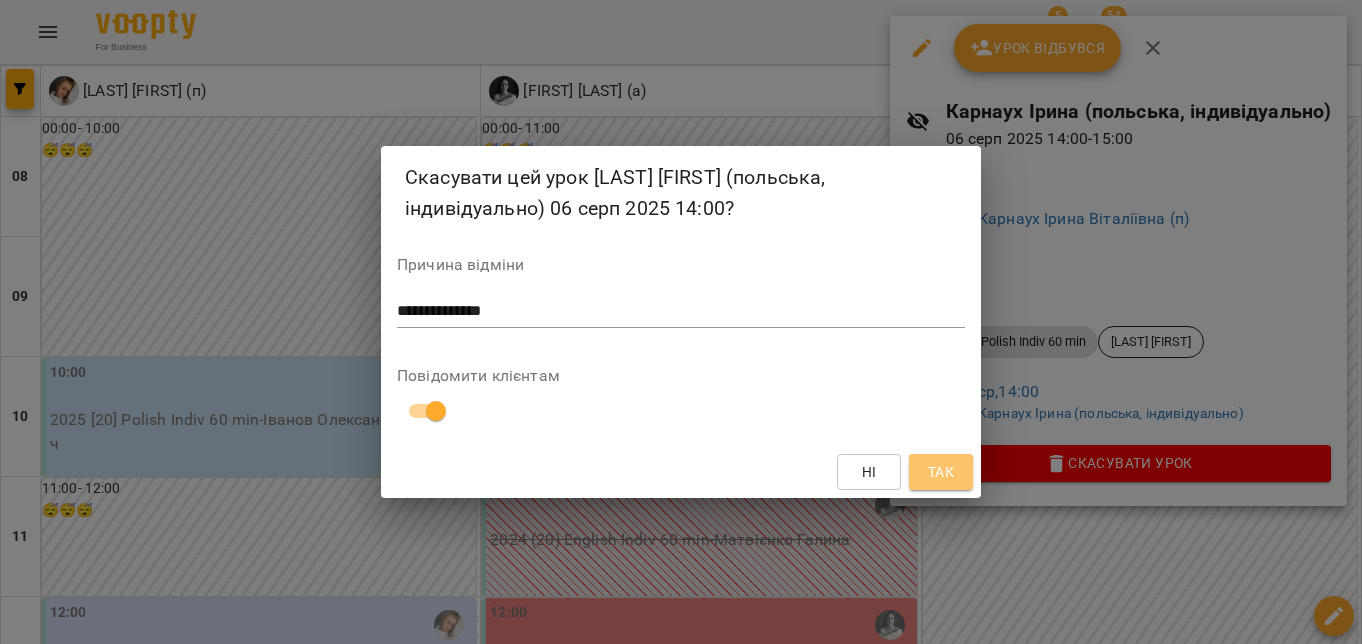 click on "Так" at bounding box center (941, 472) 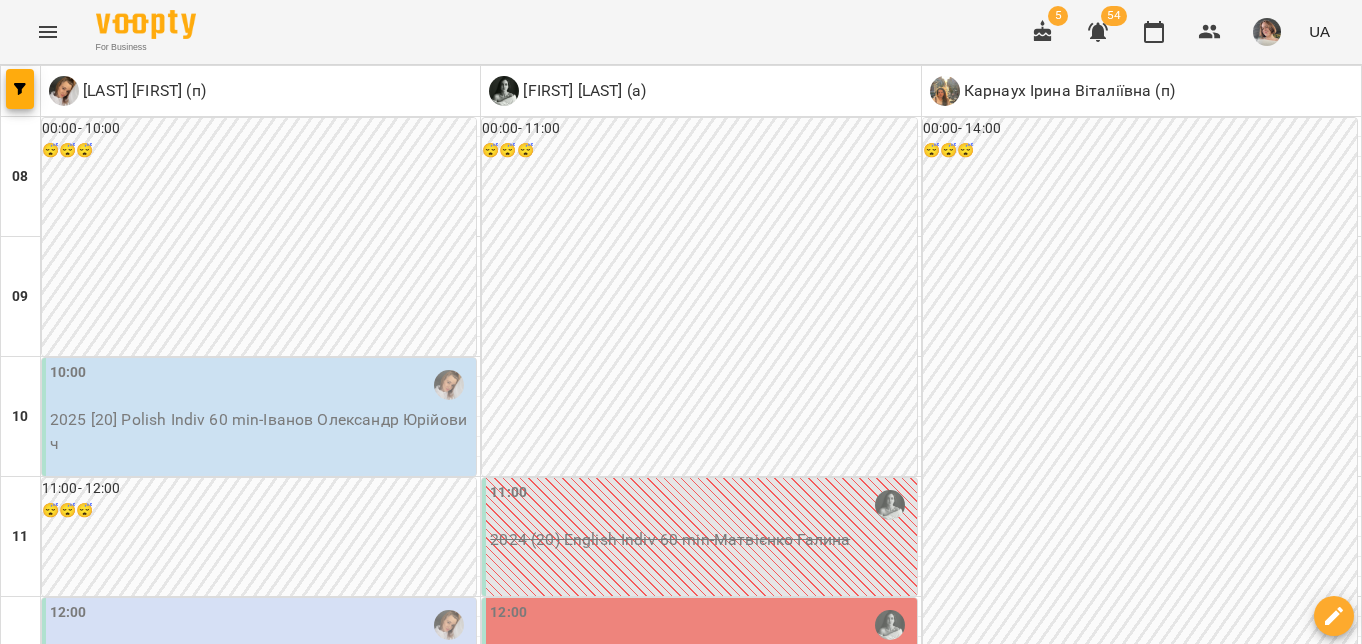 click on "2025 [8] Polish Pairs 60 min - Польська А1 Трушевська - групові" at bounding box center [261, 911] 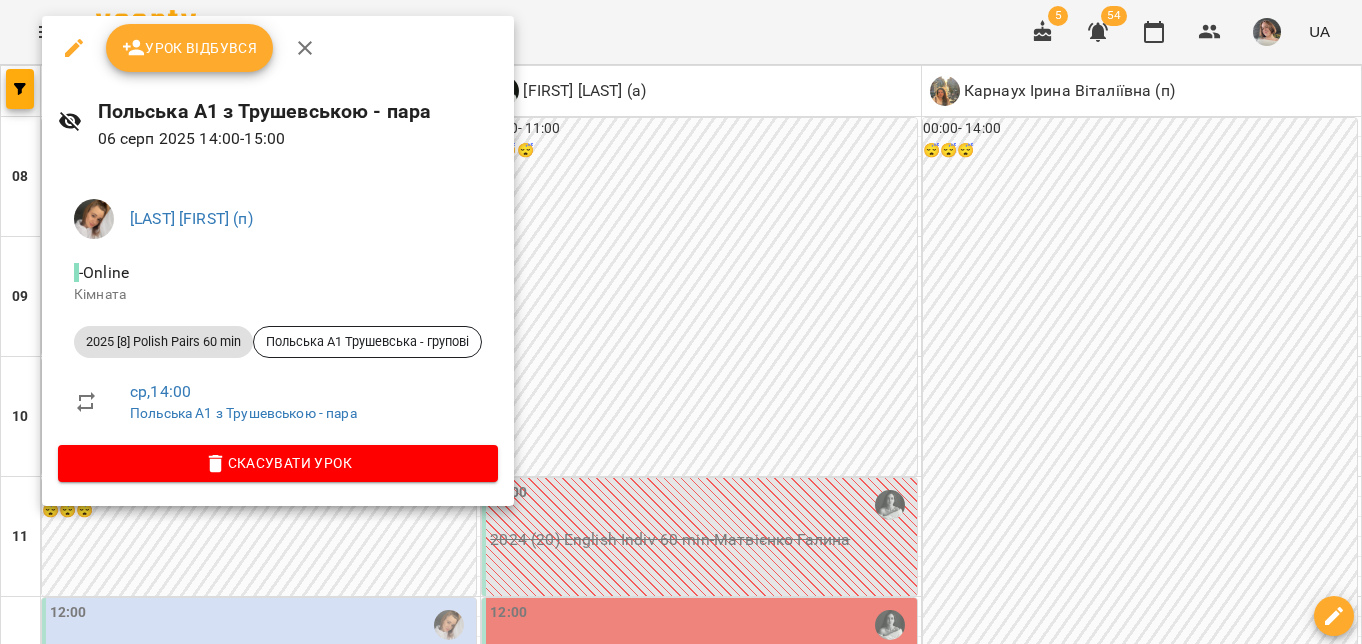click at bounding box center [681, 322] 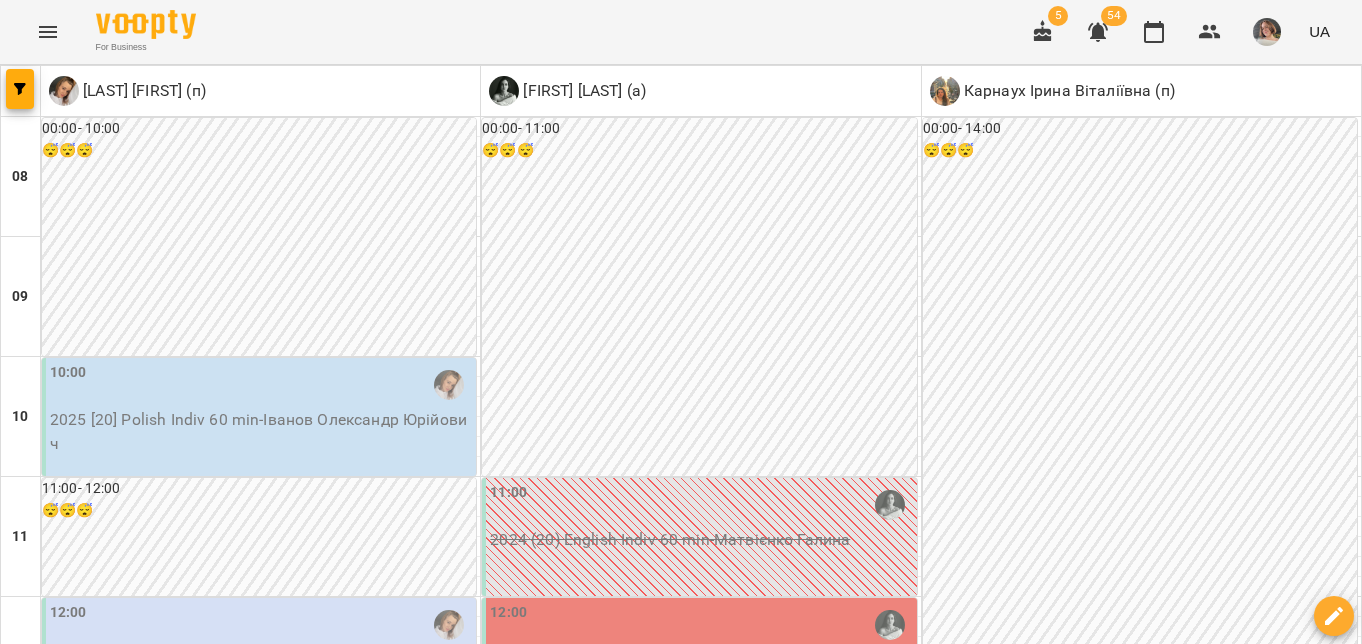 click on "2025 [8] Polish Pairs 60 min - Польська А1 Трушевська - групові" at bounding box center (261, 911) 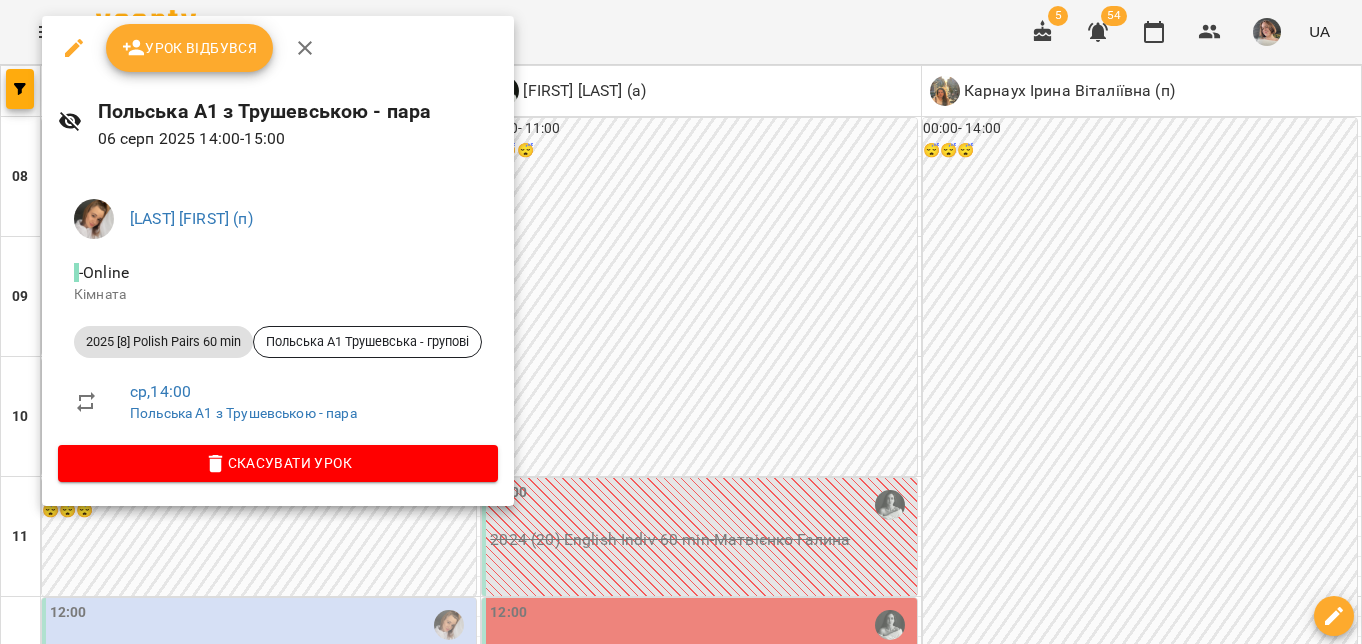click at bounding box center [681, 322] 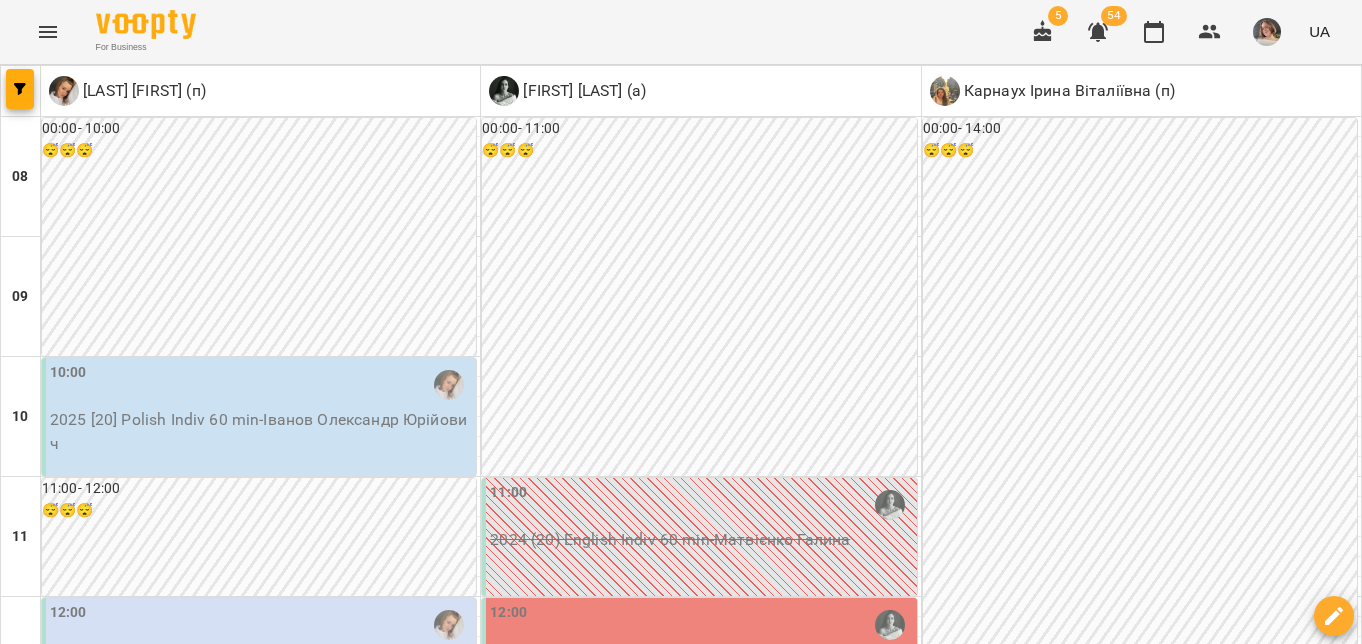scroll, scrollTop: 308, scrollLeft: 0, axis: vertical 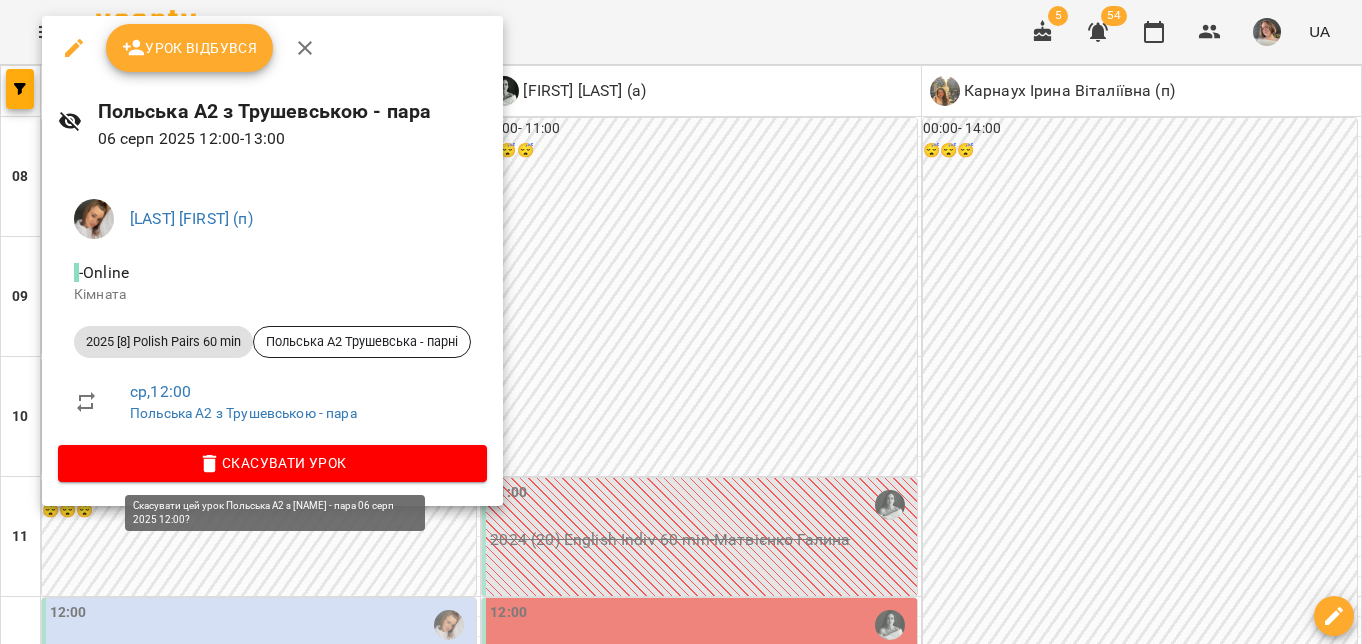 click on "Скасувати Урок" at bounding box center (272, 463) 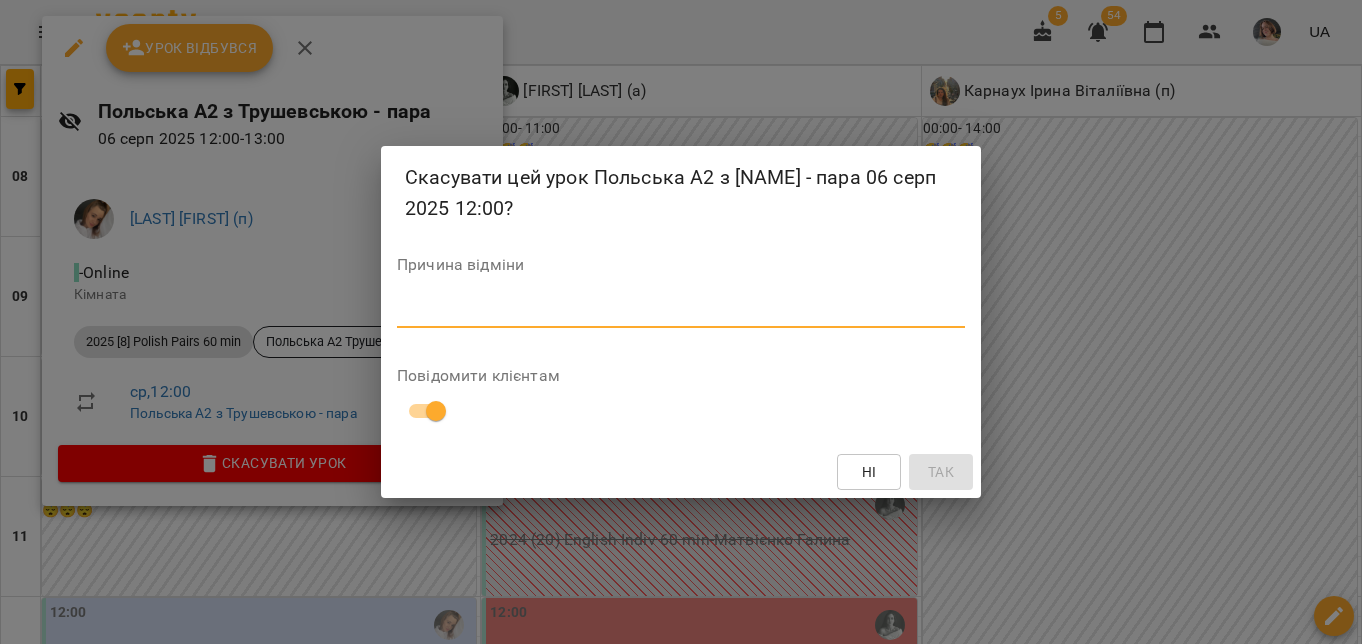 click at bounding box center [681, 311] 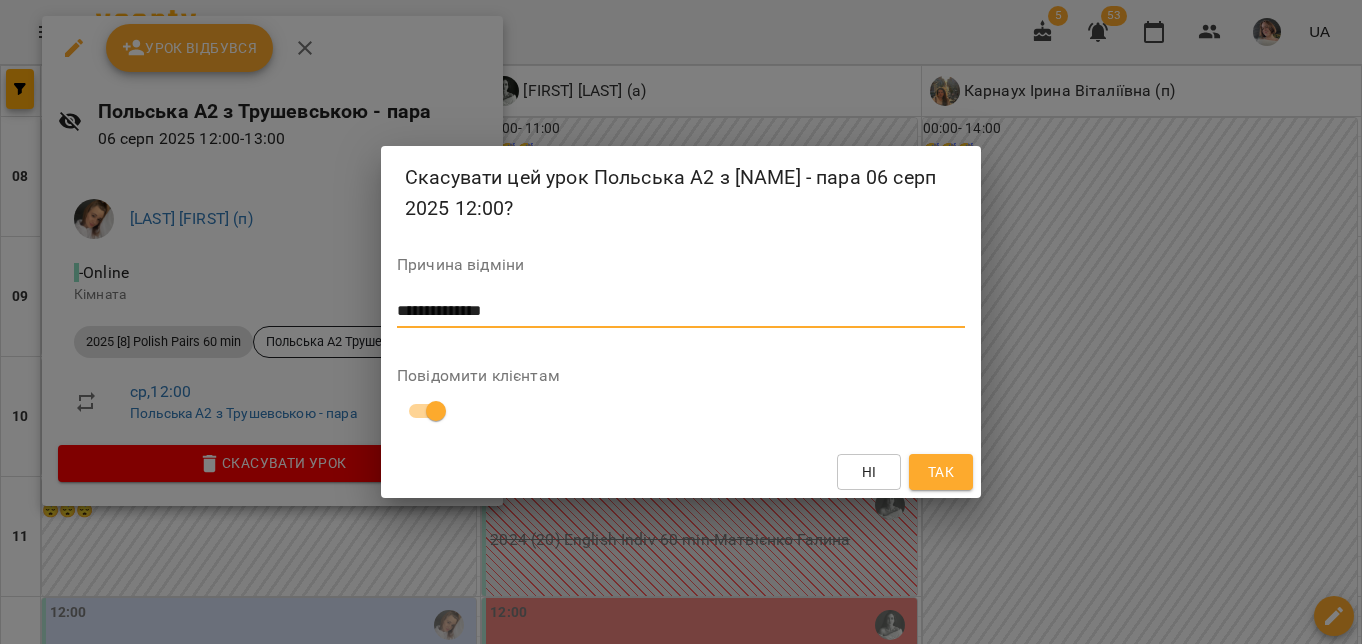 type on "**********" 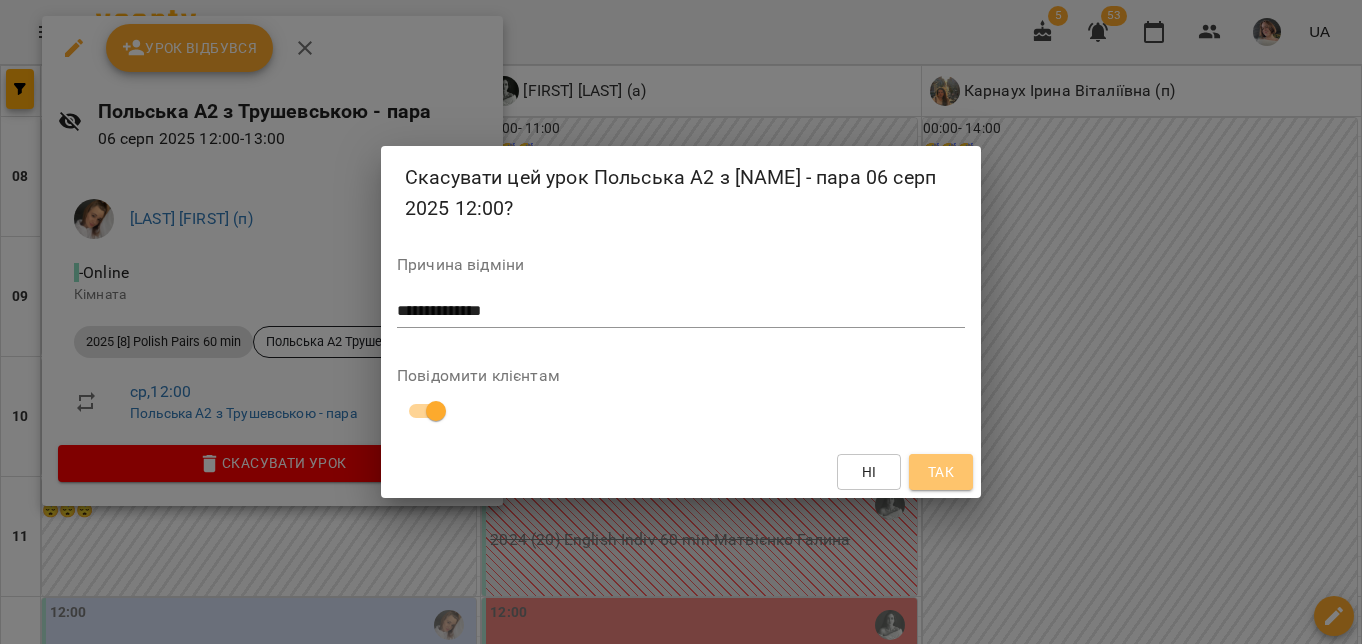 click on "Так" at bounding box center [941, 472] 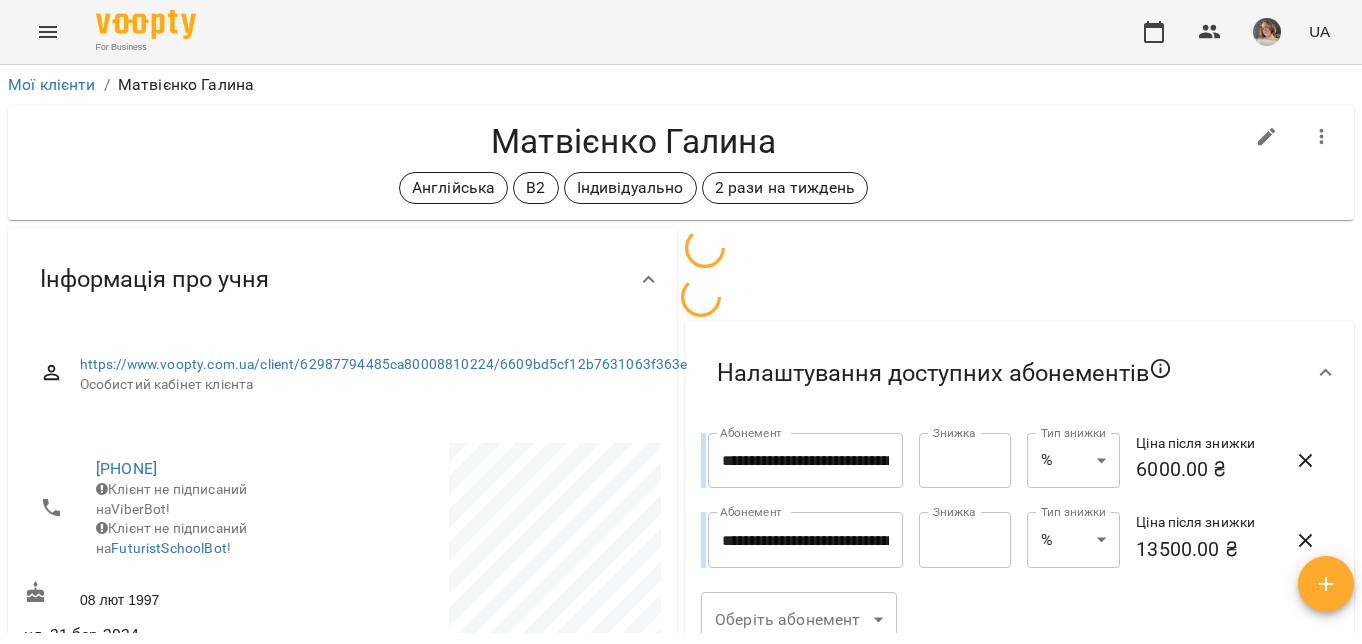 scroll, scrollTop: 0, scrollLeft: 0, axis: both 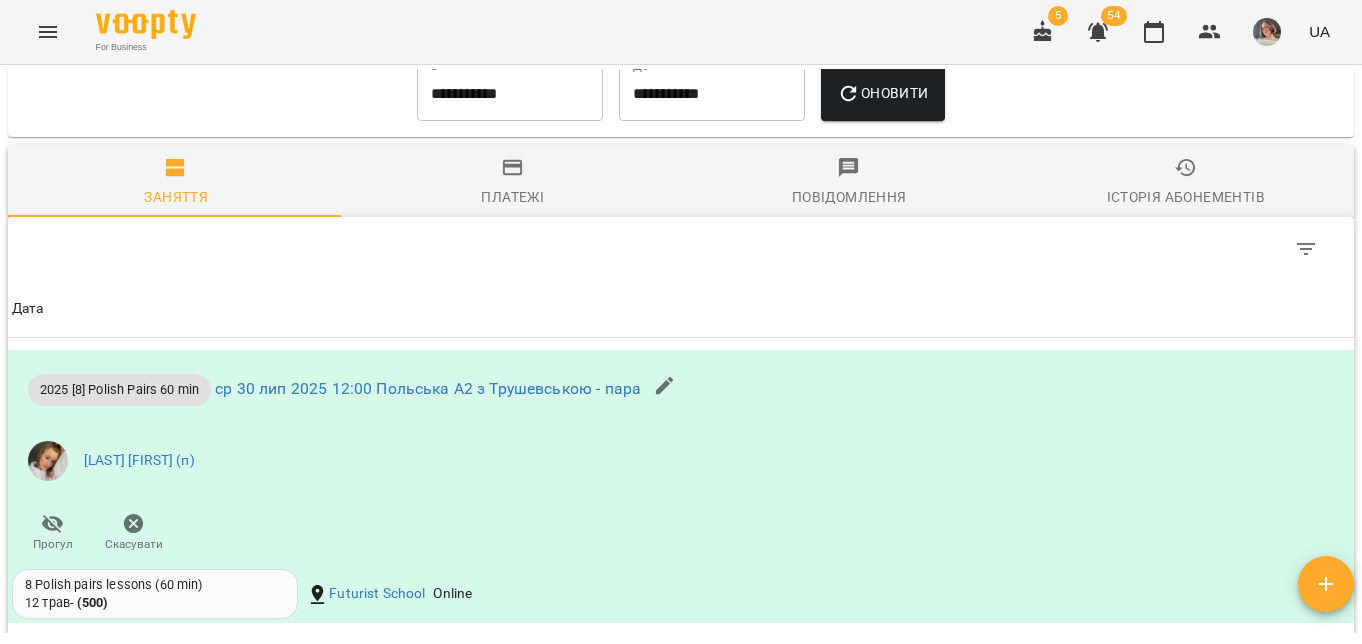 click on "Платежі" at bounding box center [513, 181] 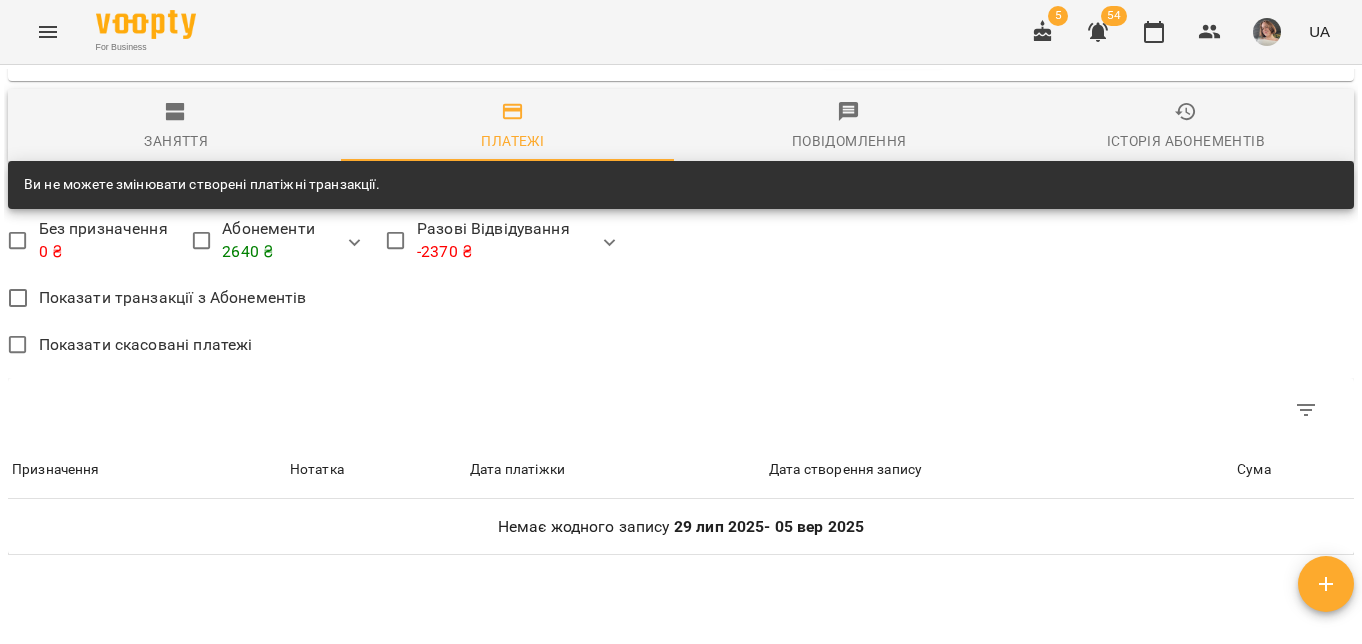 scroll, scrollTop: 1306, scrollLeft: 0, axis: vertical 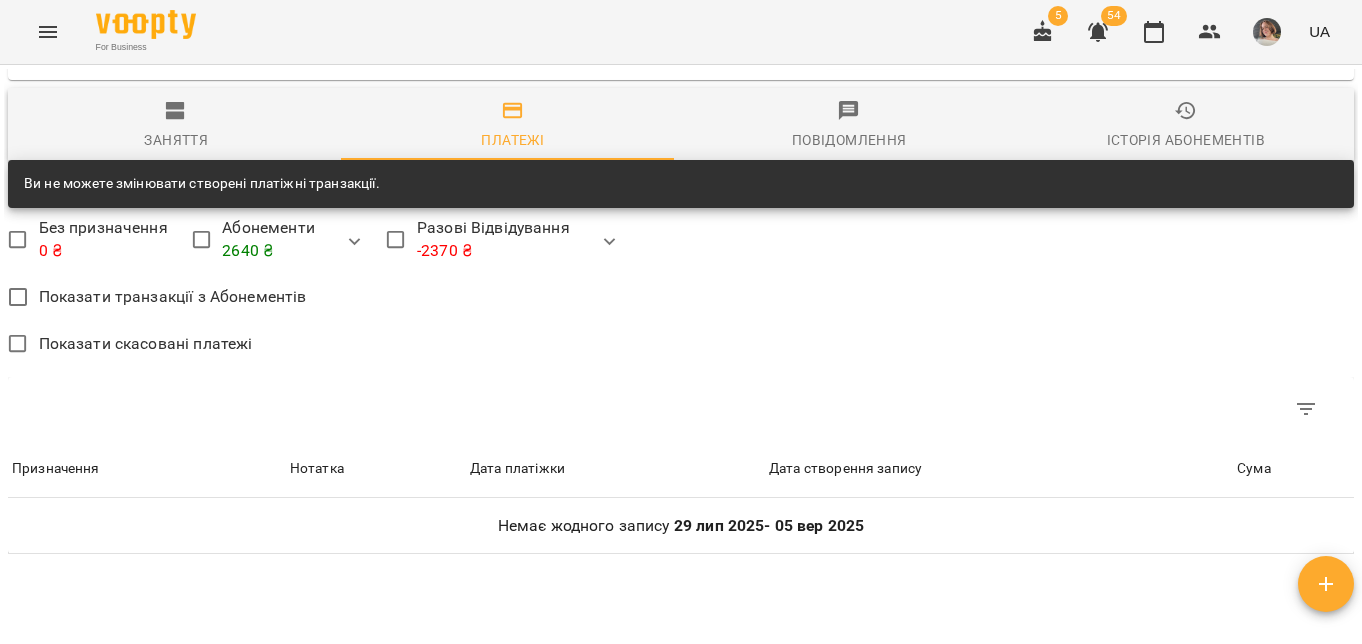 click on "Історія абонементів" at bounding box center (1186, 140) 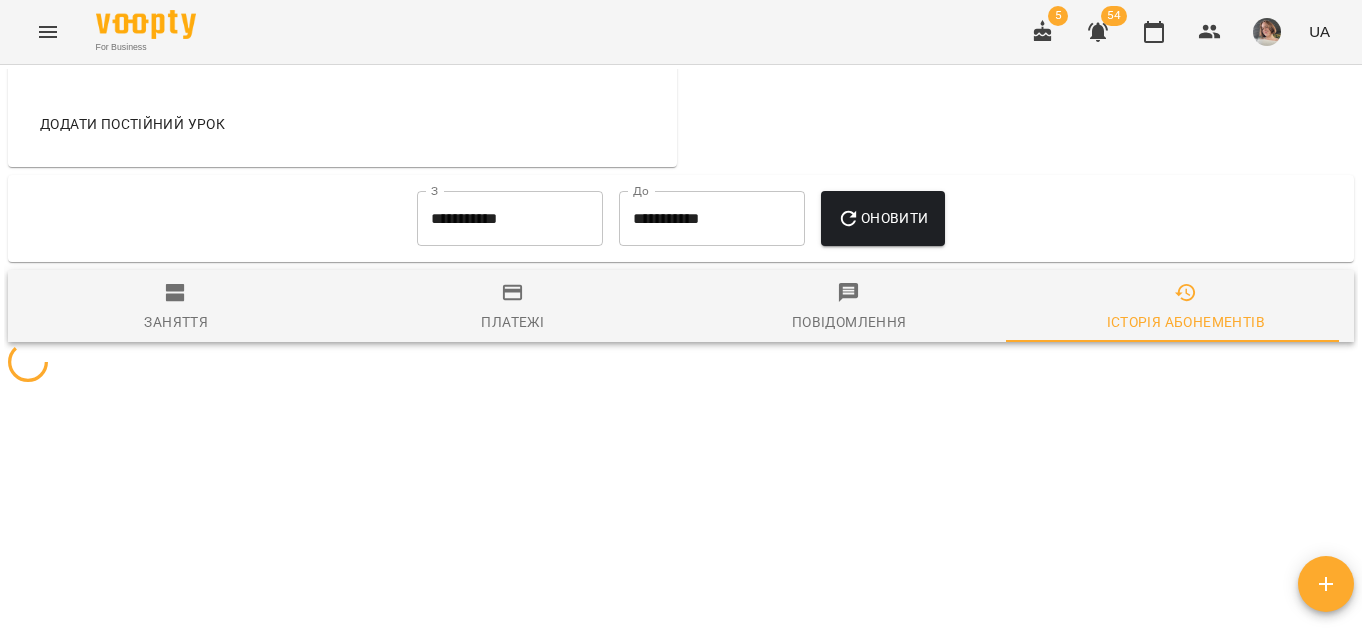 scroll, scrollTop: 1293, scrollLeft: 0, axis: vertical 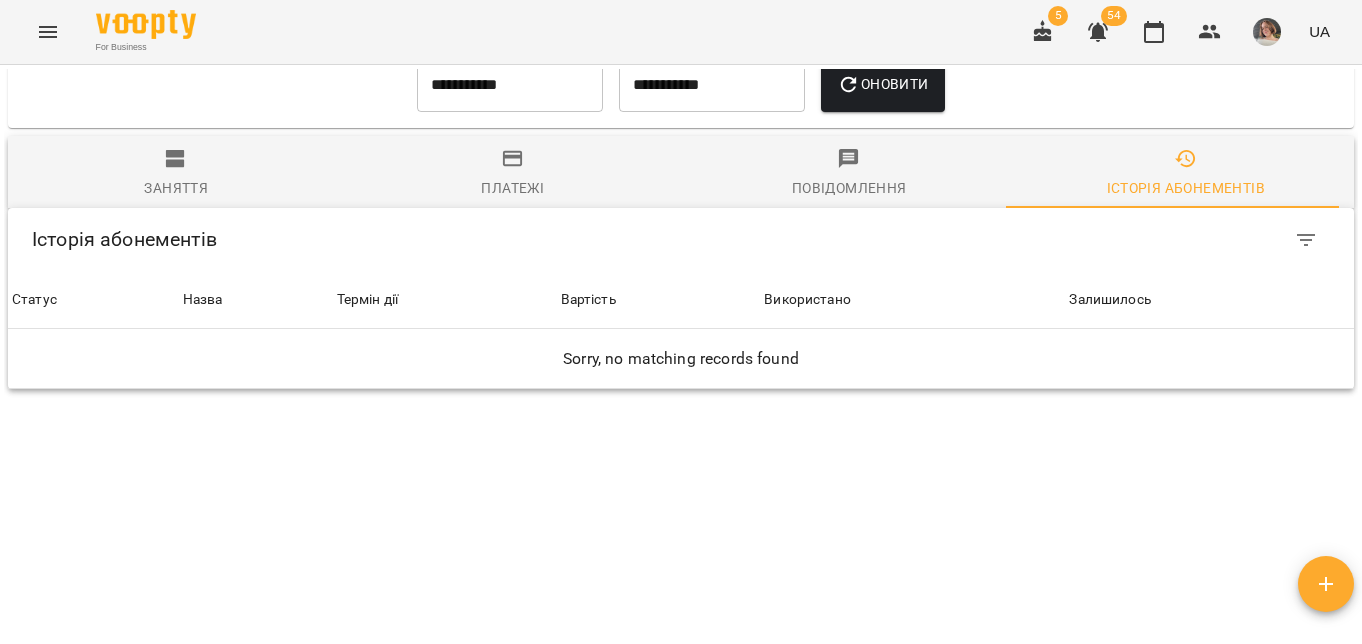 click 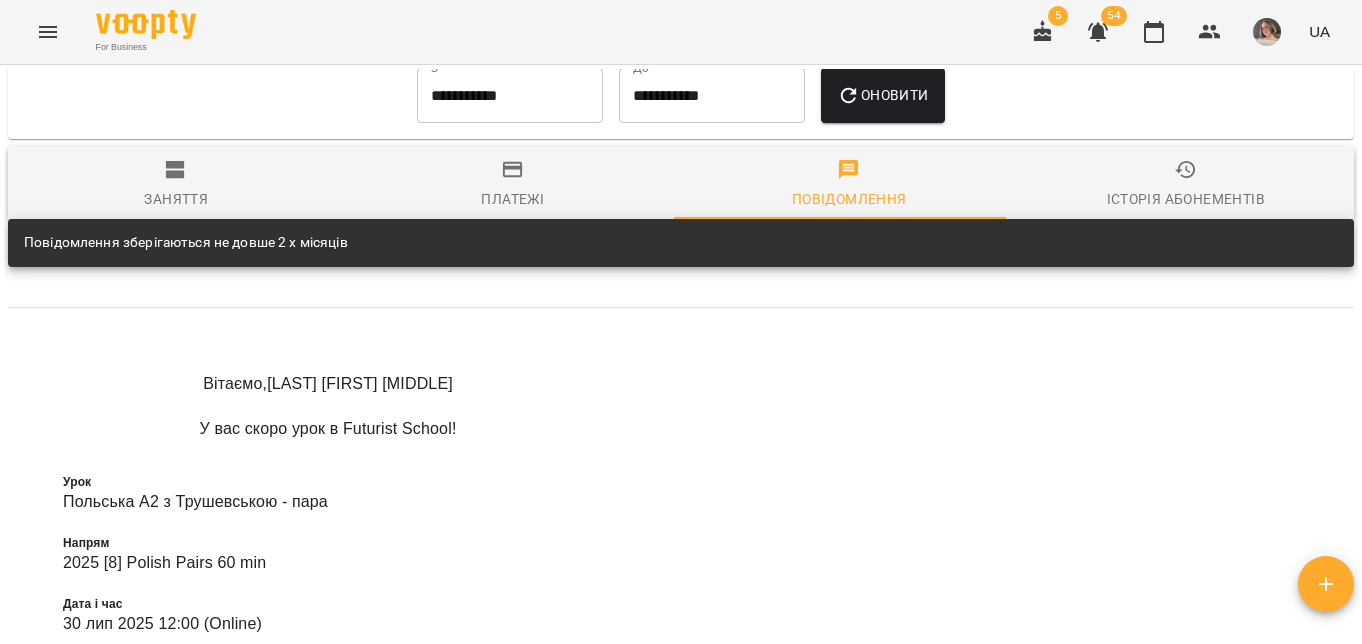 scroll, scrollTop: 1293, scrollLeft: 0, axis: vertical 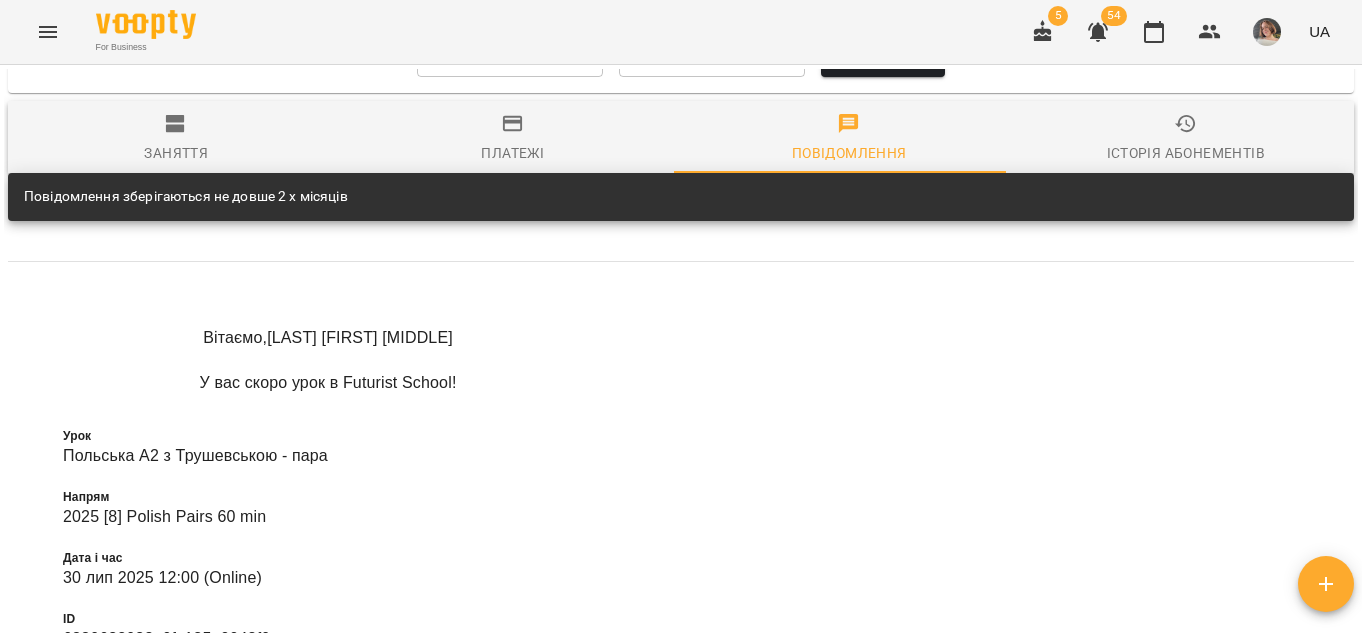 click 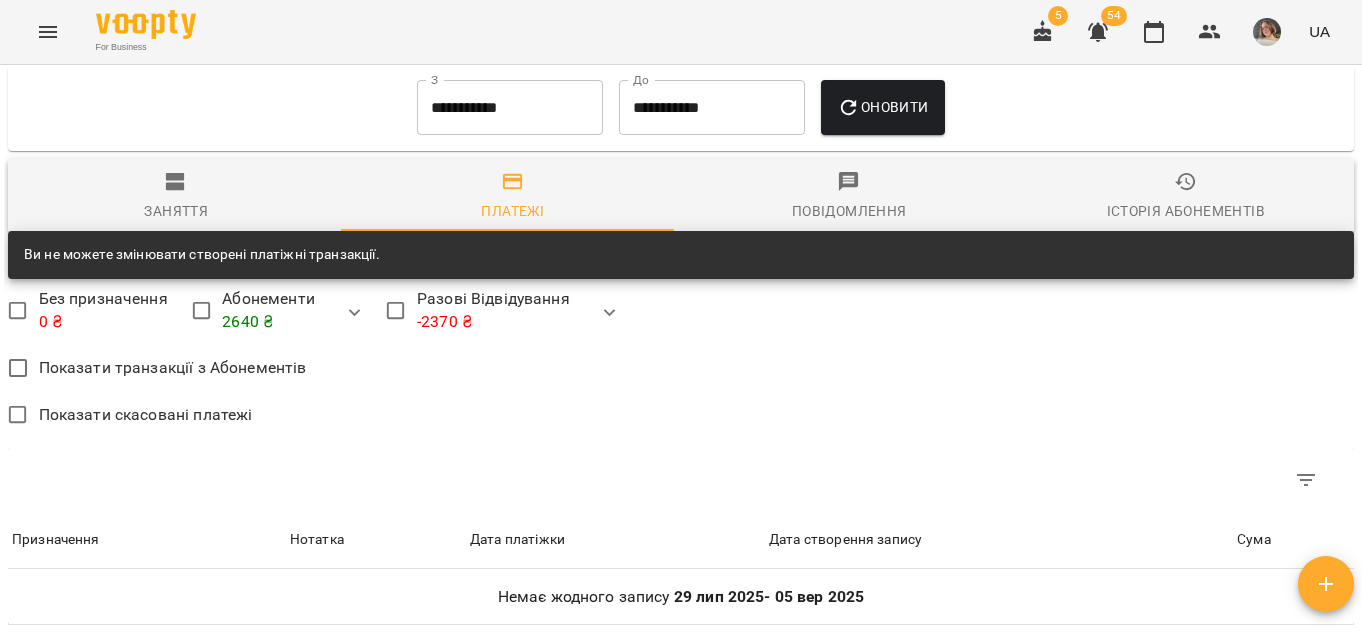 scroll, scrollTop: 1232, scrollLeft: 0, axis: vertical 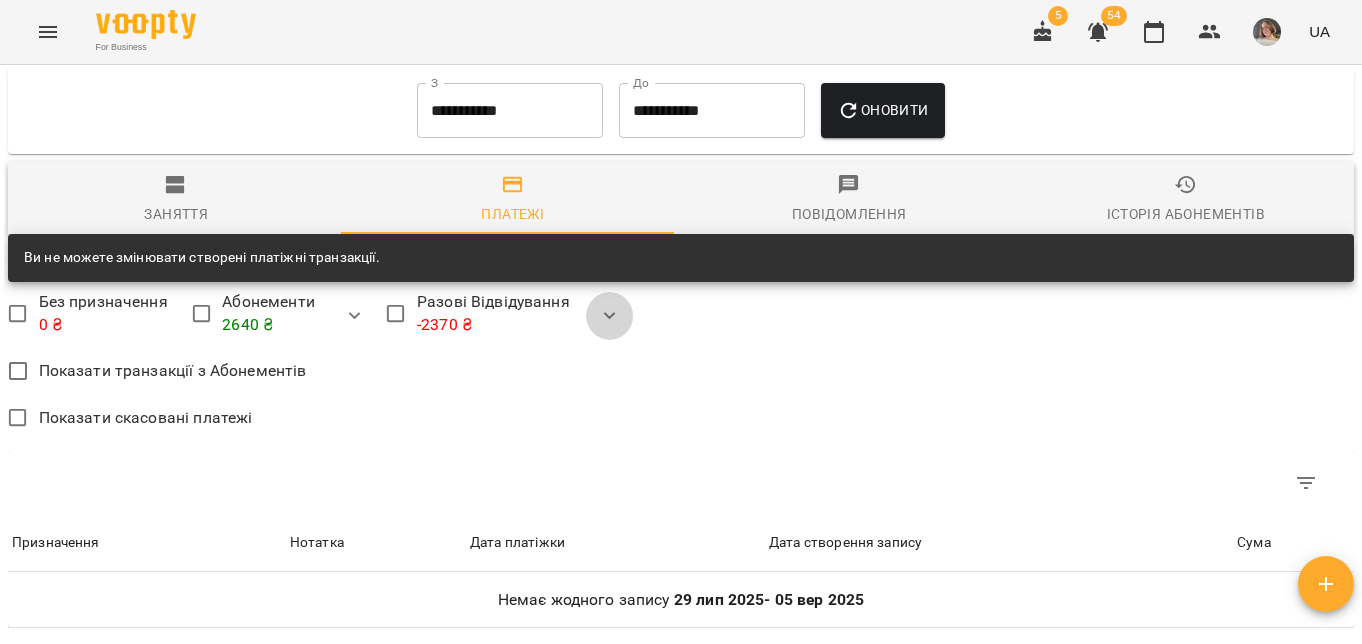 click 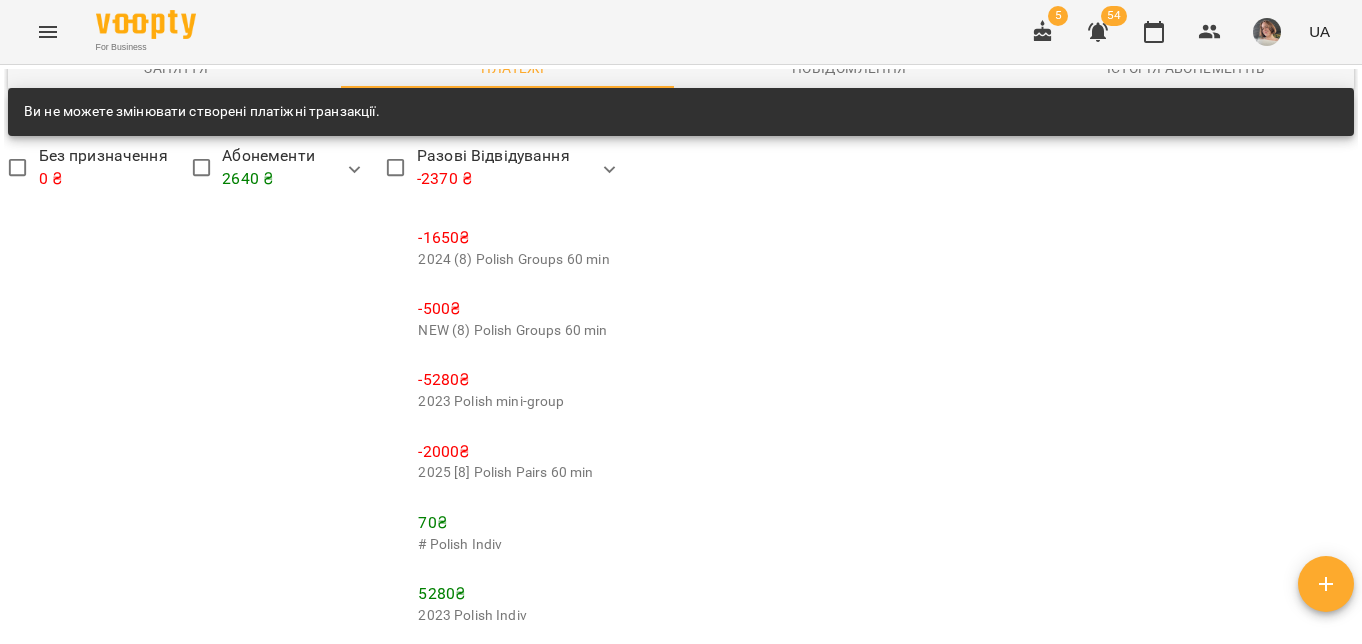 scroll, scrollTop: 1374, scrollLeft: 0, axis: vertical 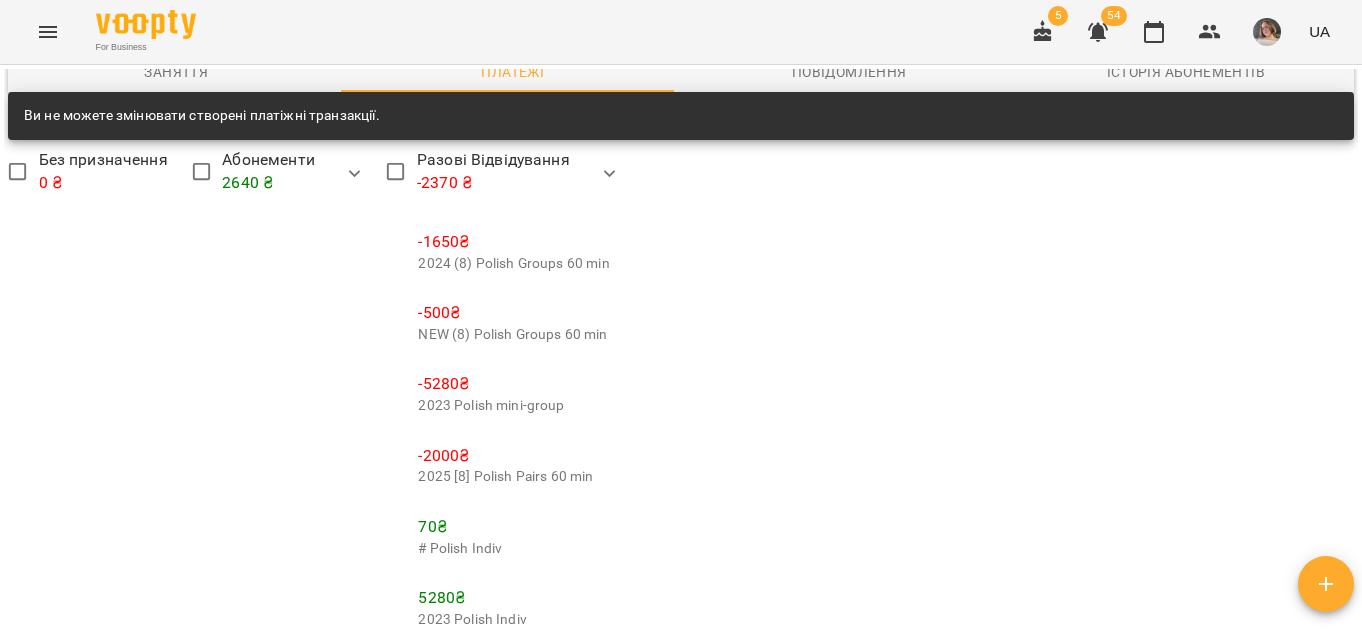 click 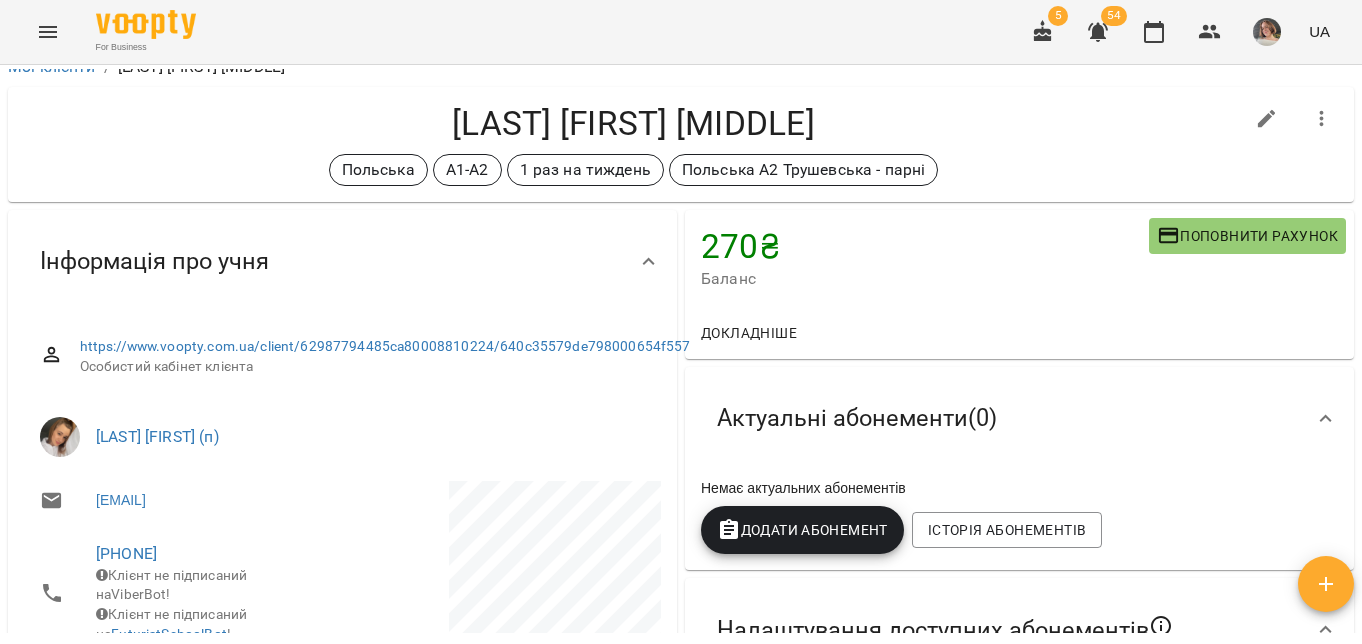 scroll, scrollTop: 0, scrollLeft: 0, axis: both 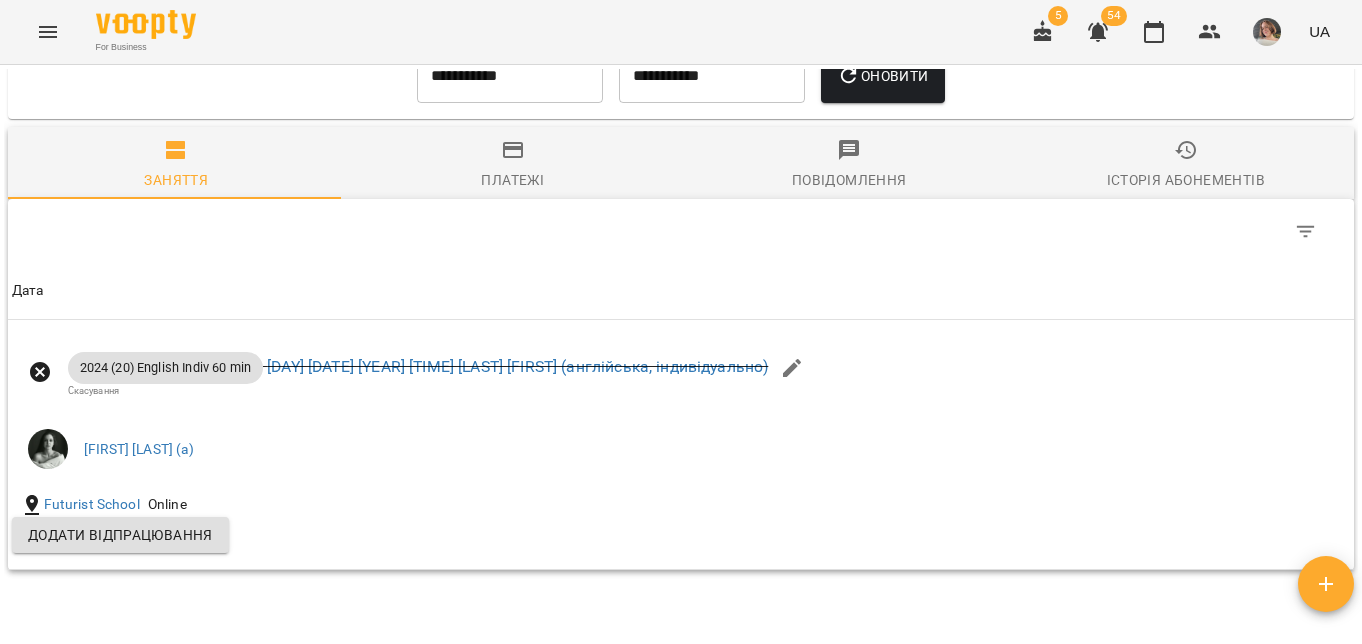 click on "Платежі" at bounding box center (512, 180) 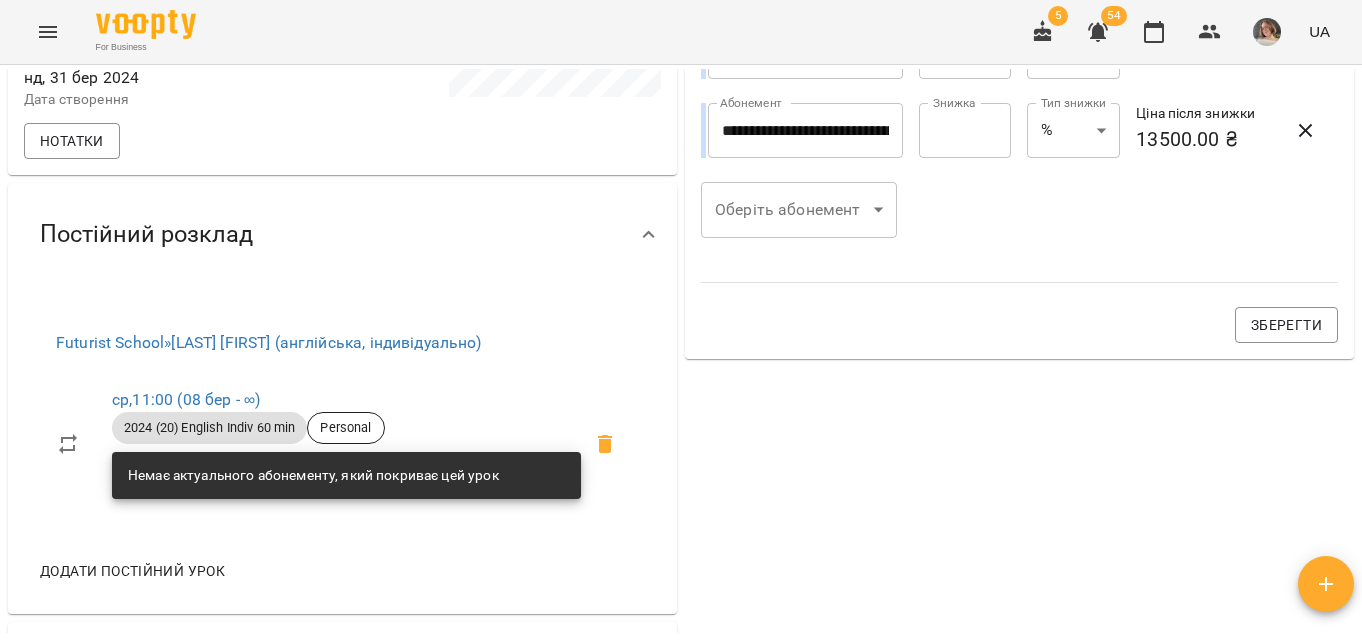 scroll, scrollTop: 0, scrollLeft: 0, axis: both 